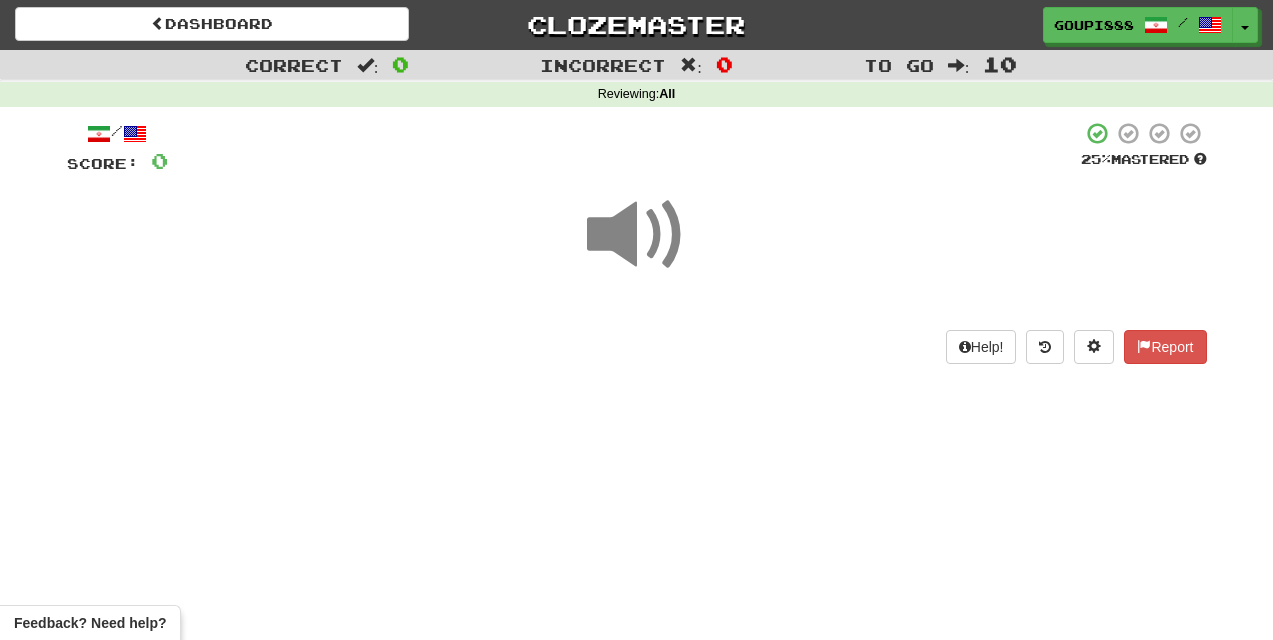 scroll, scrollTop: 1, scrollLeft: 0, axis: vertical 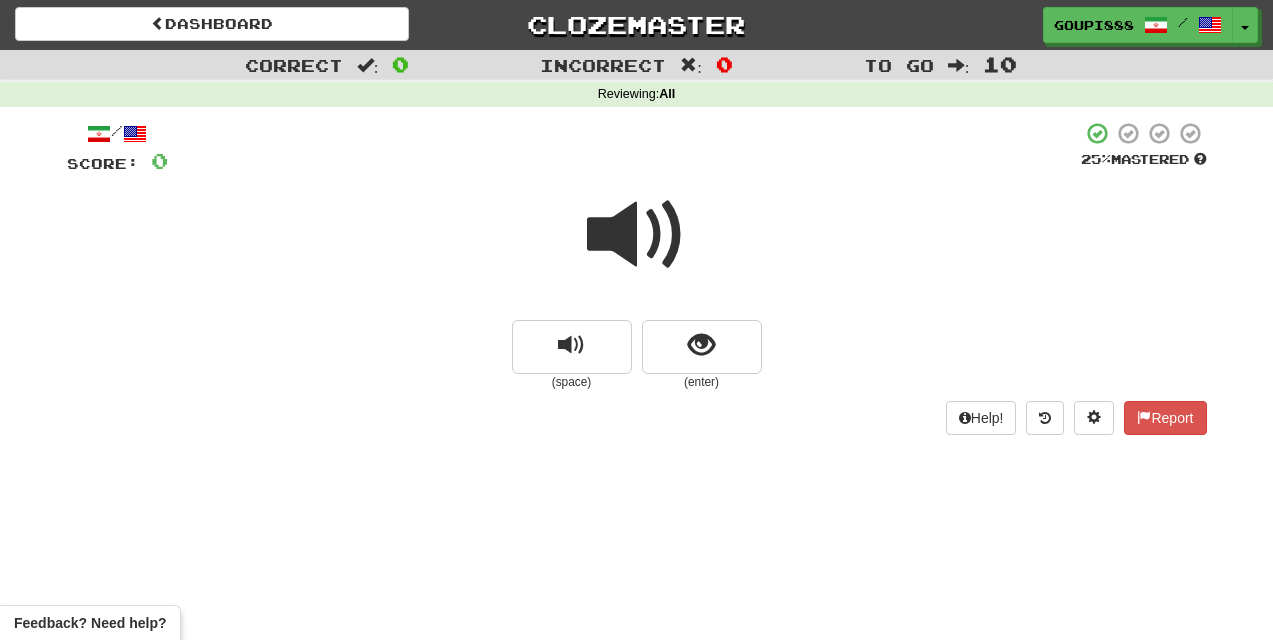 click at bounding box center [637, 235] 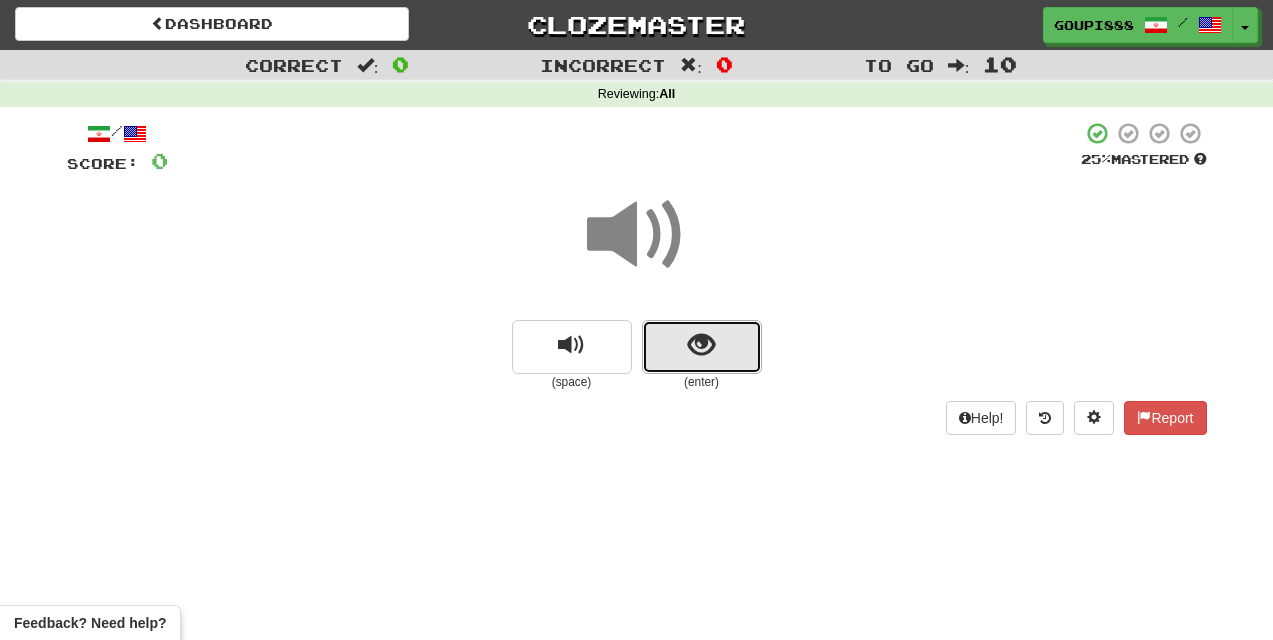 click at bounding box center [701, 345] 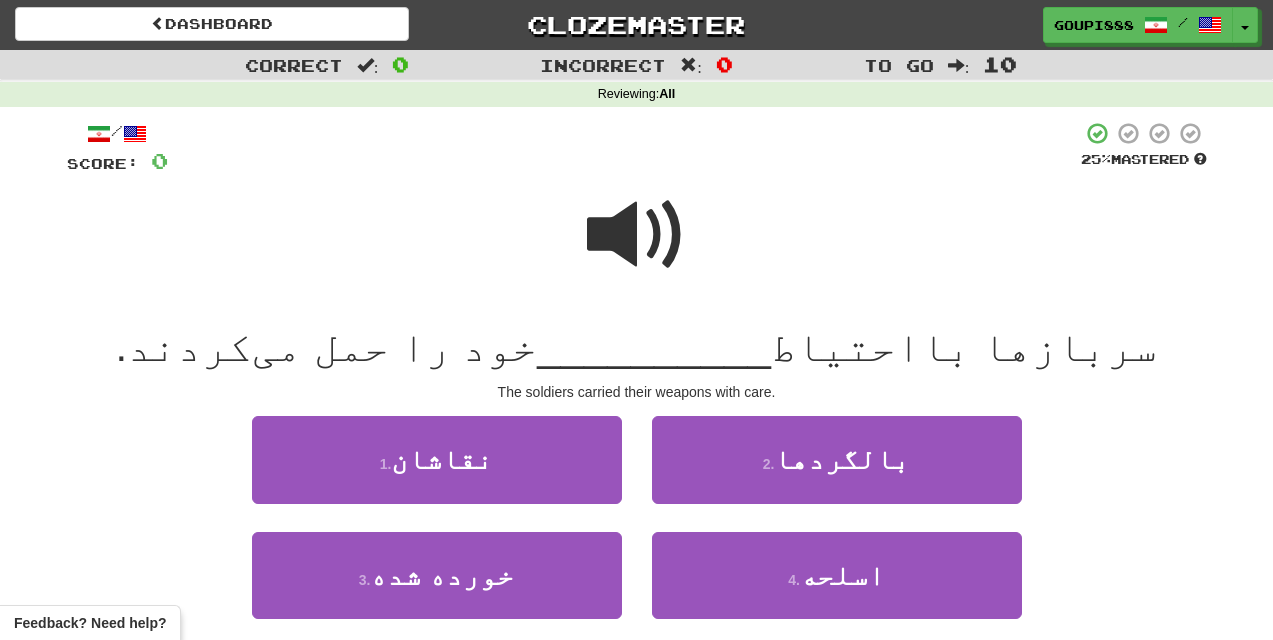 click at bounding box center [637, 235] 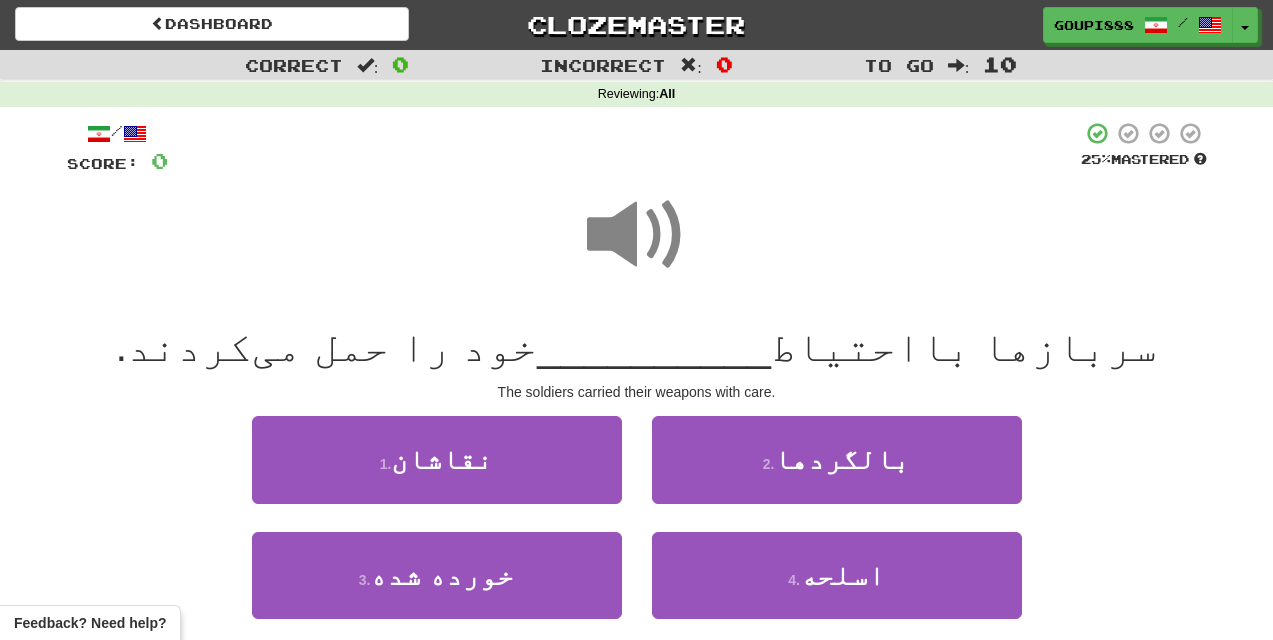 click at bounding box center (637, 235) 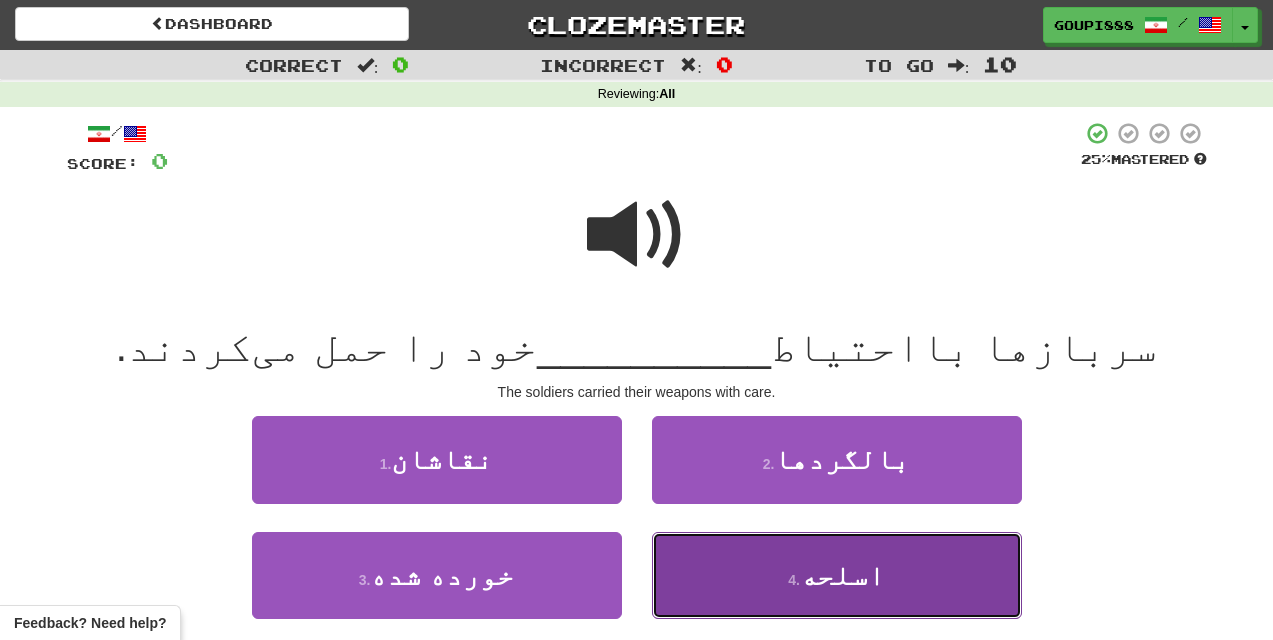 click on "اسلحه" at bounding box center (842, 575) 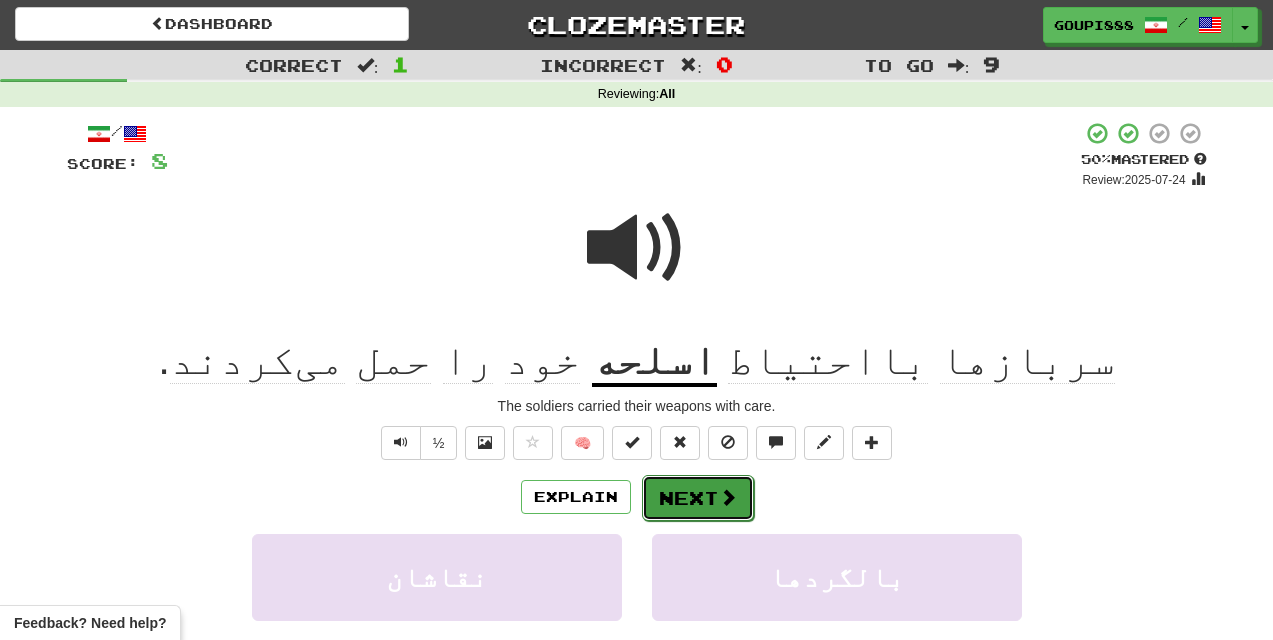 click on "Next" at bounding box center (698, 498) 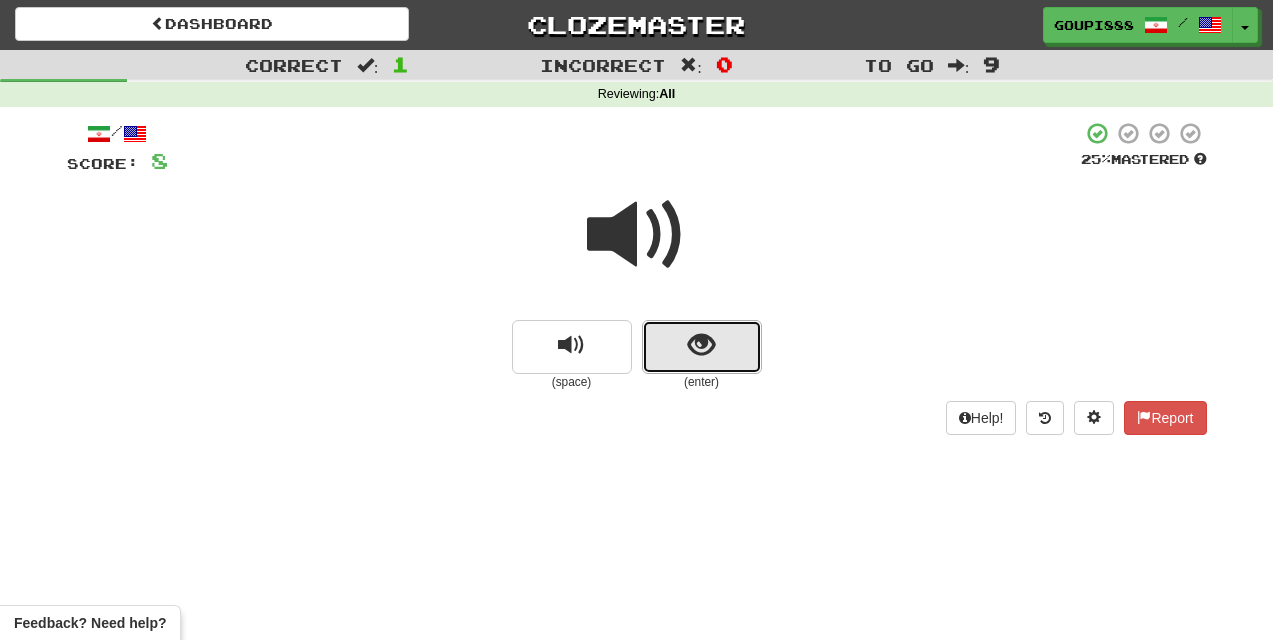 click at bounding box center [701, 345] 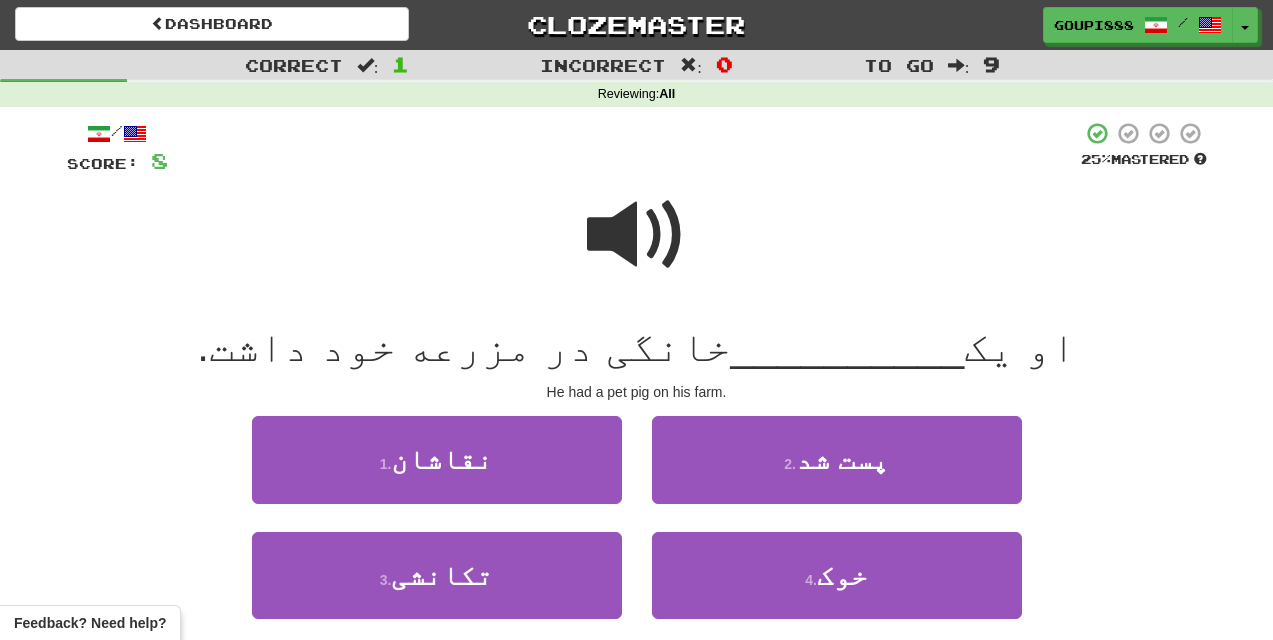 click at bounding box center [637, 235] 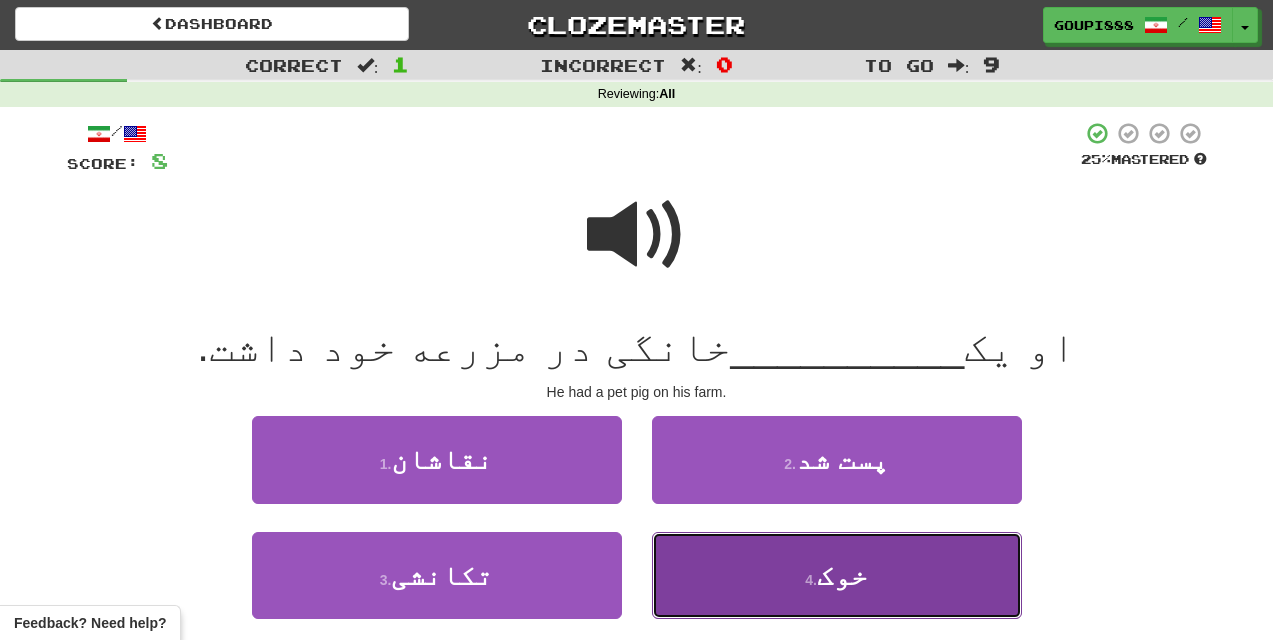 click on "خوک" at bounding box center (842, 575) 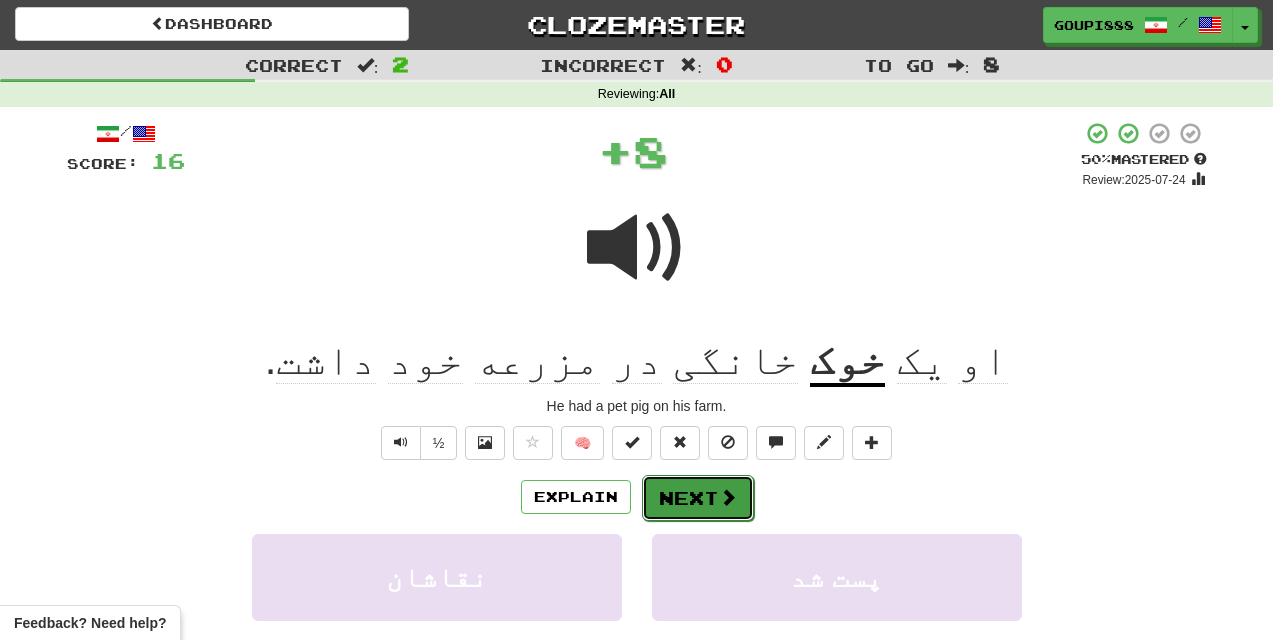 click on "Next" at bounding box center [698, 498] 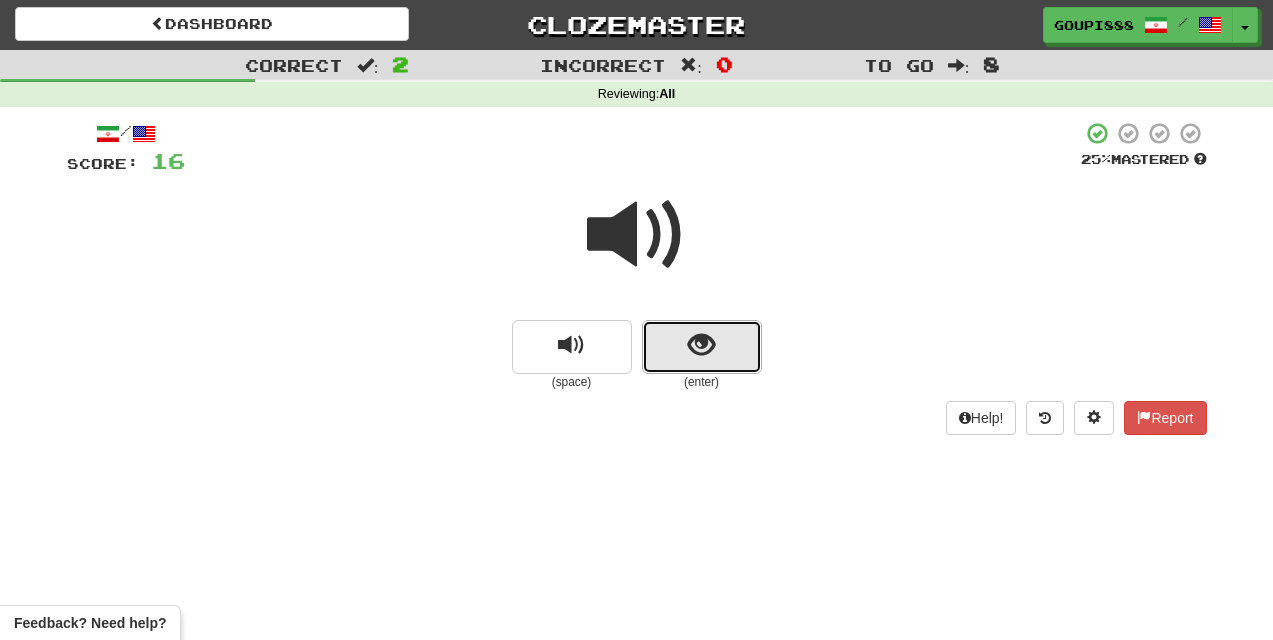 click at bounding box center (702, 347) 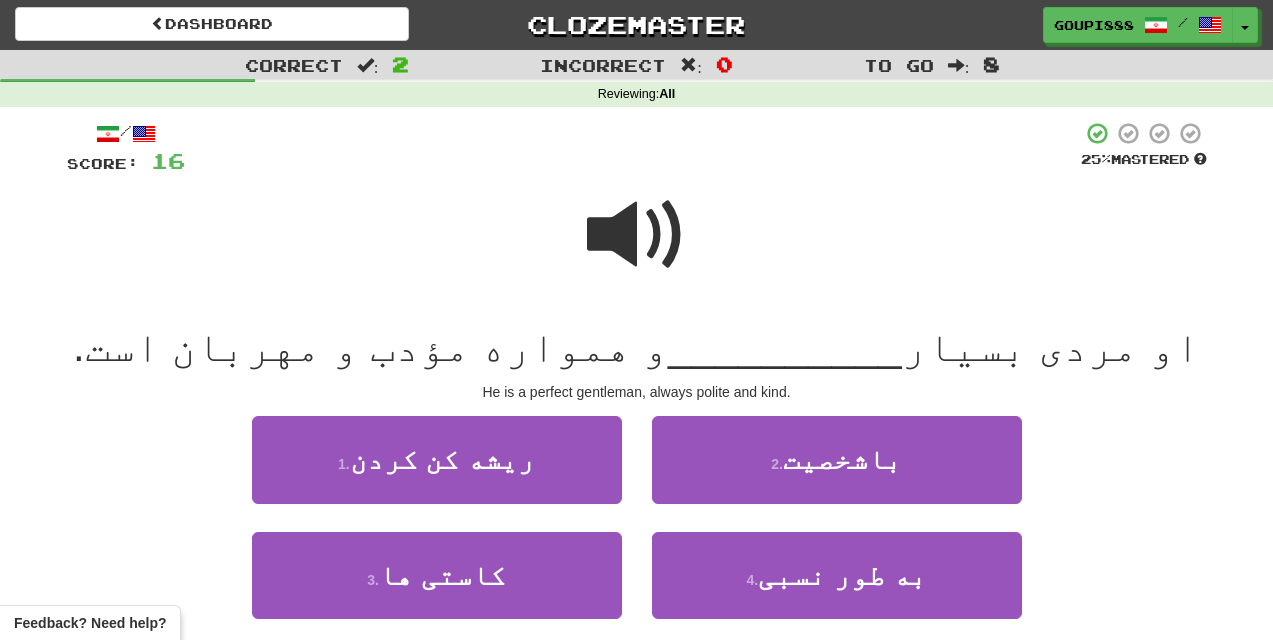 click at bounding box center [637, 235] 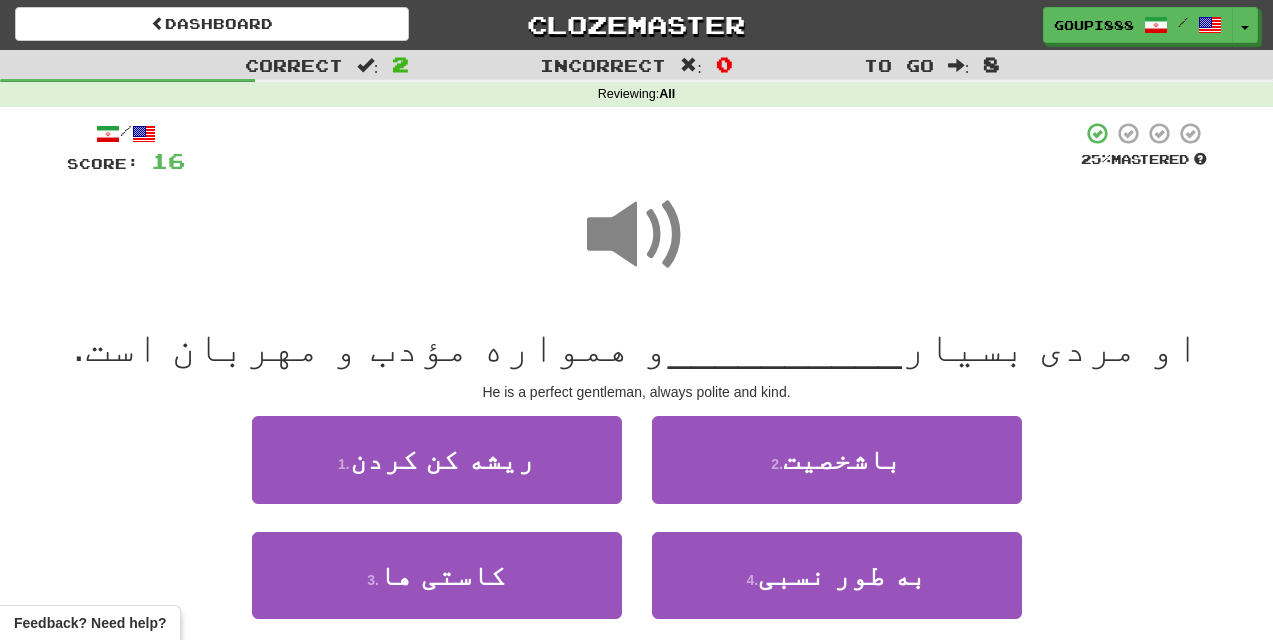 click at bounding box center [637, 235] 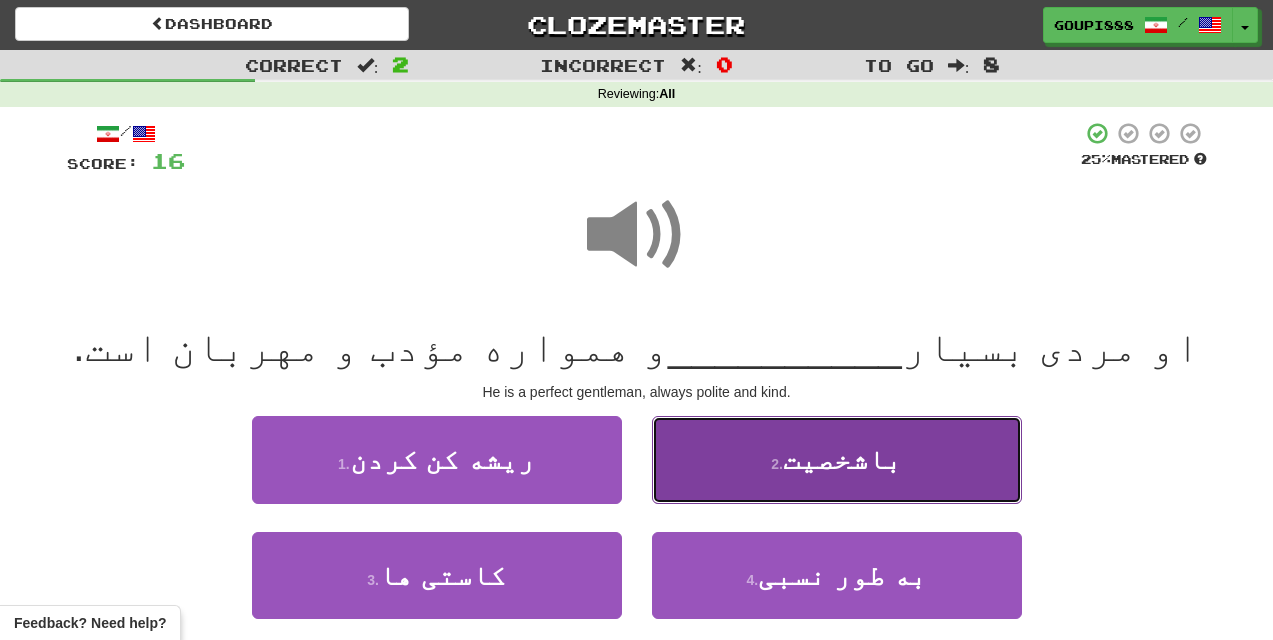 click on "باشخصیت" at bounding box center [842, 459] 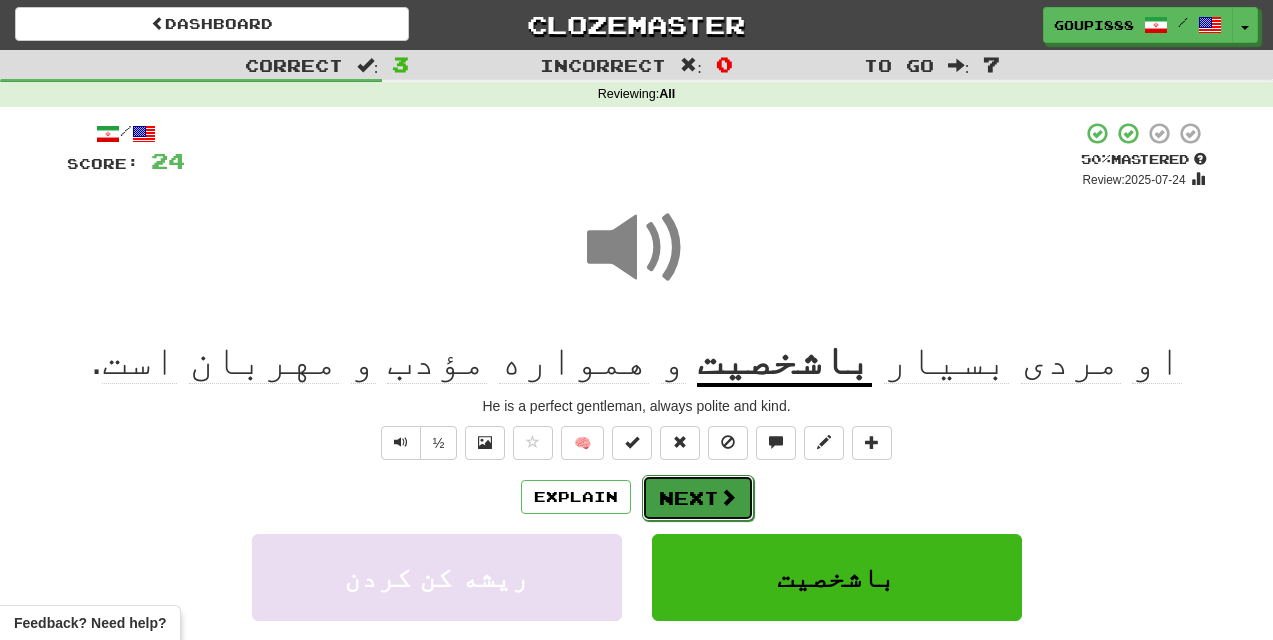 click on "Next" at bounding box center (698, 498) 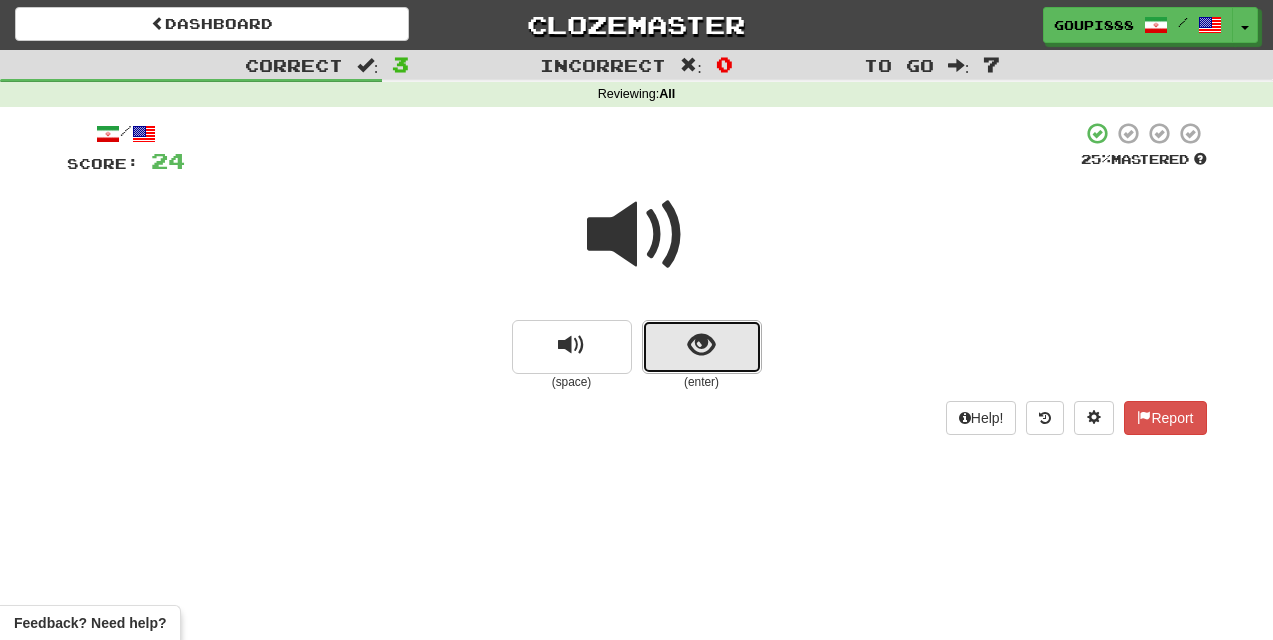 click at bounding box center (702, 347) 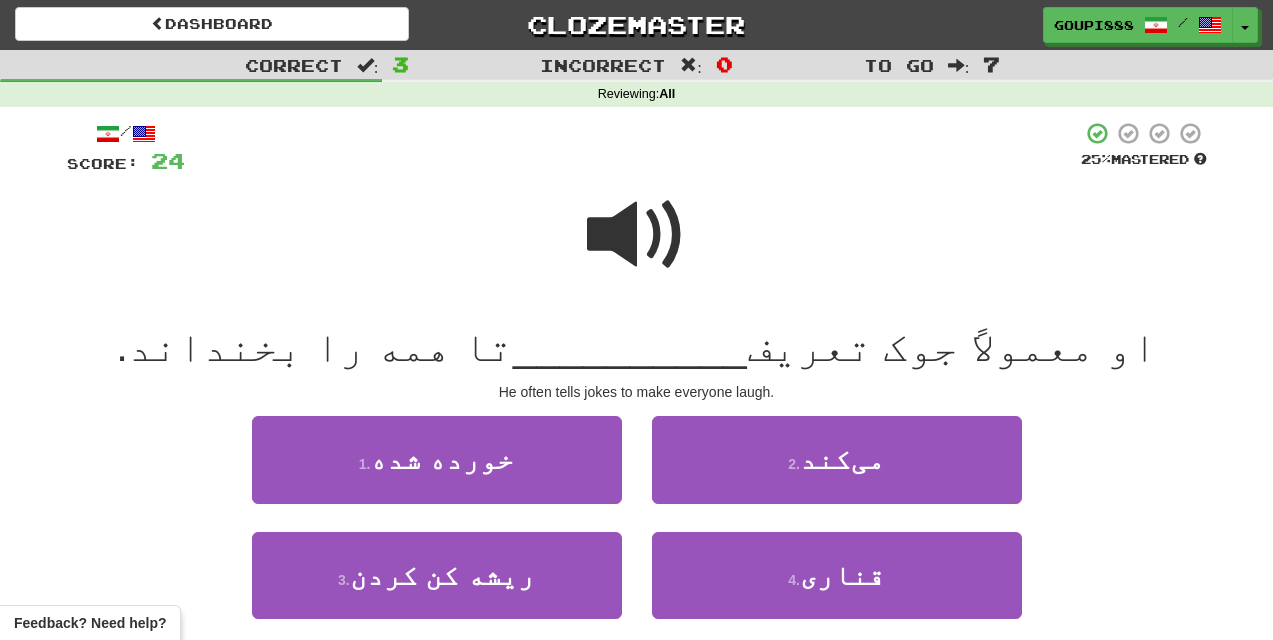 click at bounding box center [637, 235] 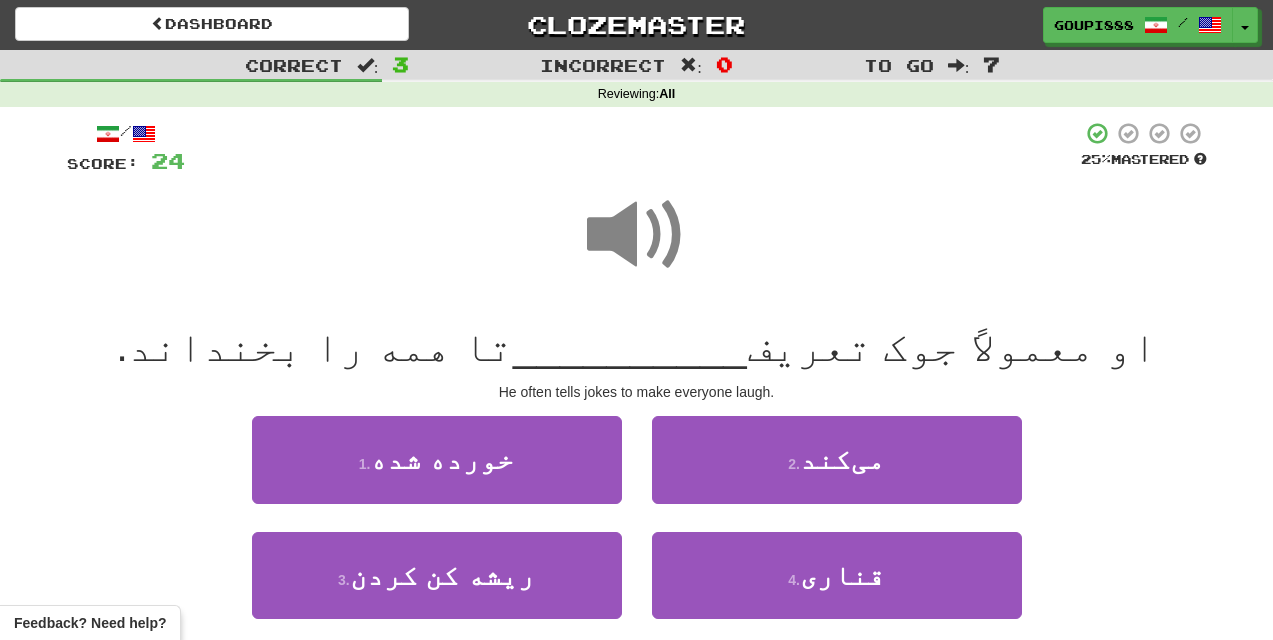 click at bounding box center [637, 235] 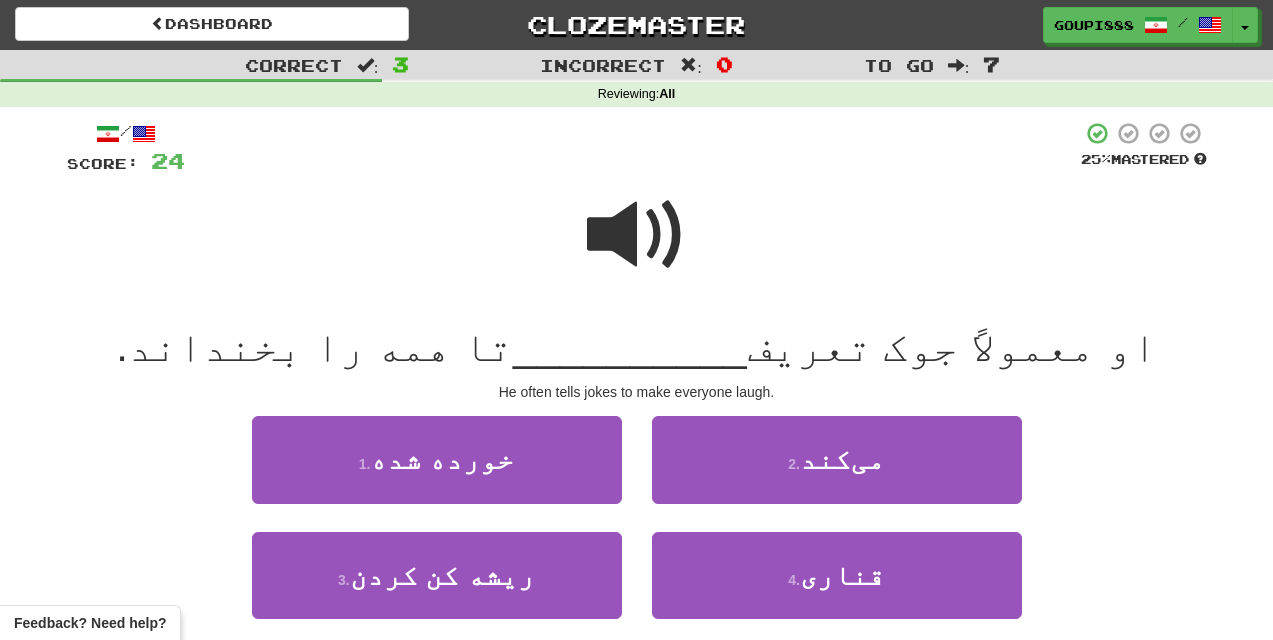 click at bounding box center [637, 235] 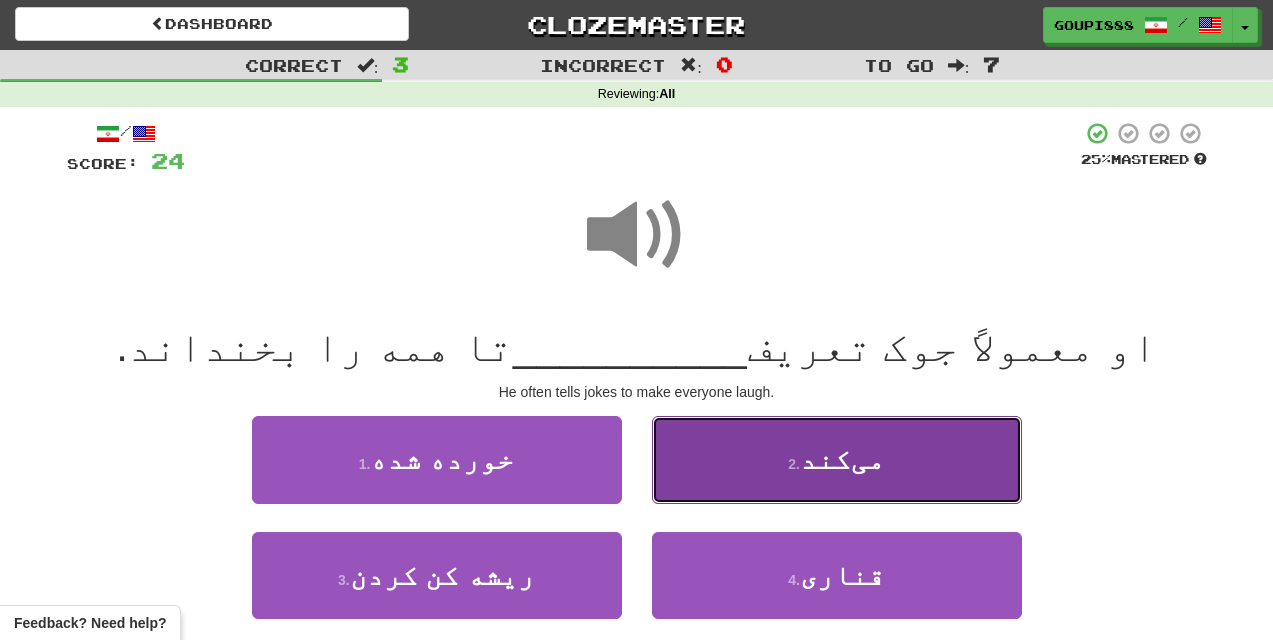 click on "2 .  می‌کند" at bounding box center (837, 459) 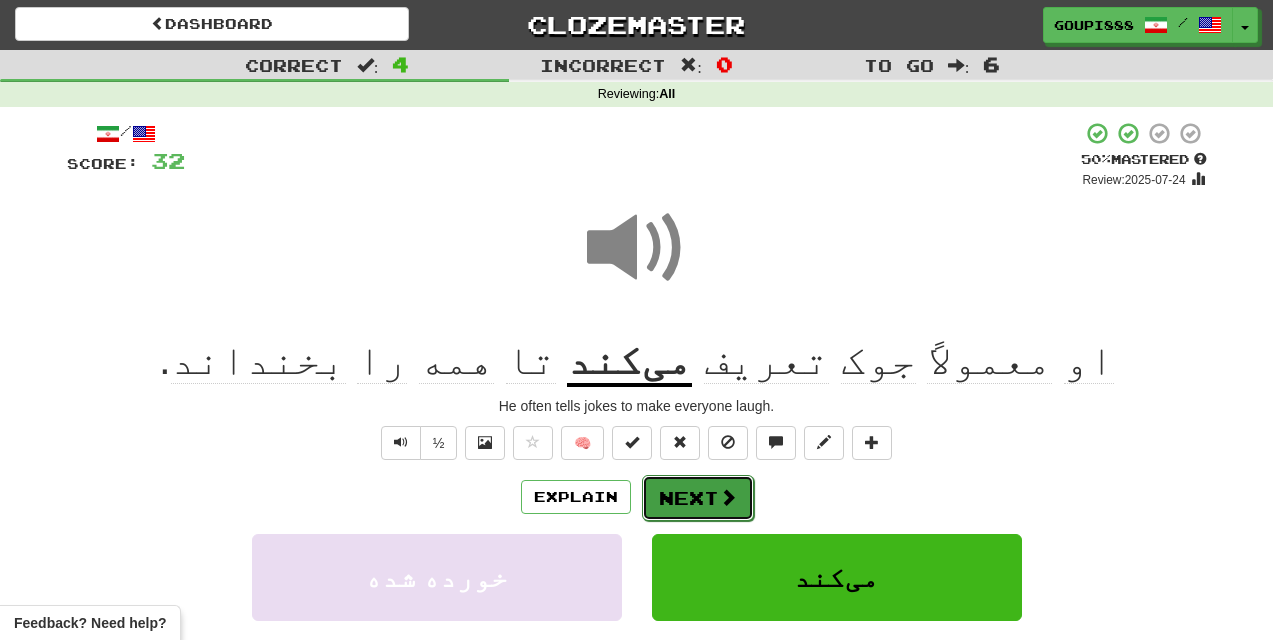 click at bounding box center (728, 497) 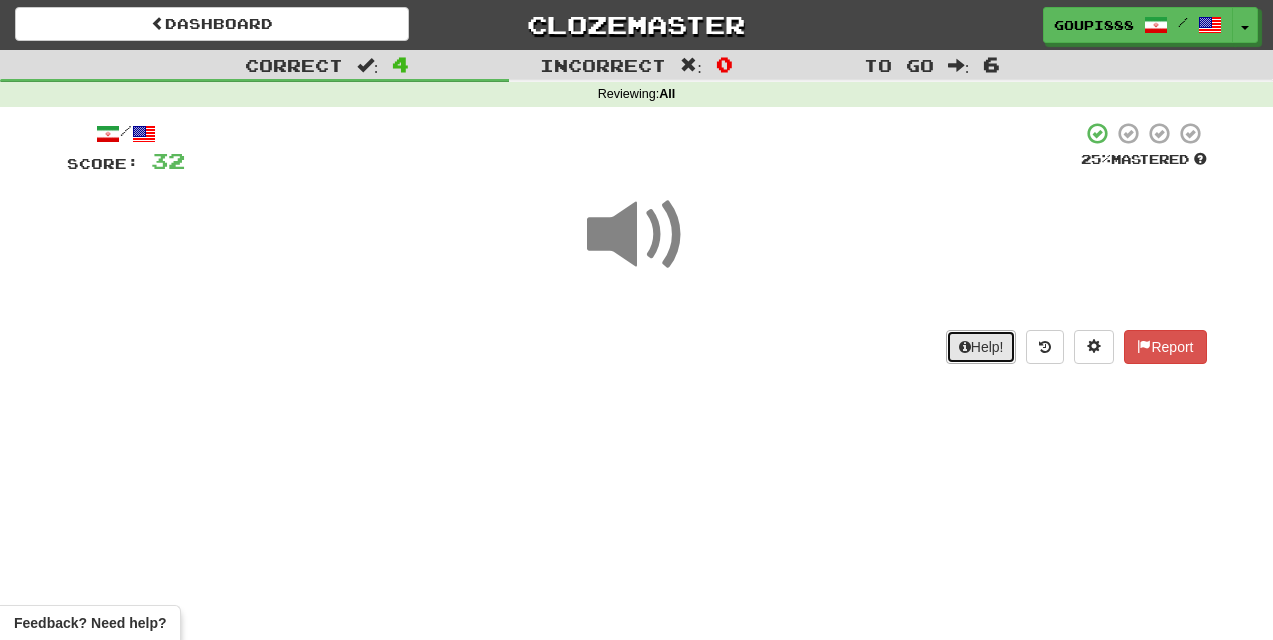 click on "Help!" at bounding box center (981, 347) 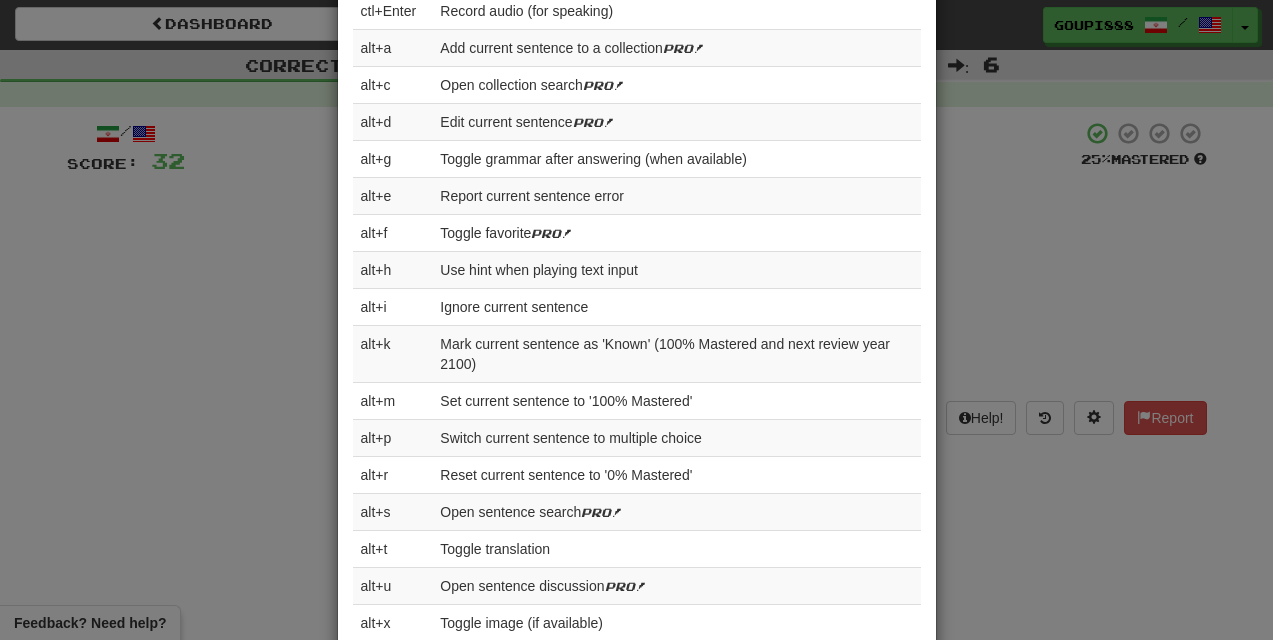 scroll, scrollTop: 832, scrollLeft: 0, axis: vertical 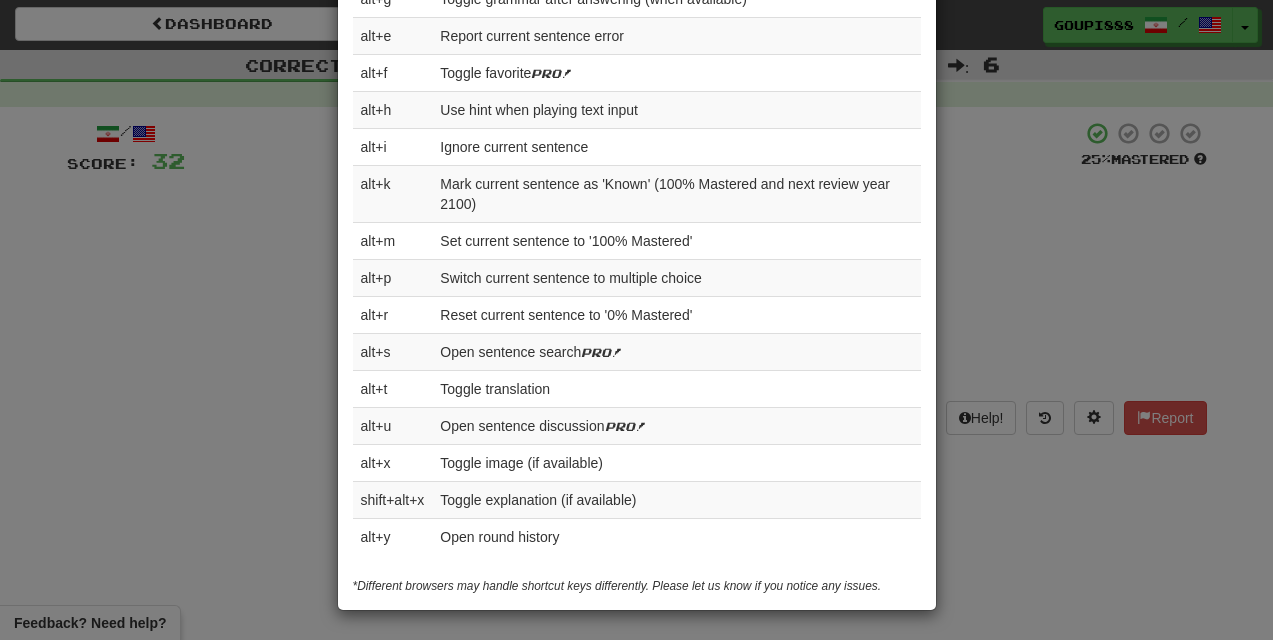 click on "× Help Complete the sentence with the correct missing word! 👉 Run Tutorial 👈 Points are determined as follows: (4 points for multiple choice, 8 points for text input)  x ( % Mastered  divided by 25) Points are cut in half if you use a hint while playing text input or you review a sentence before it's ready for review. An incorrect answer gets 0 points. Playing favorites doesn't use the same equation - correct answers always get 2 points. Clozemaster uses a spaced-repetition system to help maximize your learning efficiency with sentences starting at 0% Mastered. If a sentence is answered correctly it goes to 25% Mastered and is set to review the next day. Correct again? It goes to 50% Mastered and is set to review 10 days in the future. 75% Mastered is 30 days in the future, and 100% Mastered is 180 days in the future. Incorrect at any point resets the sentence to 0% Mastered. Pro users can customize these intervals via the Dashboard. Questions? Something else you'd like to see here?  Let us know . 1-4" at bounding box center [636, 320] 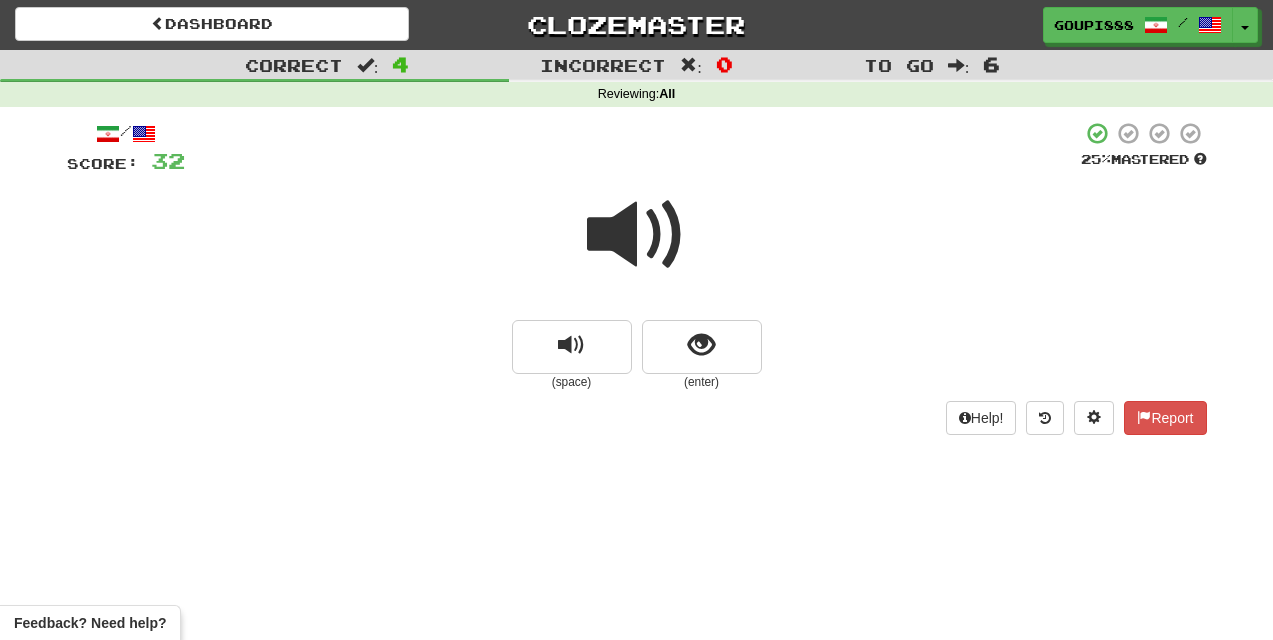 click at bounding box center (637, 235) 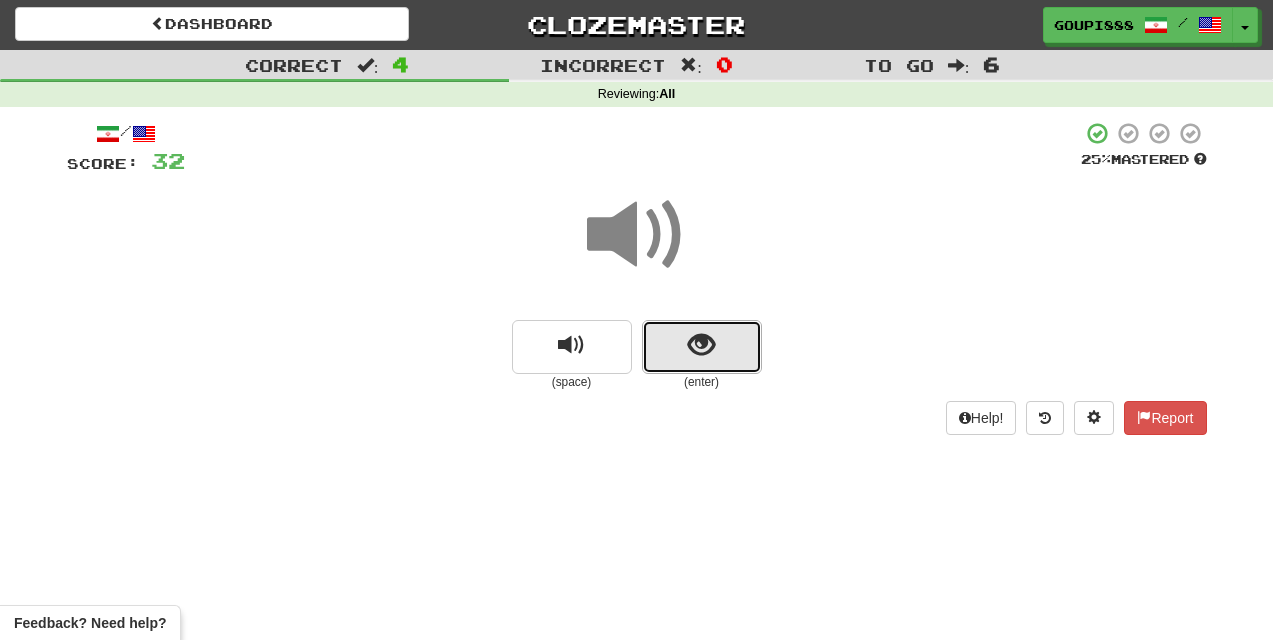 click at bounding box center (701, 345) 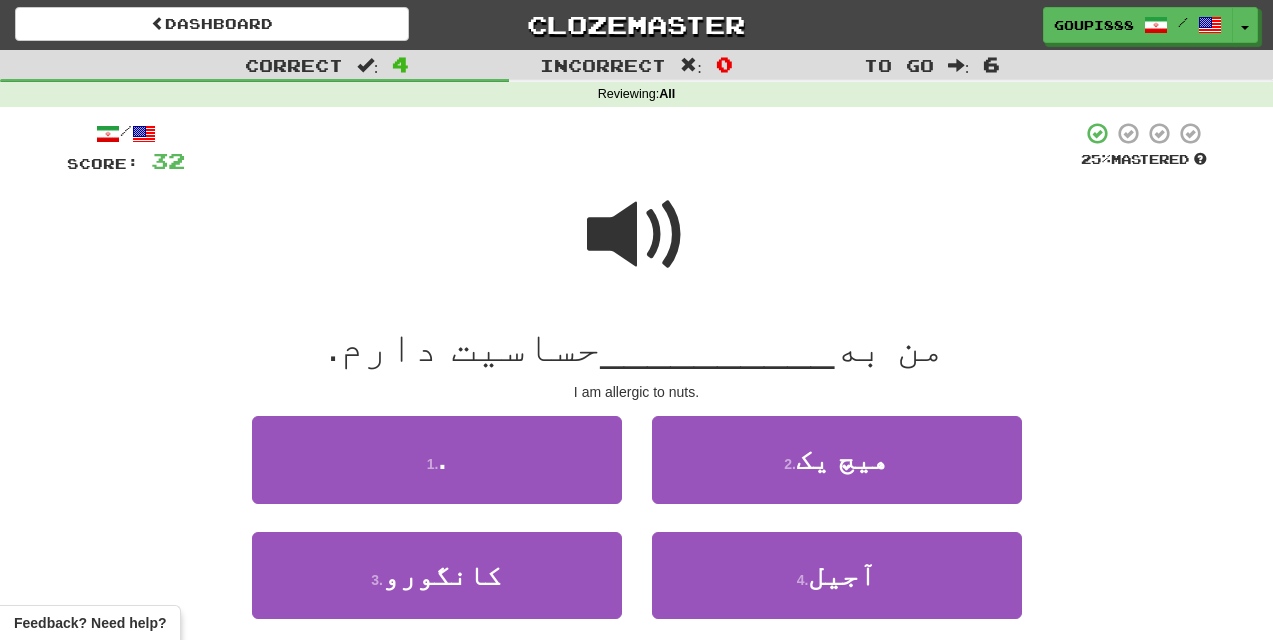 click at bounding box center [637, 235] 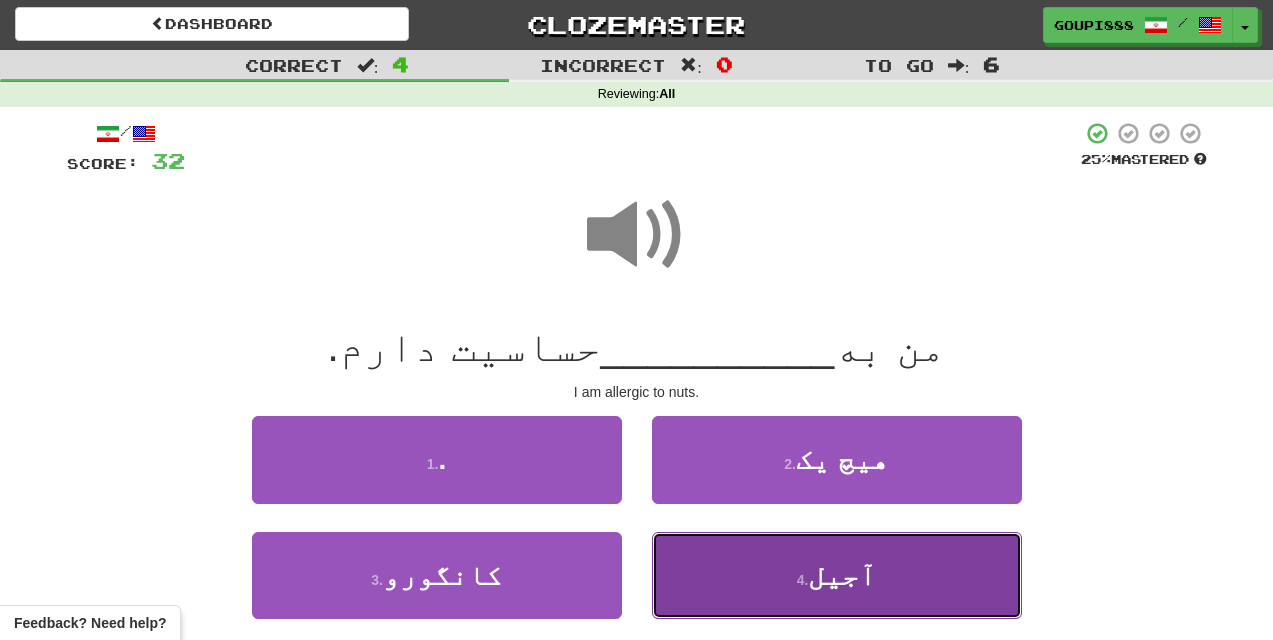 click on "آجیل" at bounding box center [842, 575] 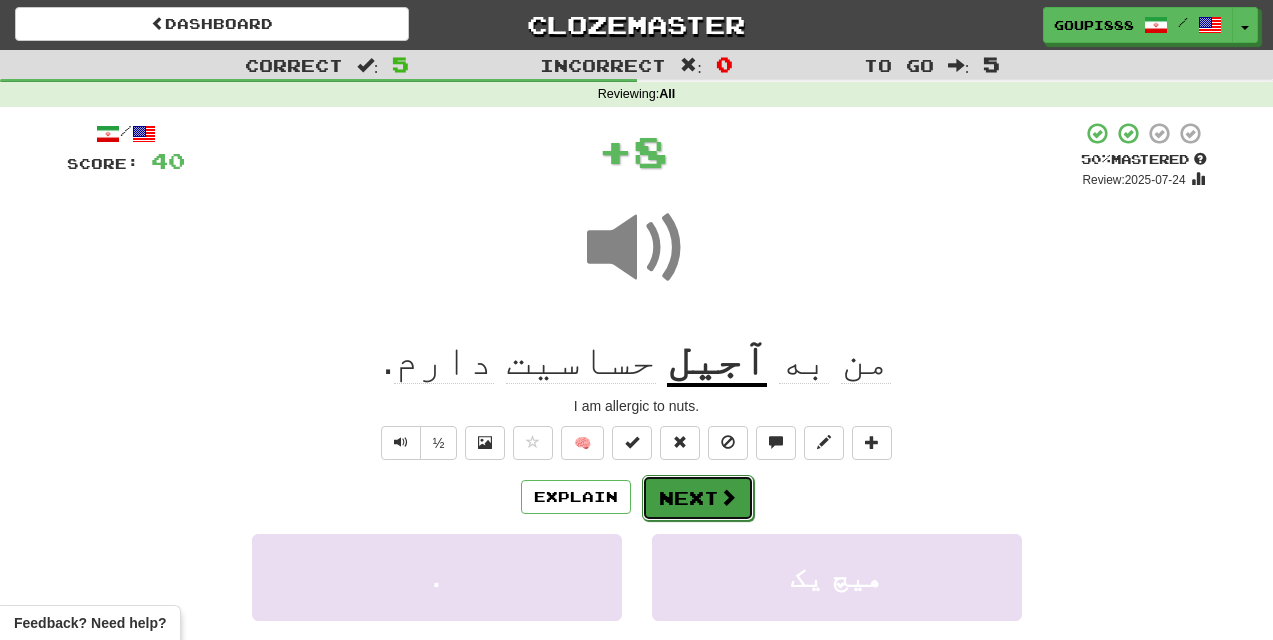 click at bounding box center [728, 497] 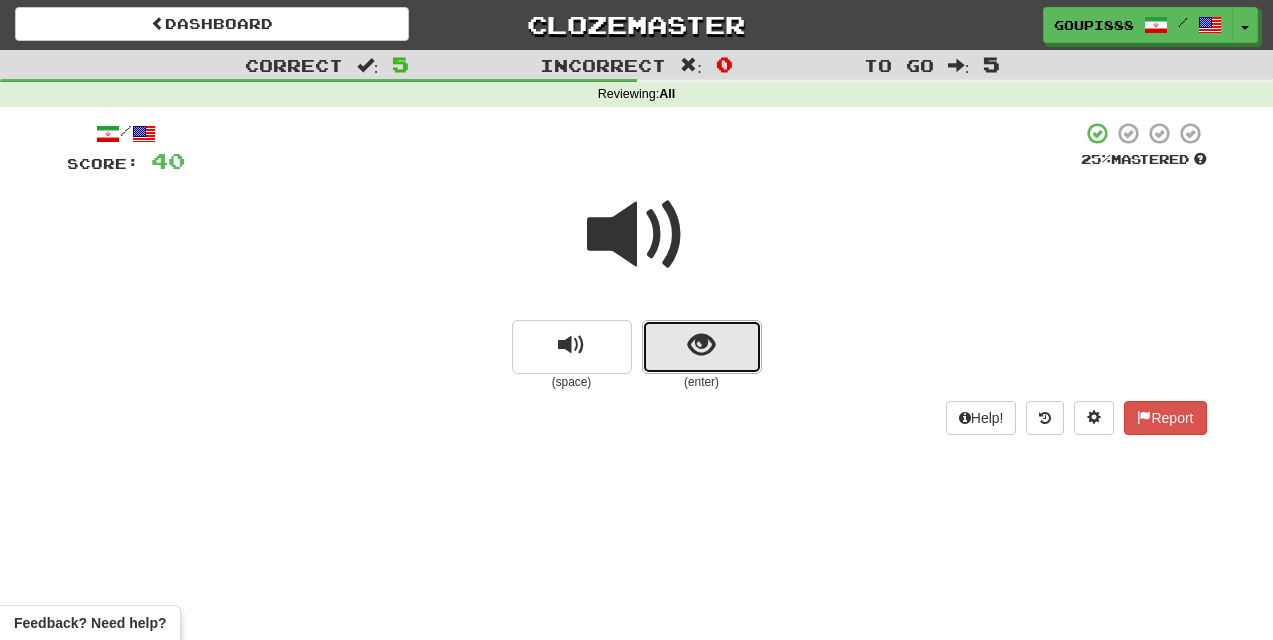 click at bounding box center (701, 345) 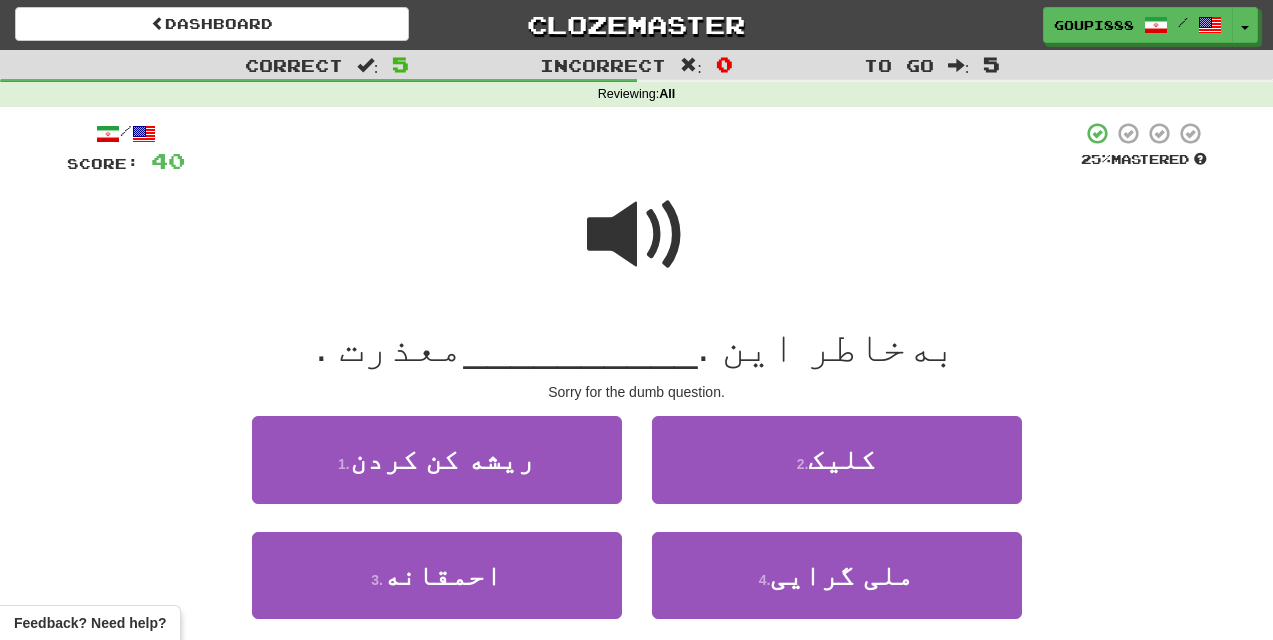 click at bounding box center [637, 235] 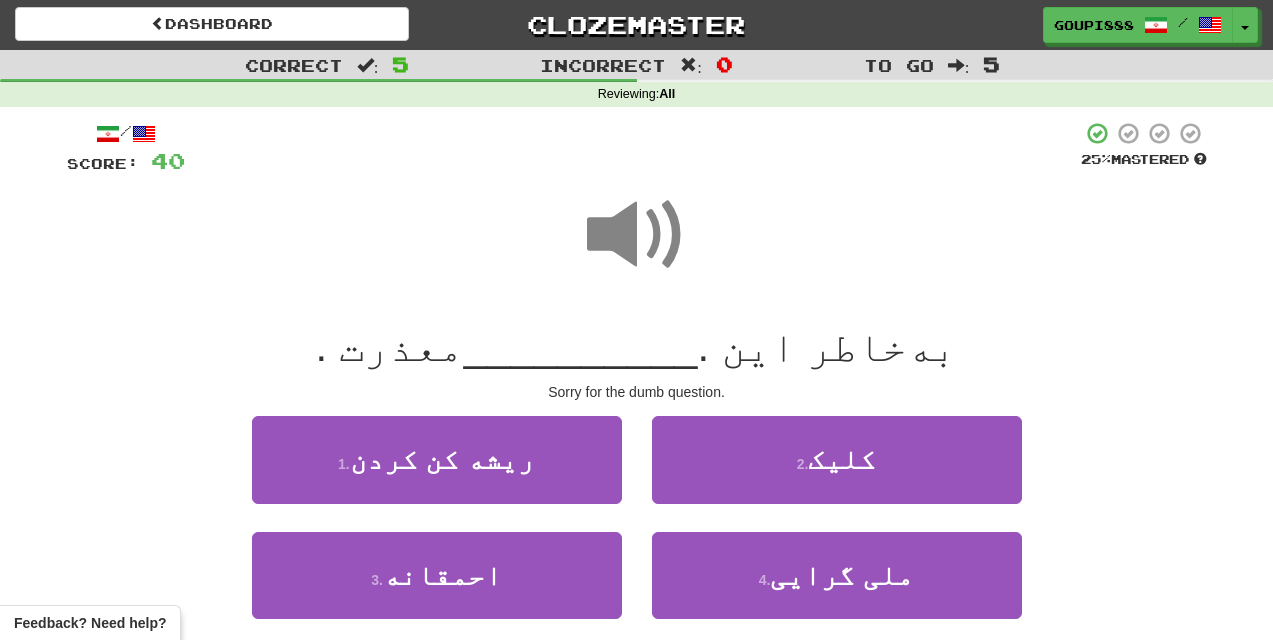 click at bounding box center [637, 235] 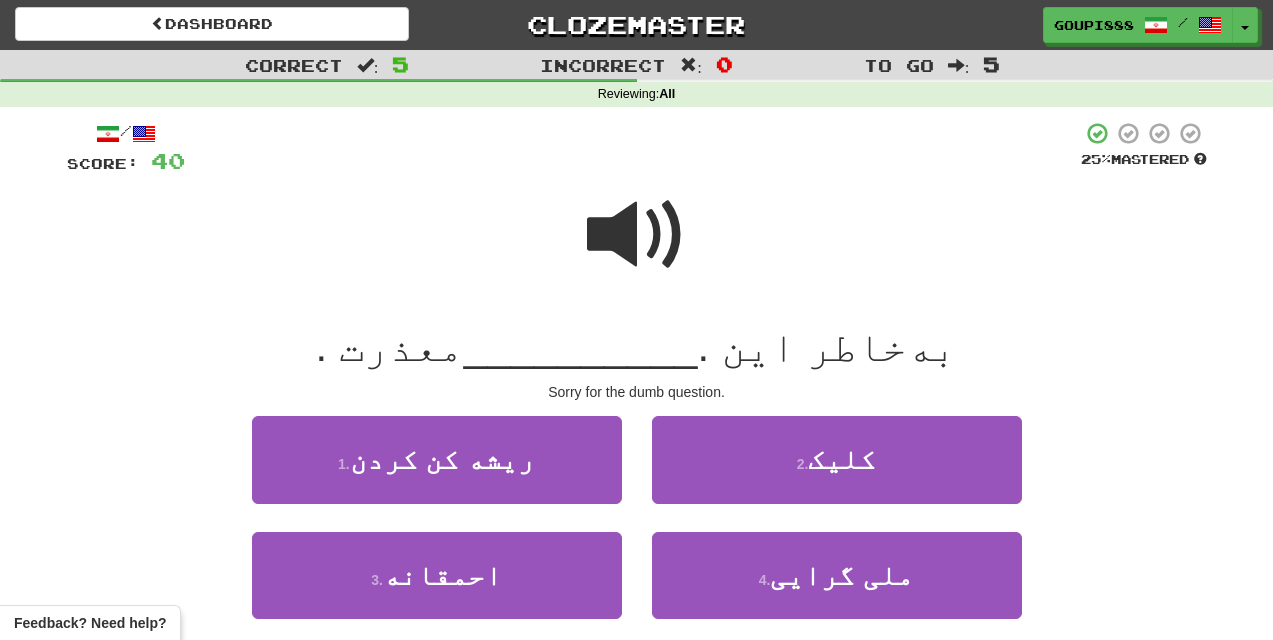 click at bounding box center (637, 235) 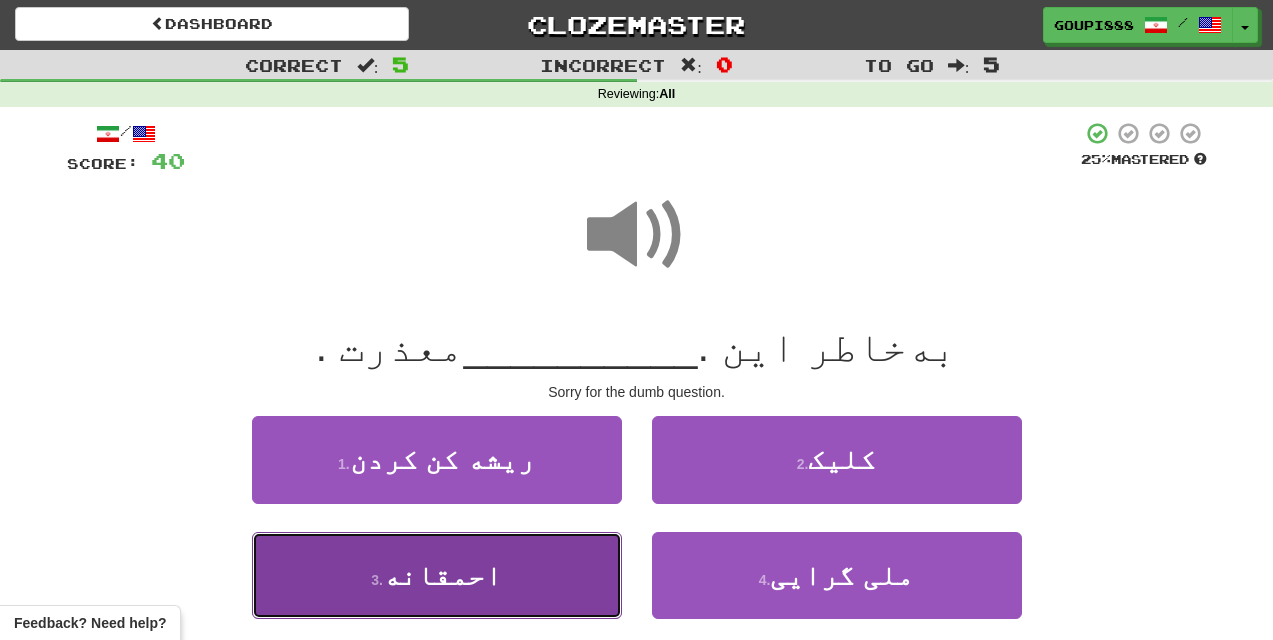 click on "احمقانه" at bounding box center (442, 575) 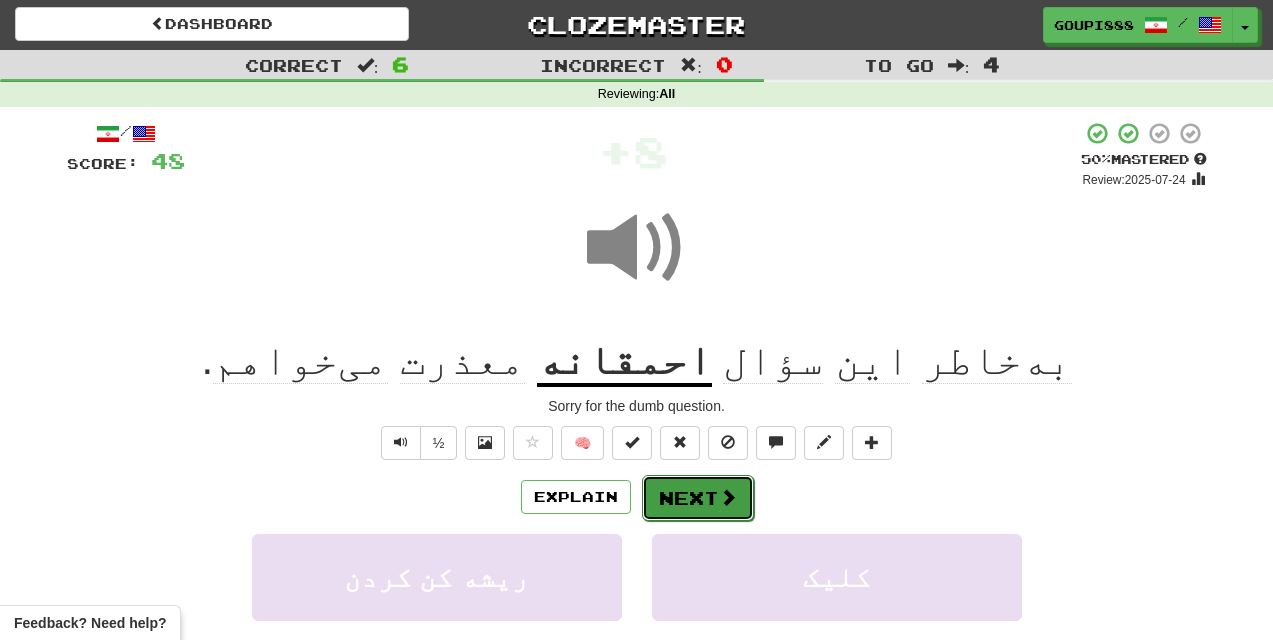 click at bounding box center [728, 497] 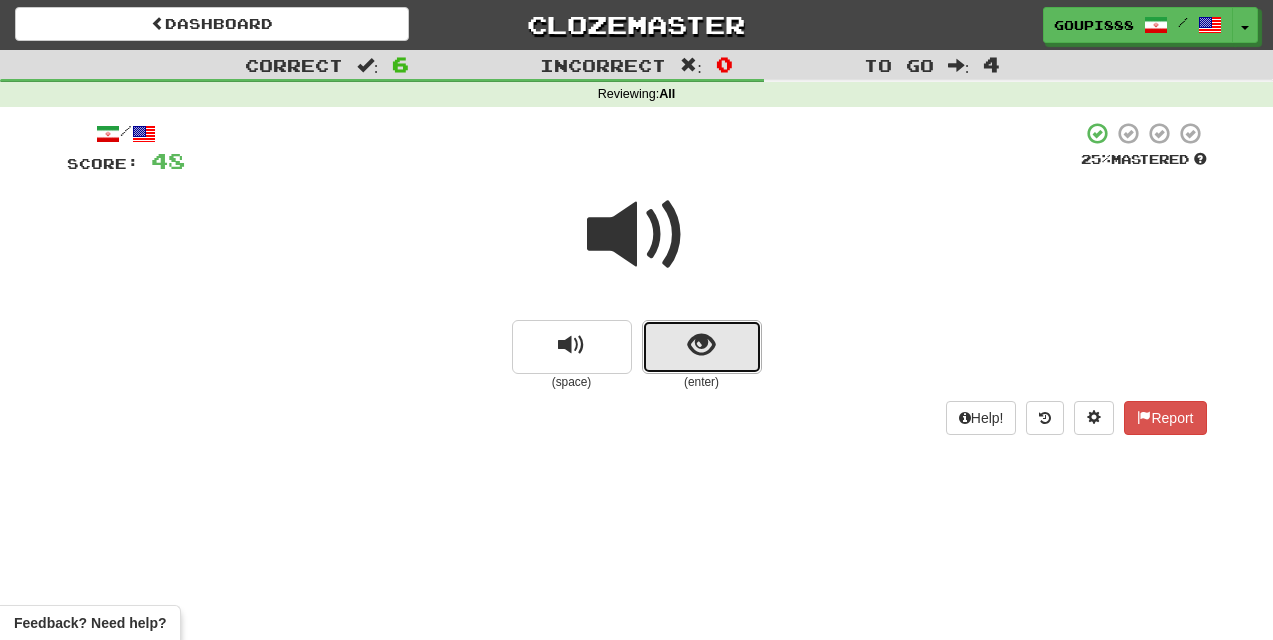 click at bounding box center (702, 347) 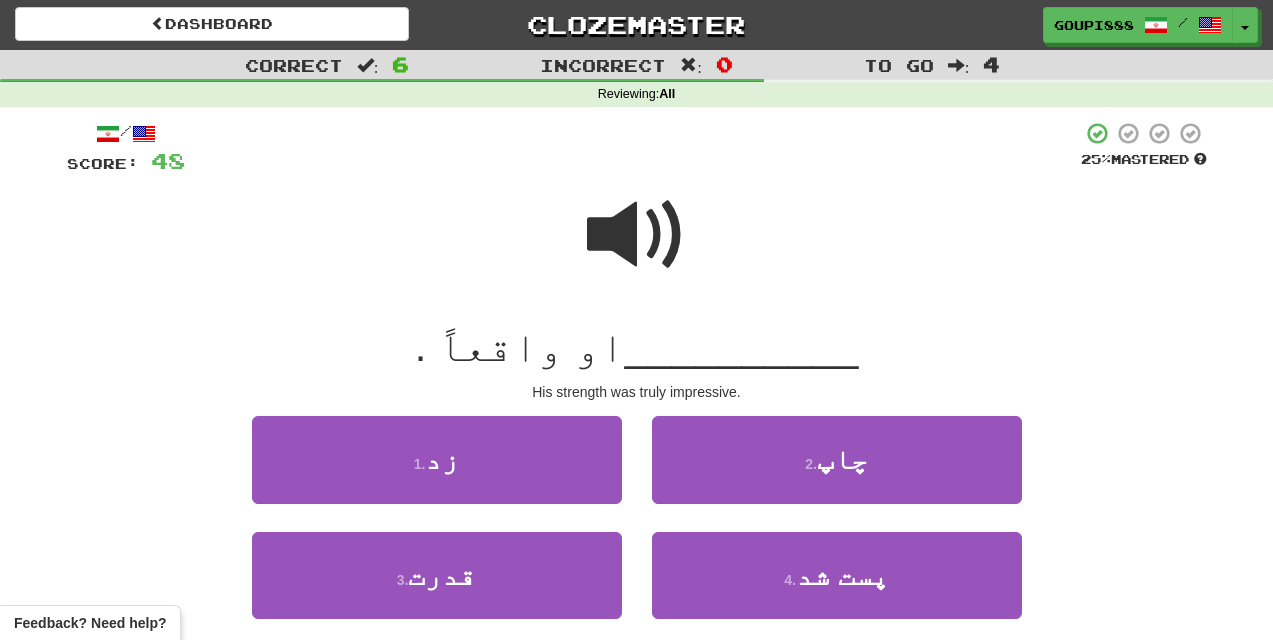 click at bounding box center [637, 235] 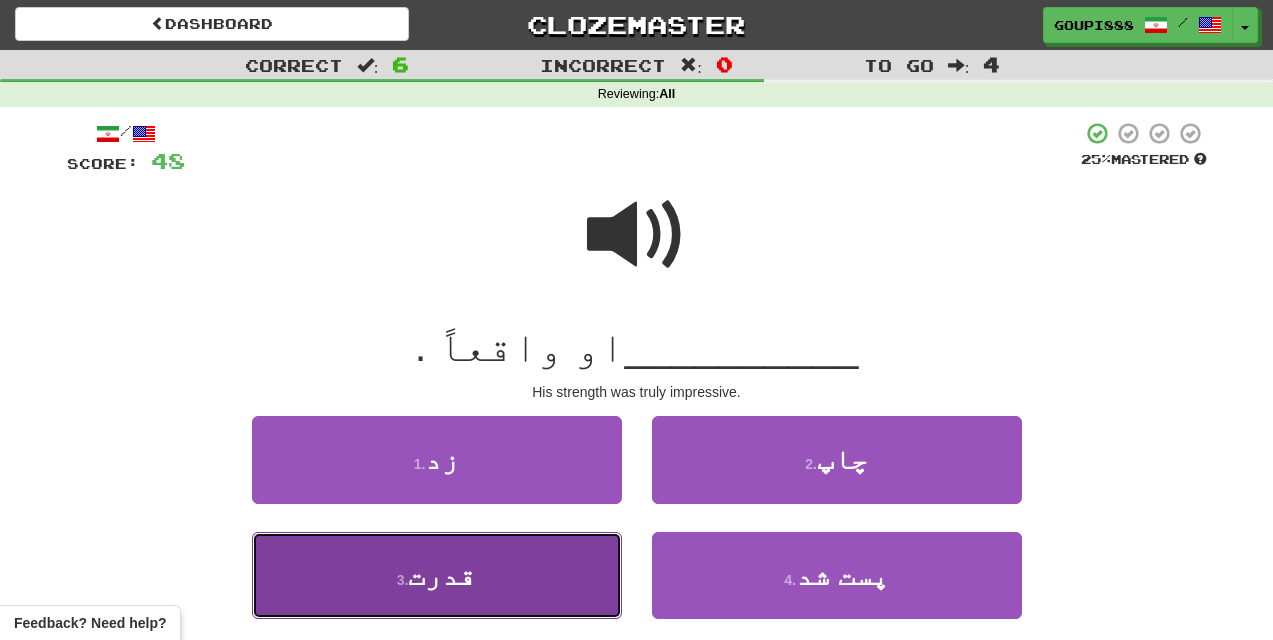 click on "3 .  قدرت" at bounding box center [437, 575] 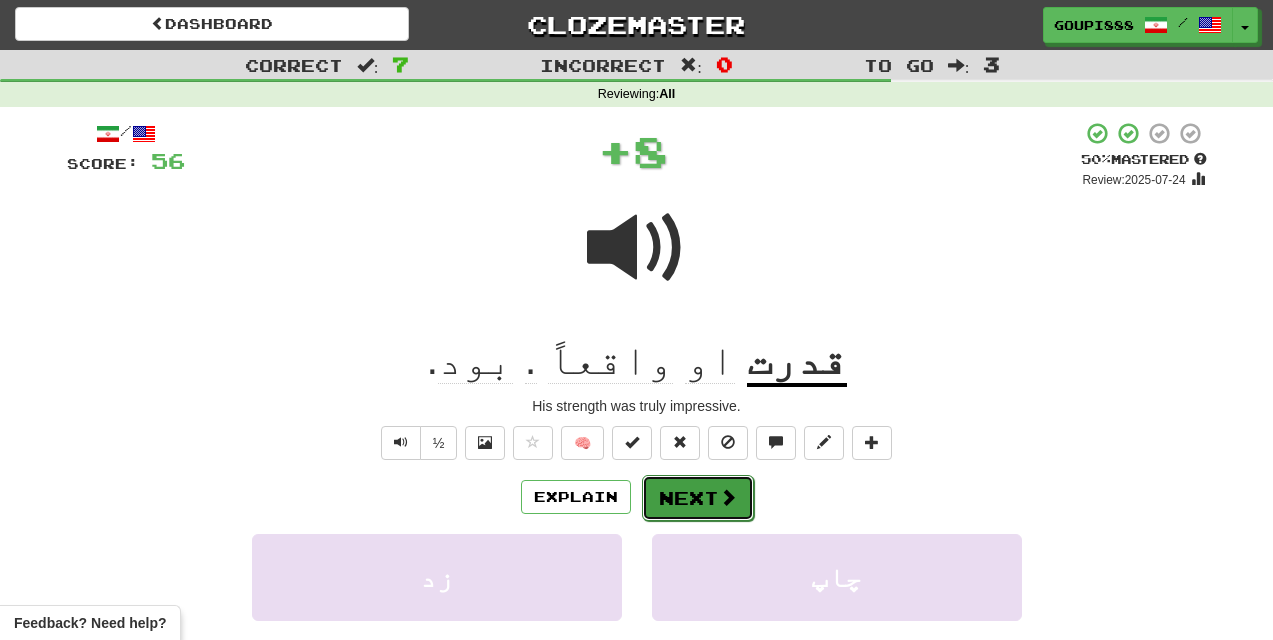 click at bounding box center (728, 497) 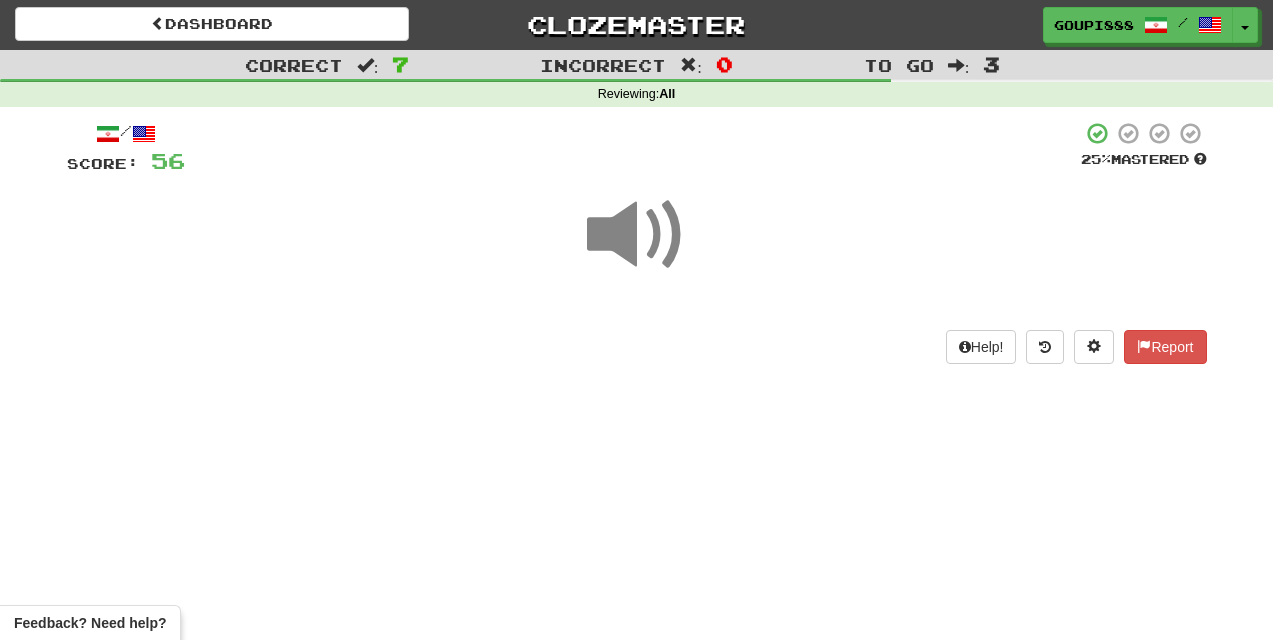 click at bounding box center [637, 235] 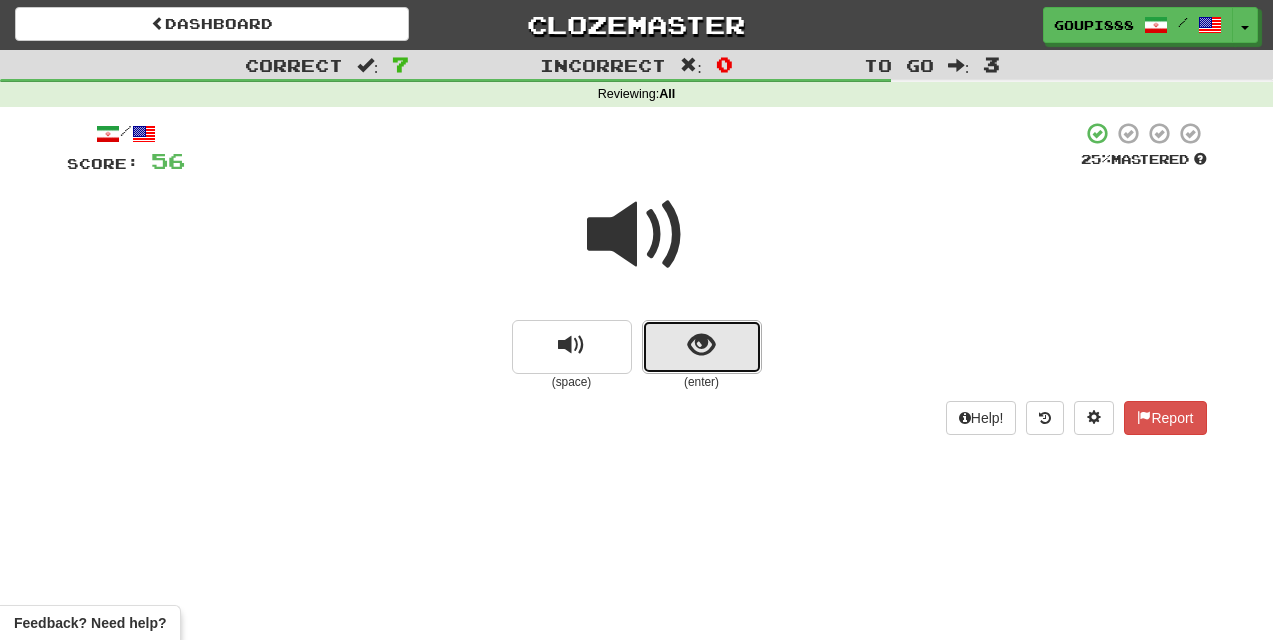 click at bounding box center [701, 345] 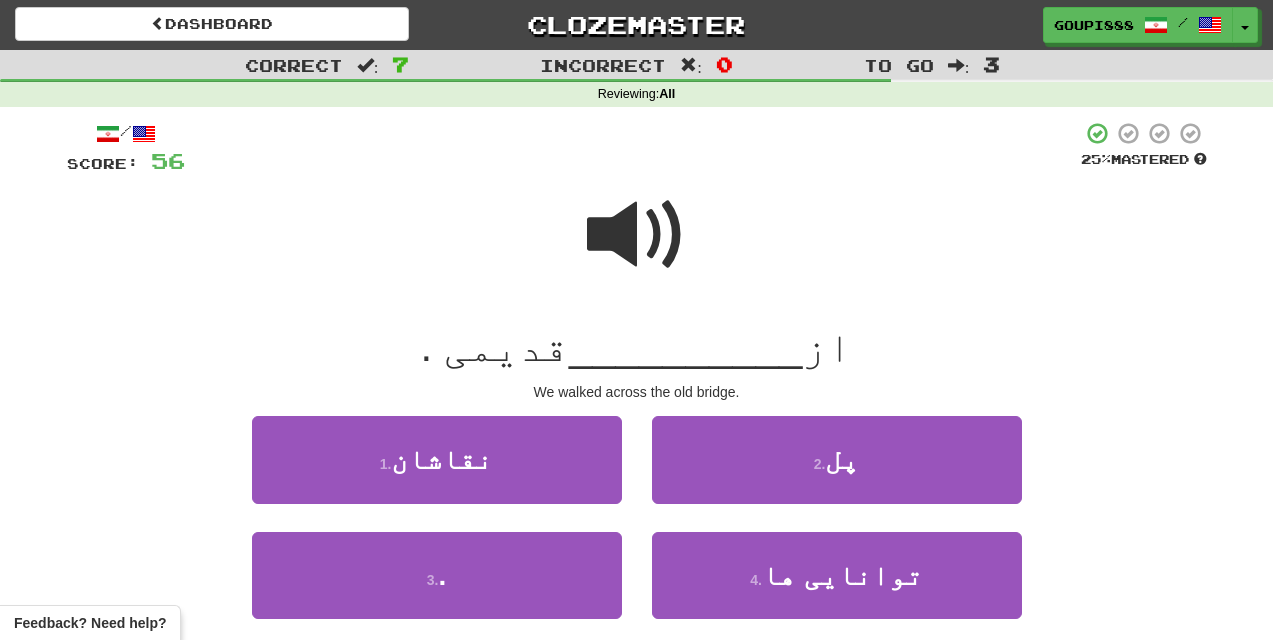 click at bounding box center [637, 235] 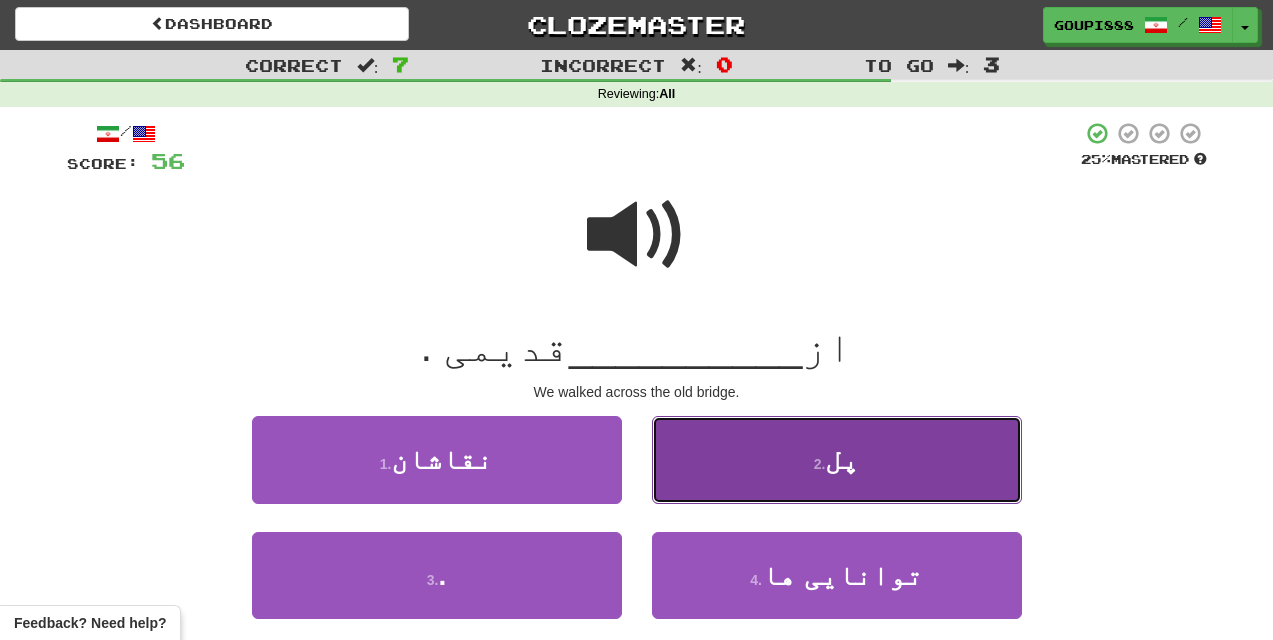 click on "2 .  پل" at bounding box center [837, 459] 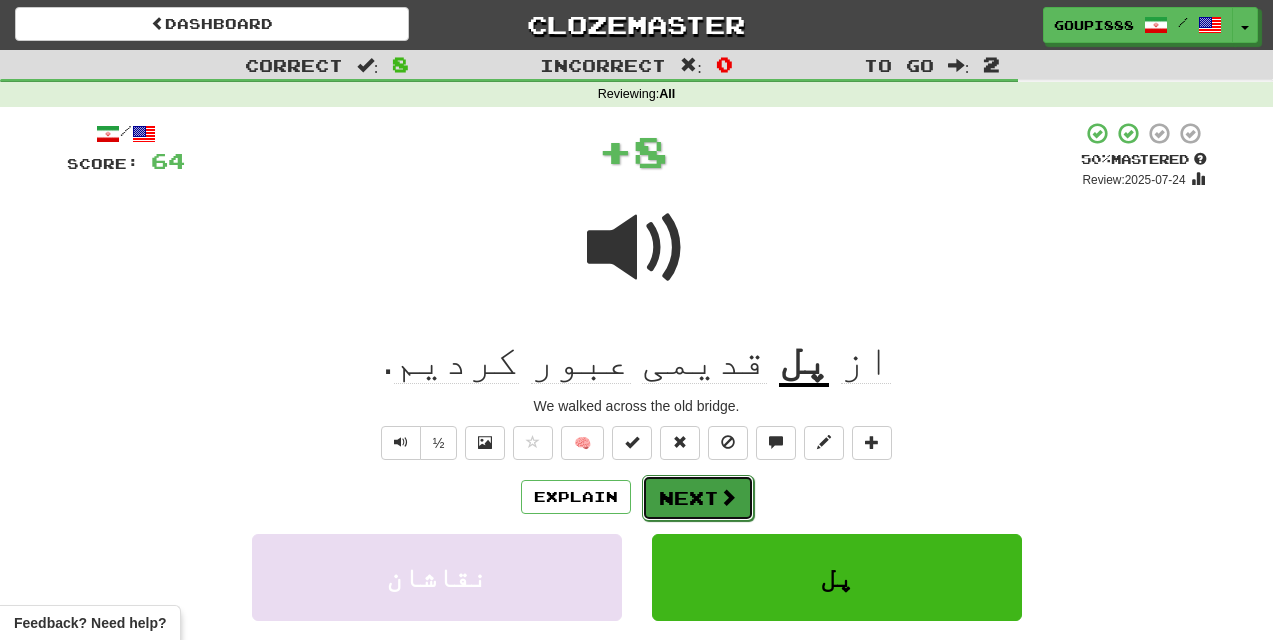 click on "Next" at bounding box center [698, 498] 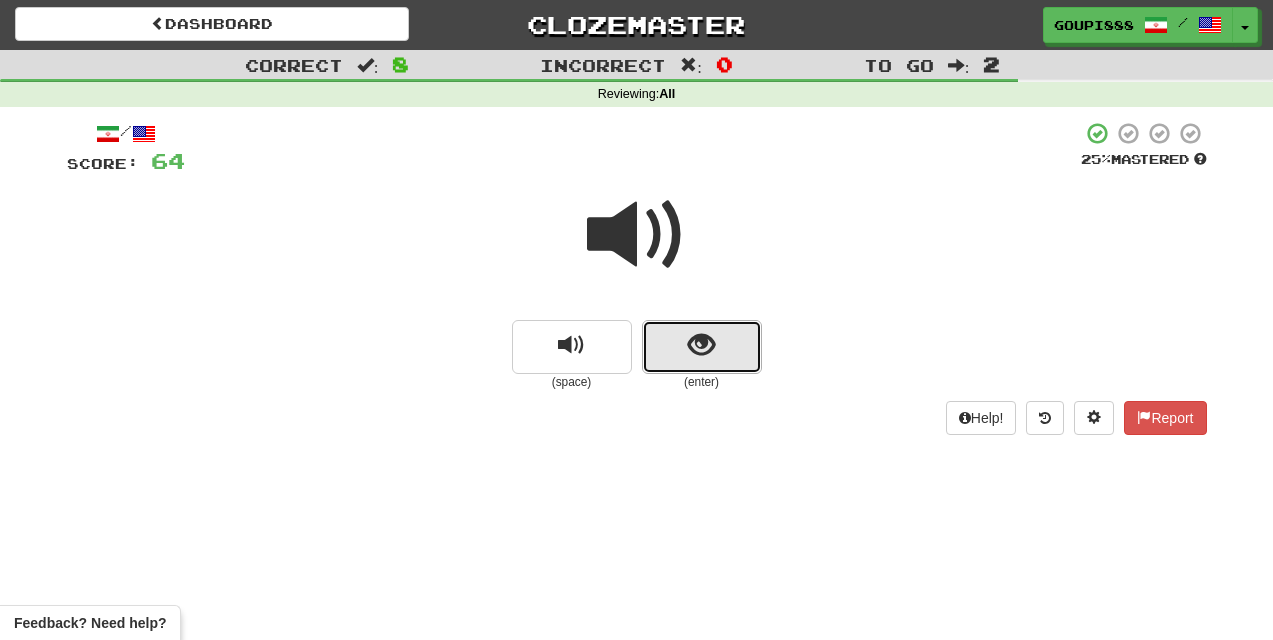 click at bounding box center [701, 345] 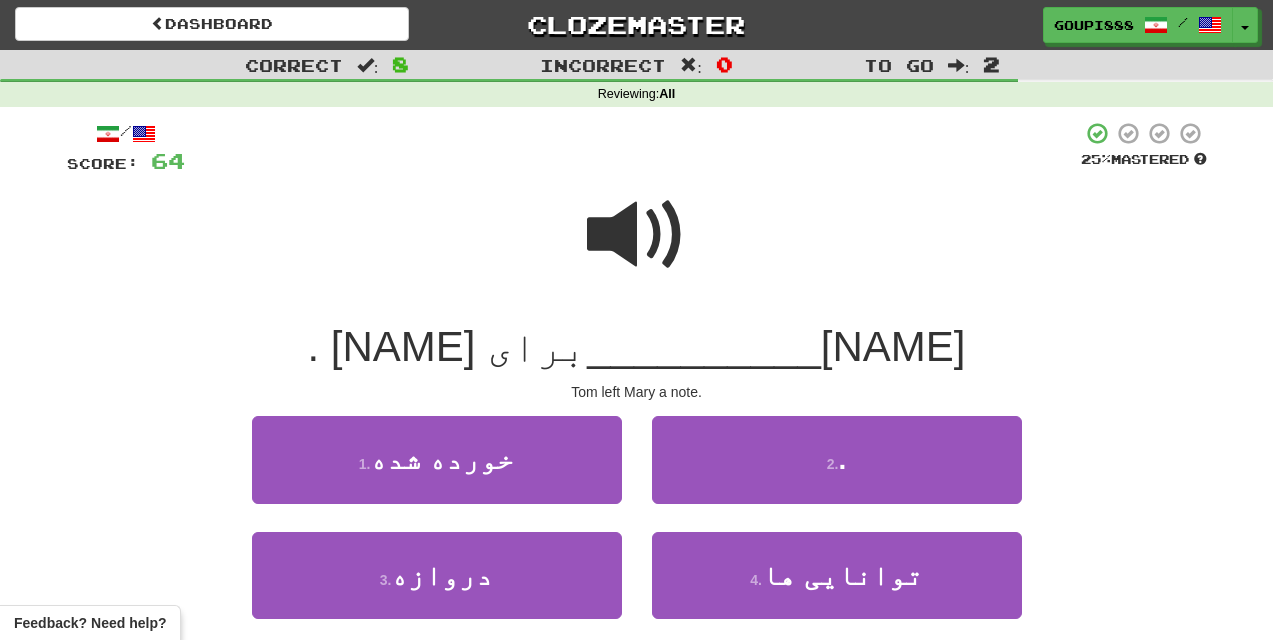 click at bounding box center [637, 235] 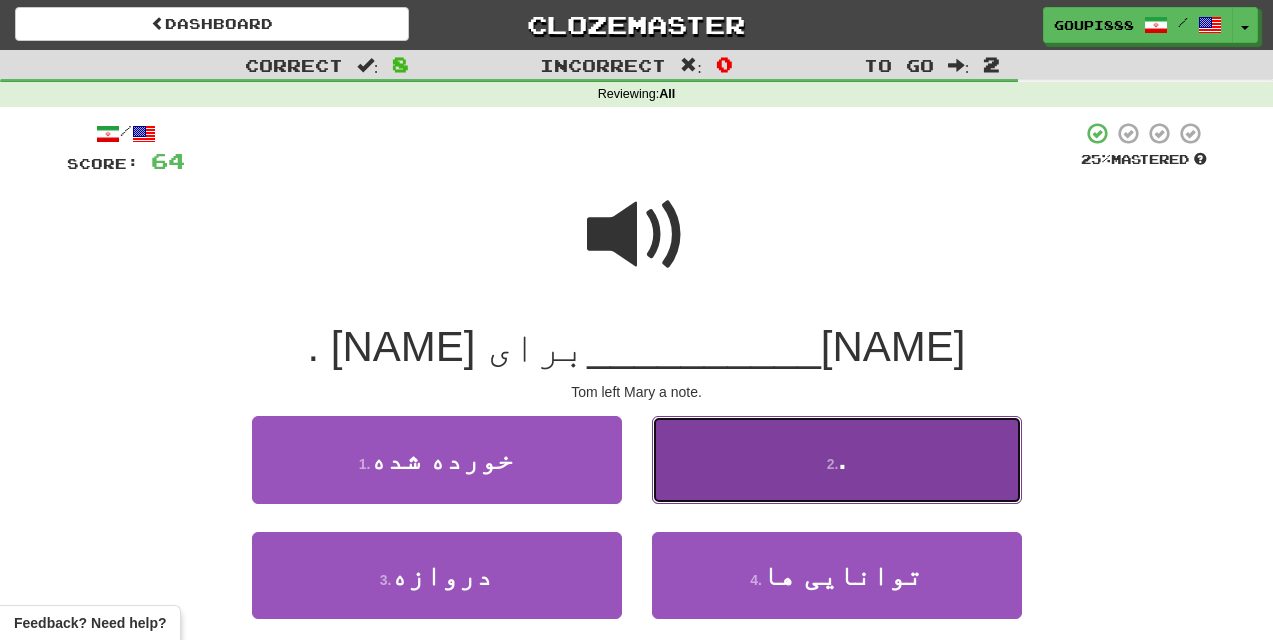 click on "2 .  یادداشت" at bounding box center (837, 459) 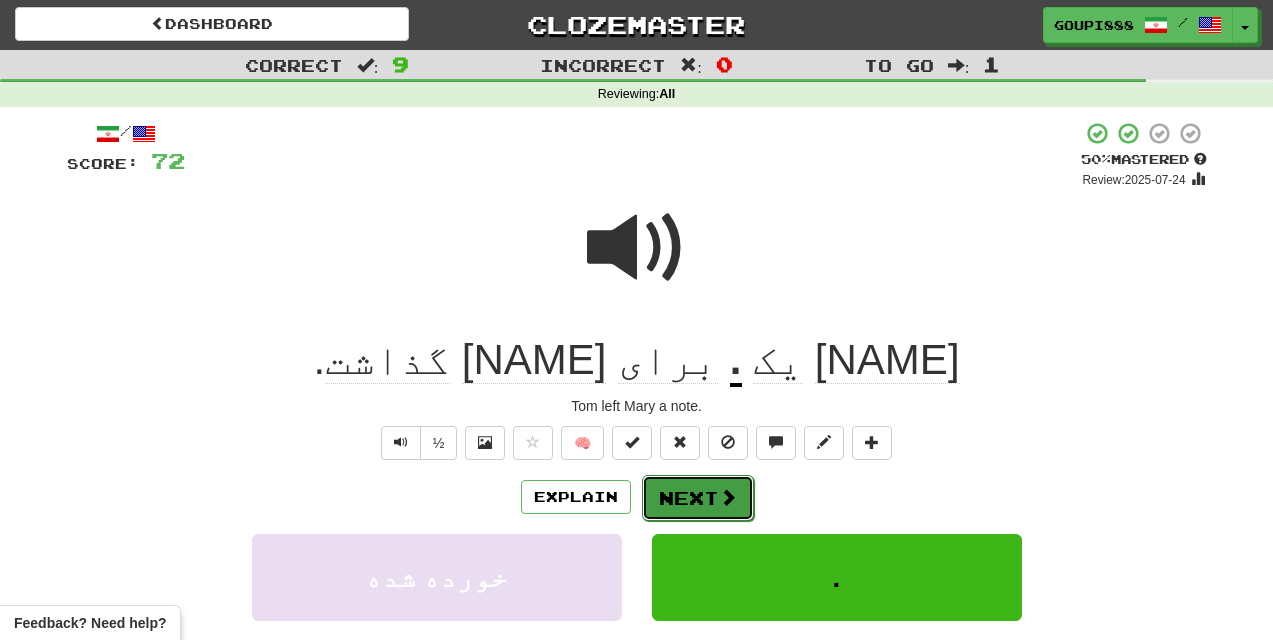 click at bounding box center [728, 497] 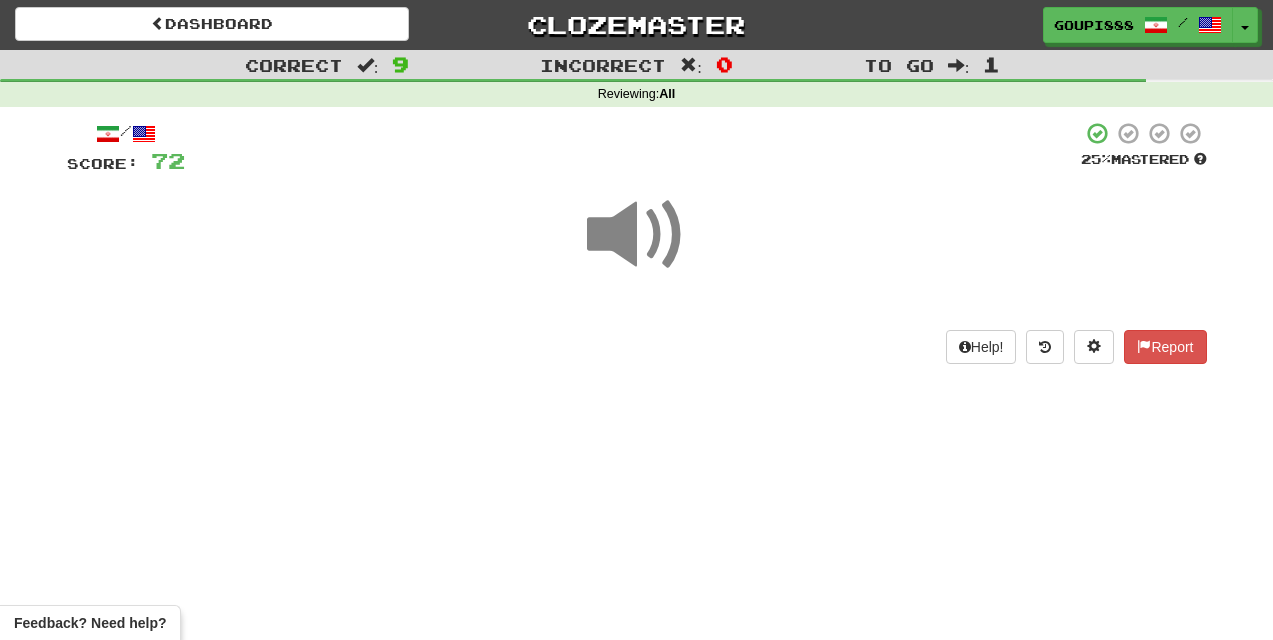 click at bounding box center (637, 235) 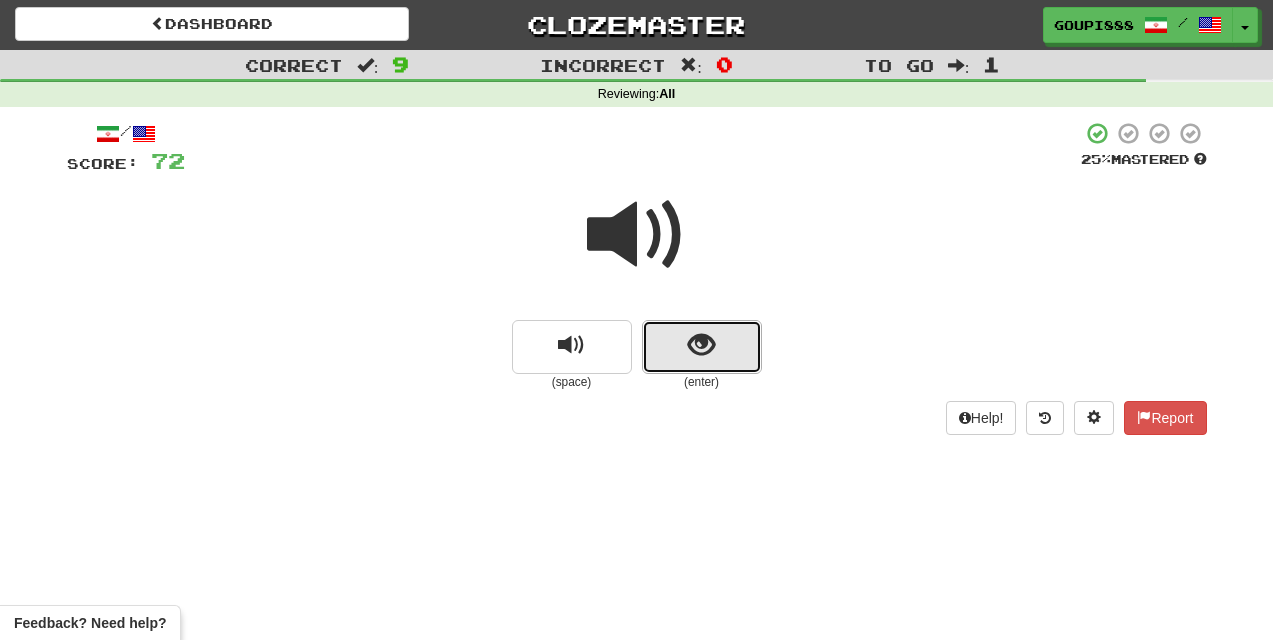 click at bounding box center (701, 345) 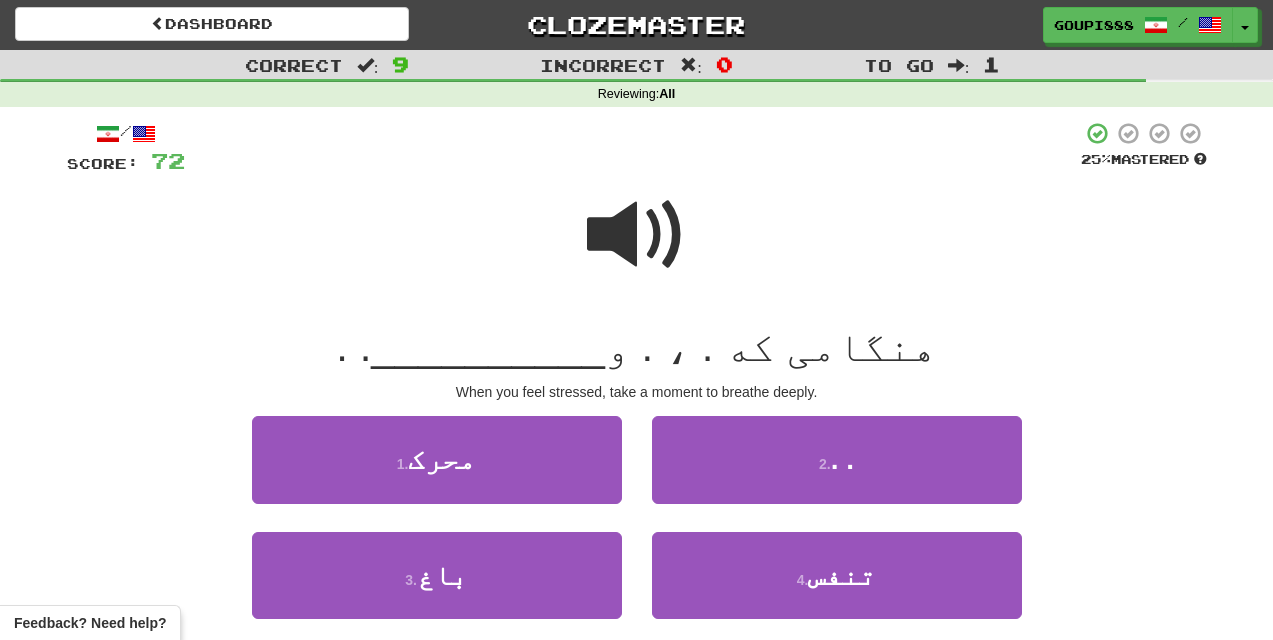 click at bounding box center (637, 235) 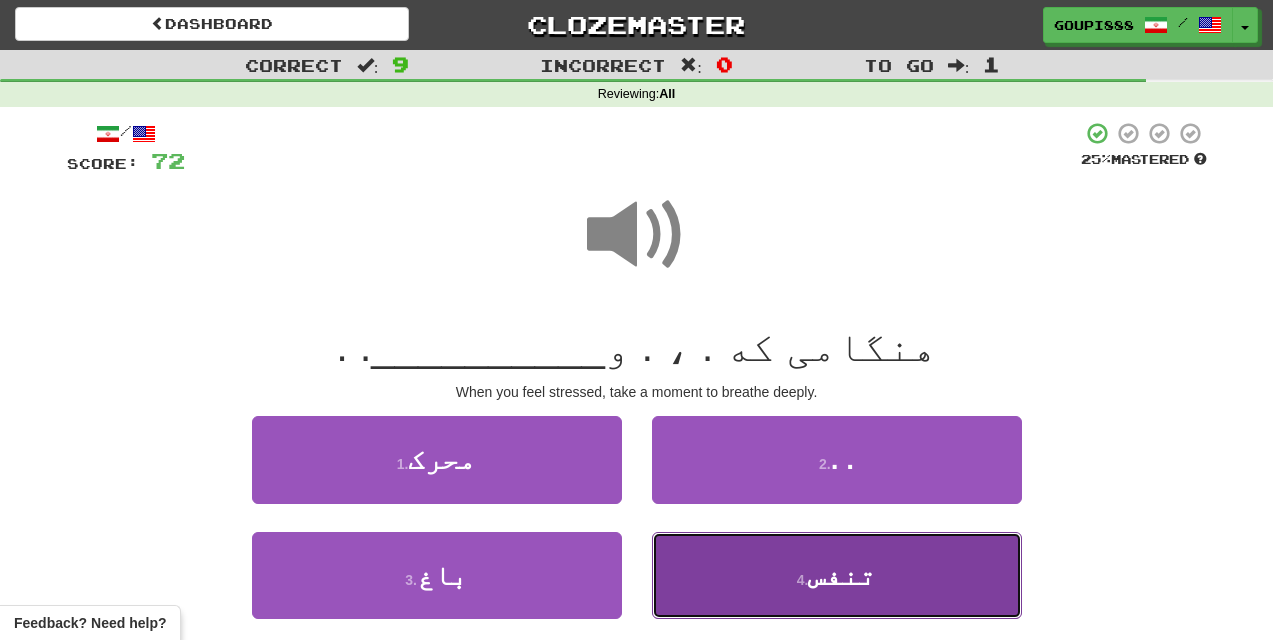 click on "4 .  تنفس" at bounding box center (837, 575) 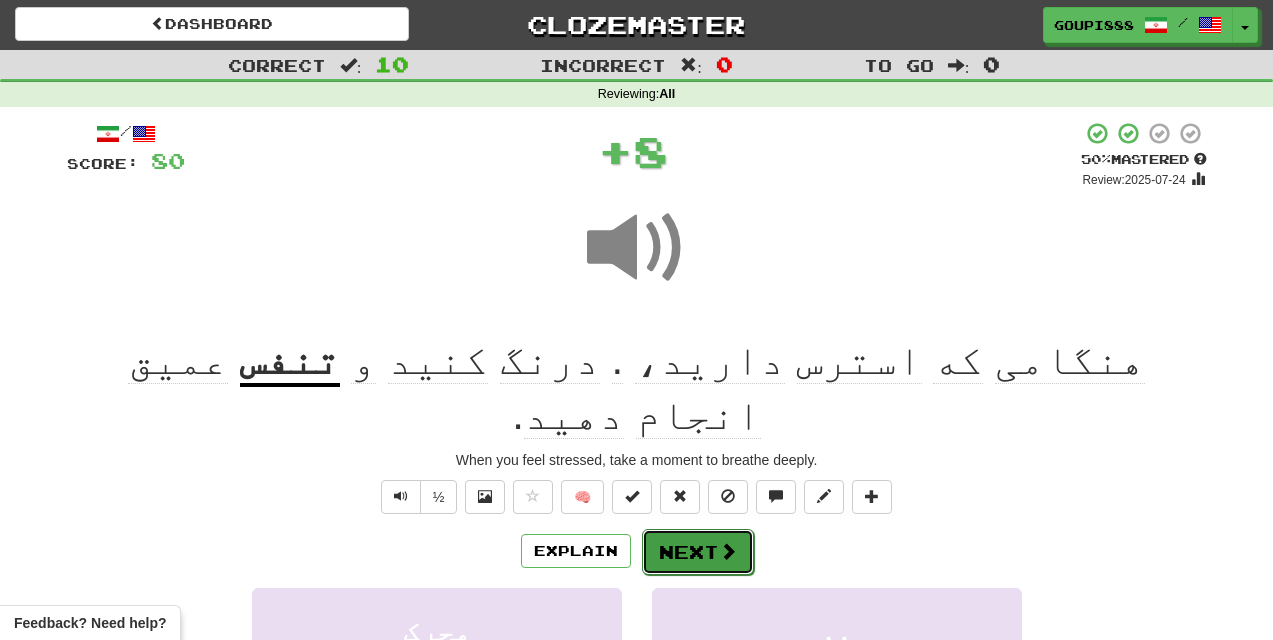 click at bounding box center (728, 551) 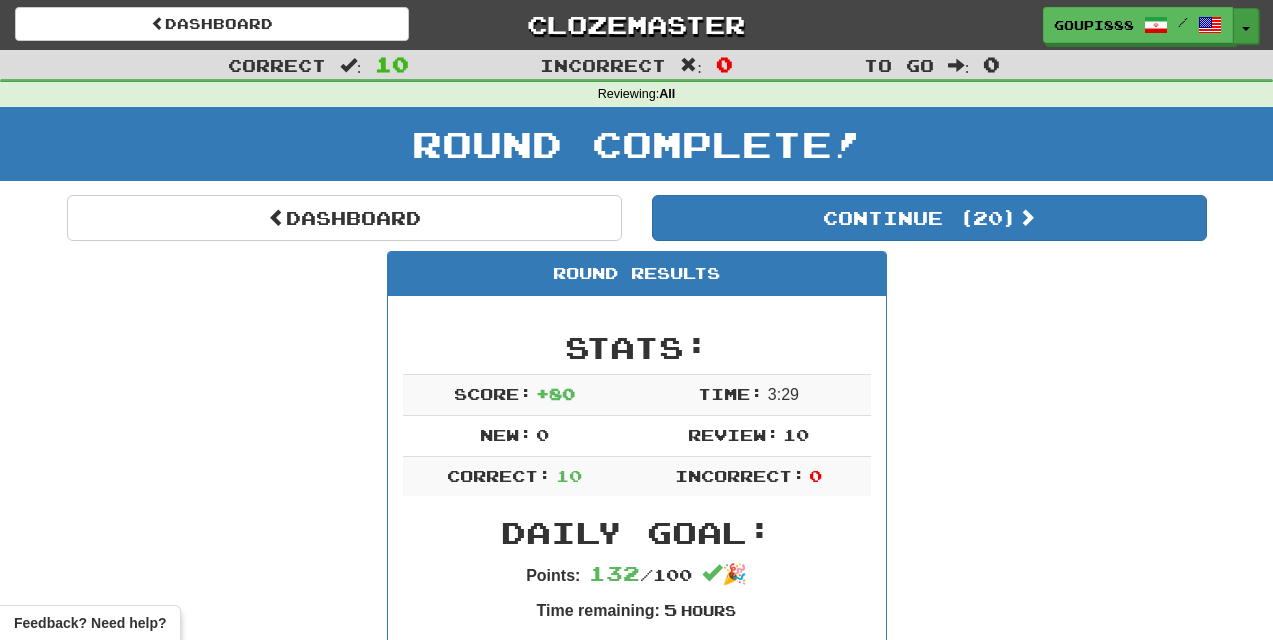 click on "Toggle Dropdown" at bounding box center [1246, 26] 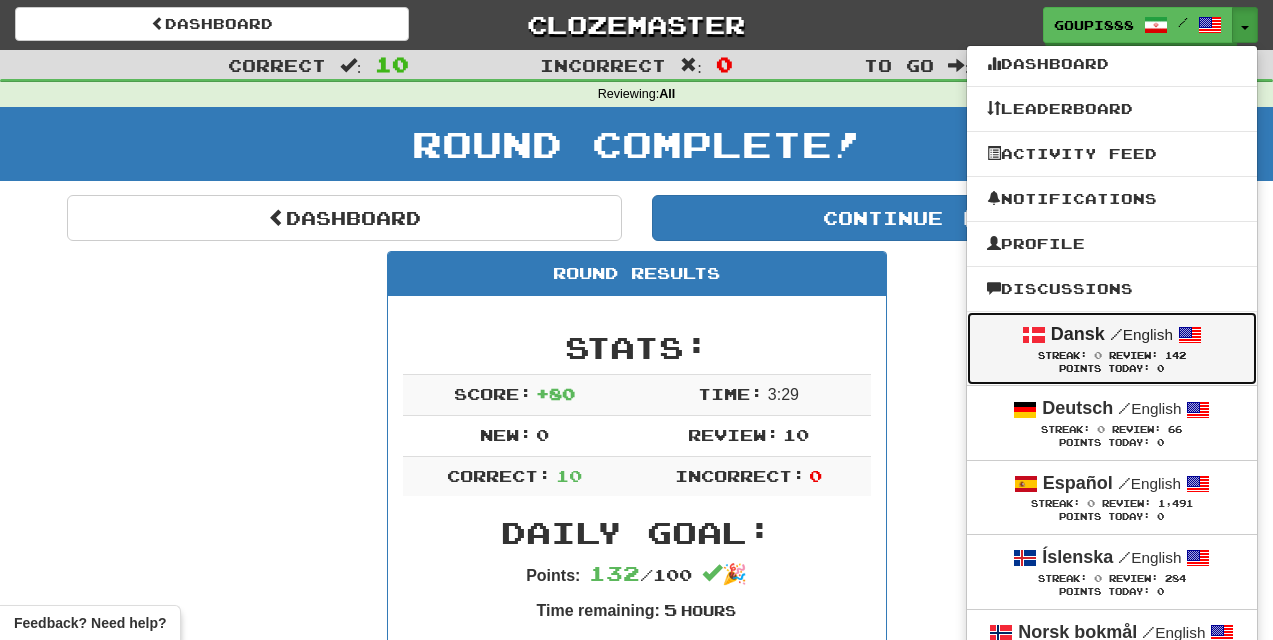 click on "Streak:" at bounding box center (1062, 355) 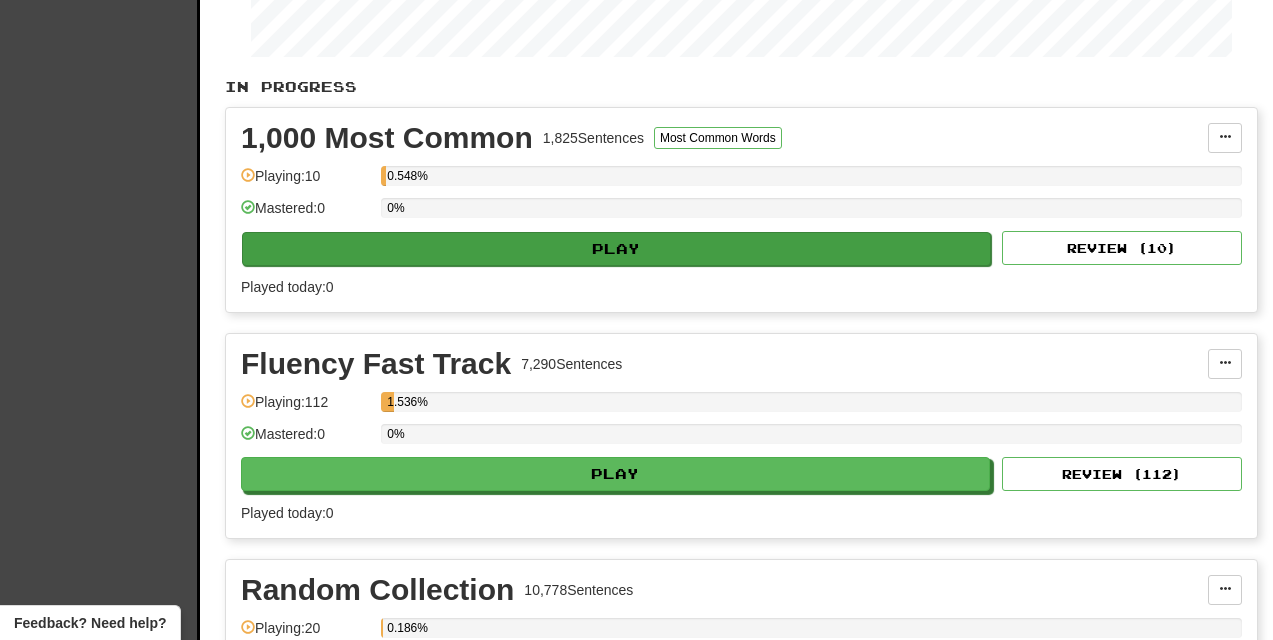 scroll, scrollTop: 353, scrollLeft: 0, axis: vertical 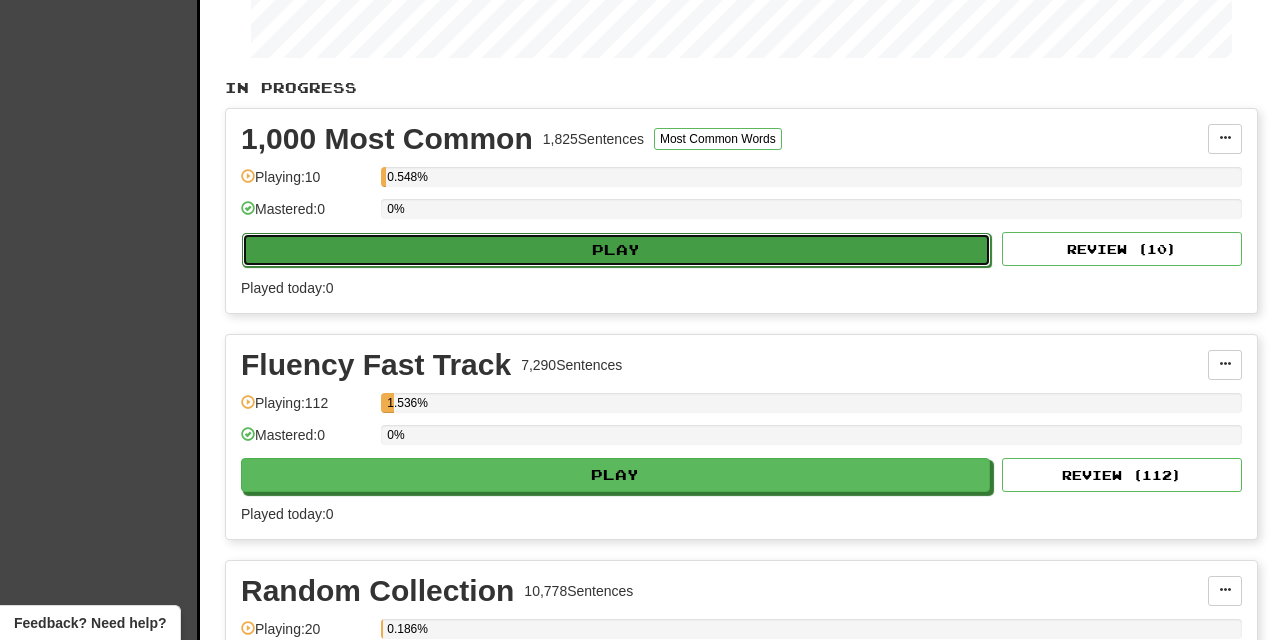 click on "Play" 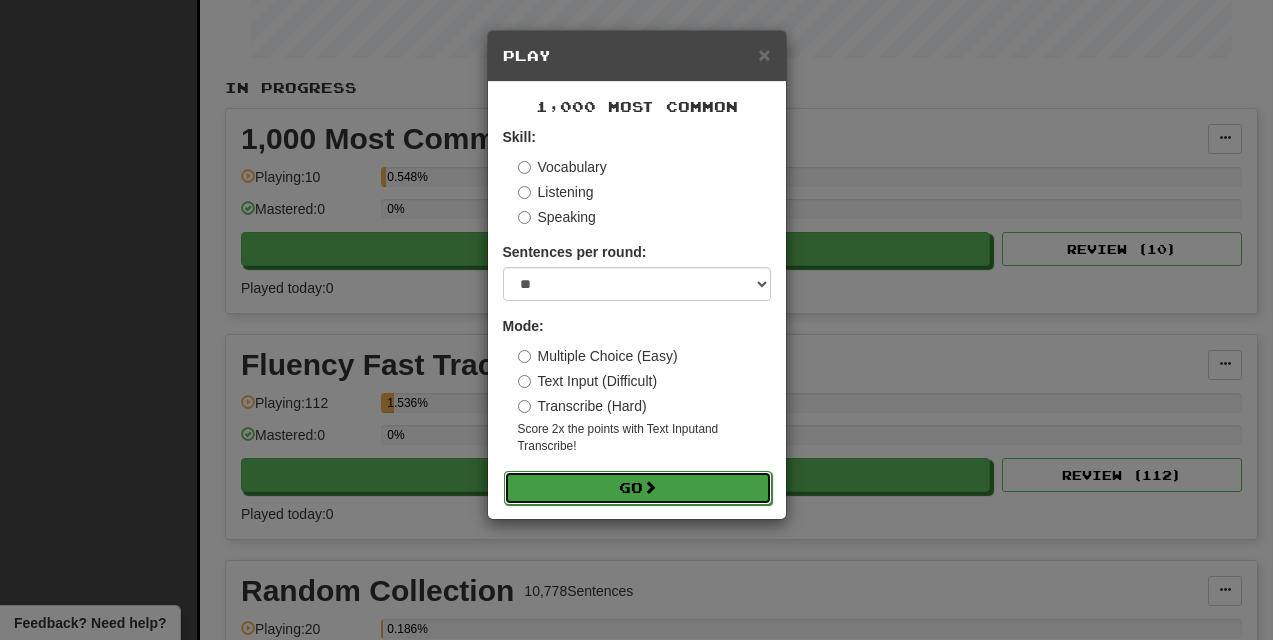 click on "Go" at bounding box center [638, 488] 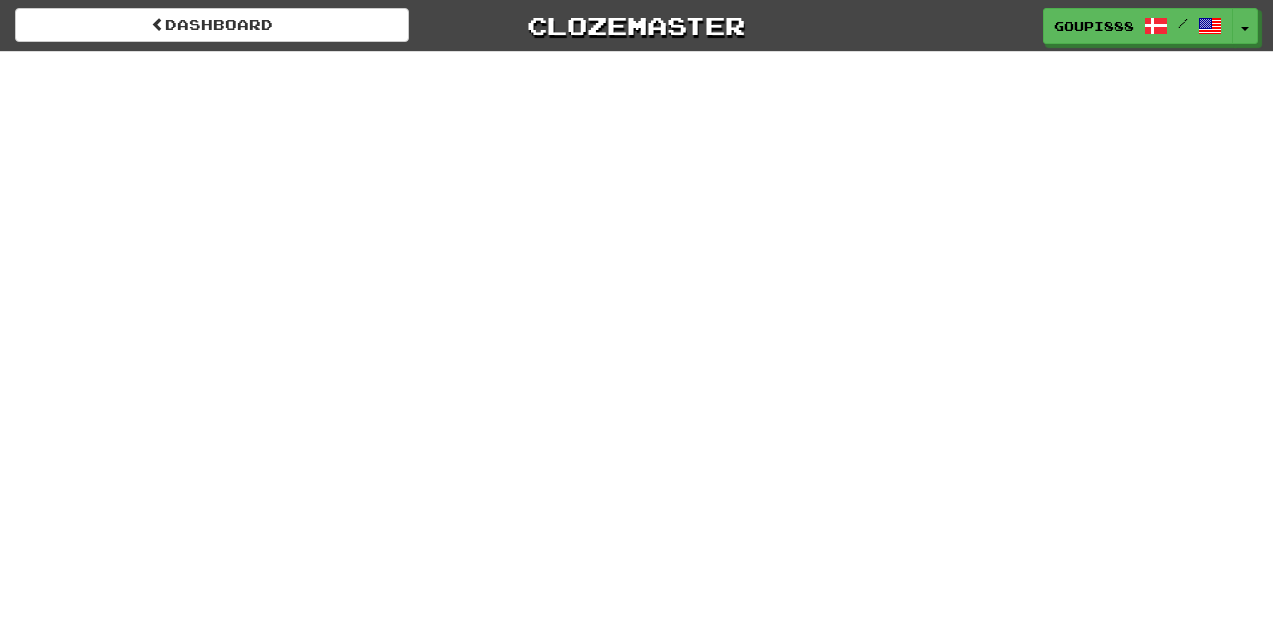 scroll, scrollTop: 0, scrollLeft: 0, axis: both 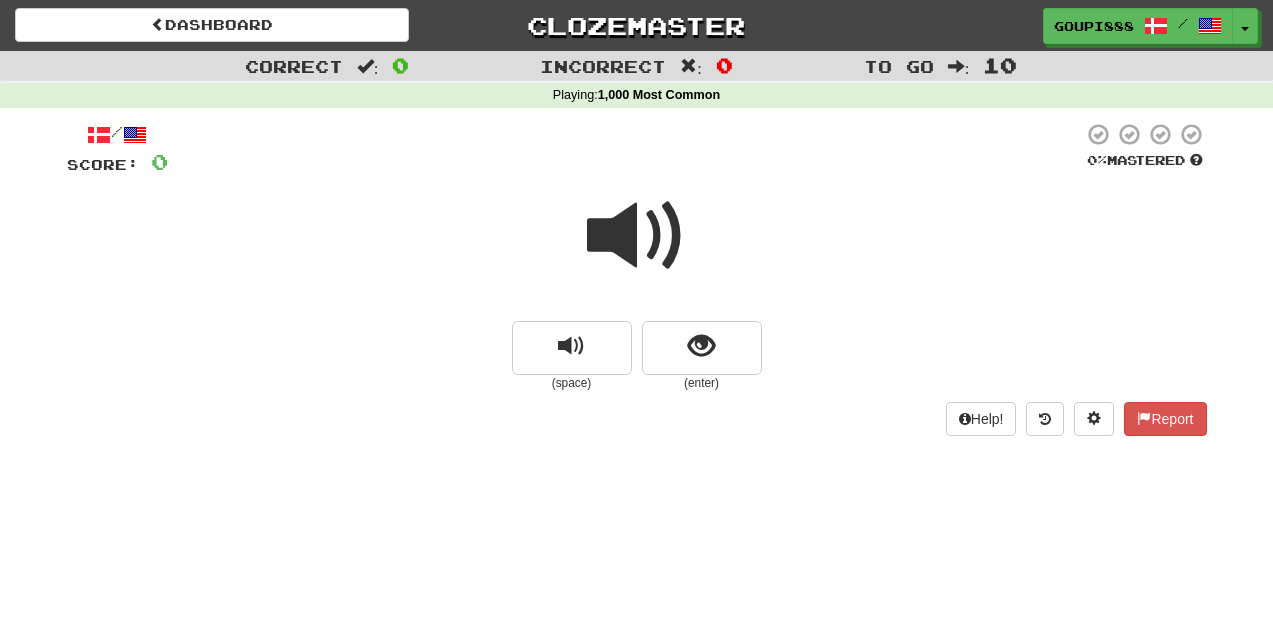 click at bounding box center [637, 236] 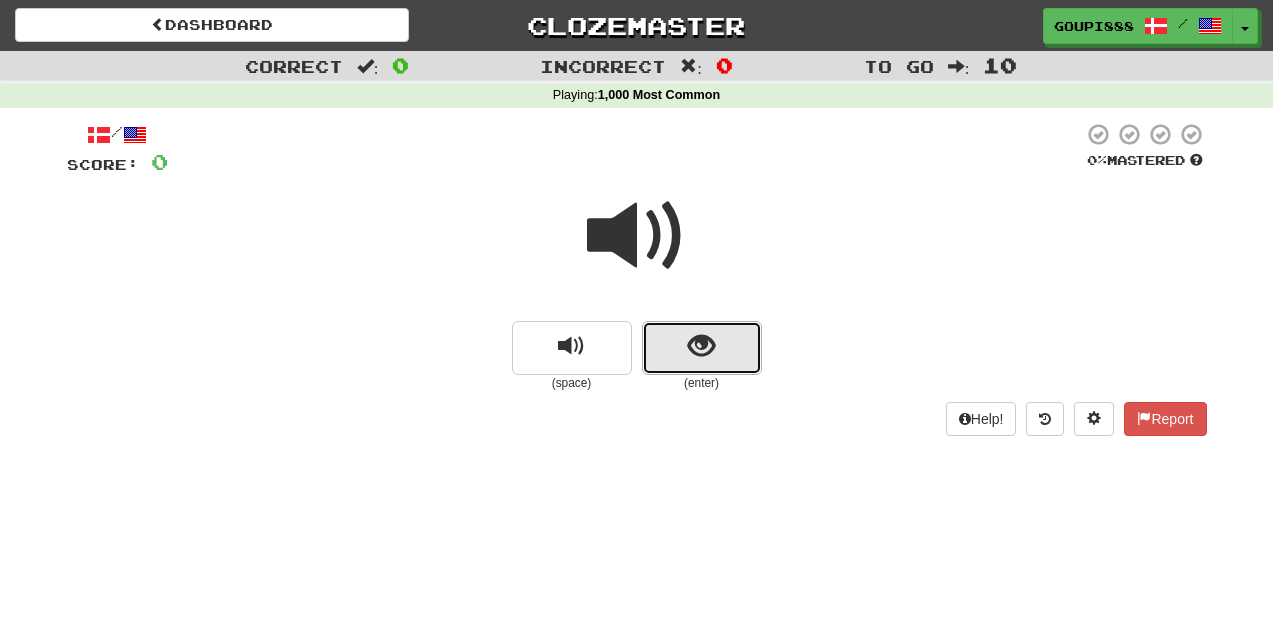 click at bounding box center [702, 348] 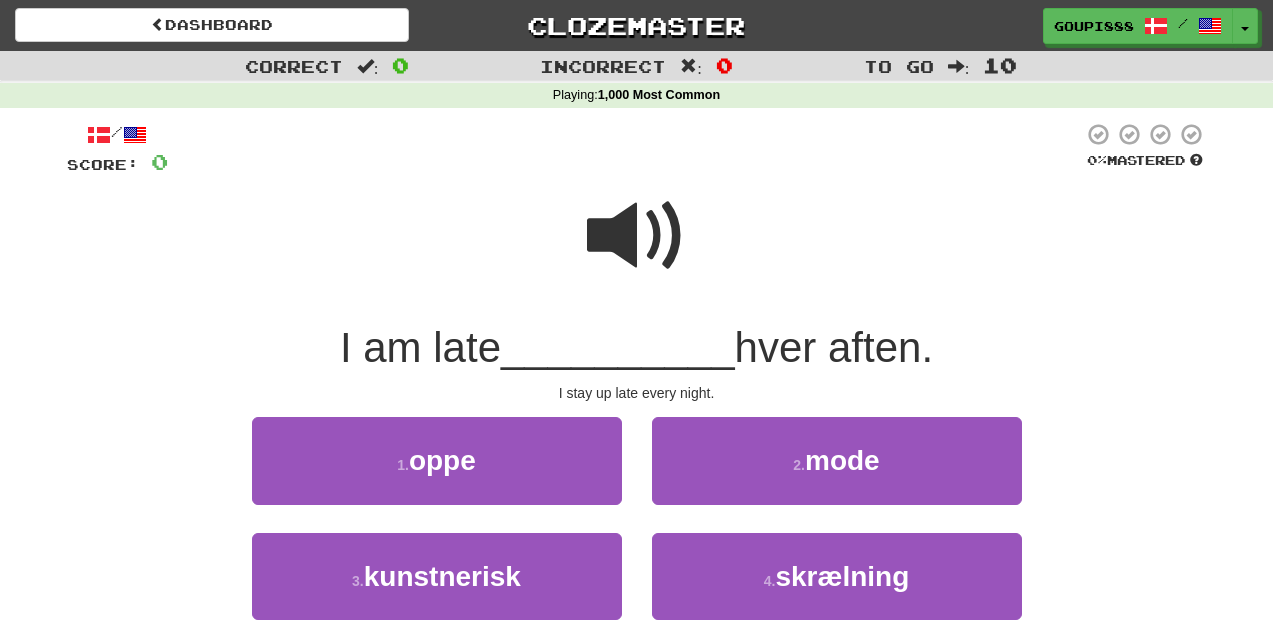 click at bounding box center [637, 236] 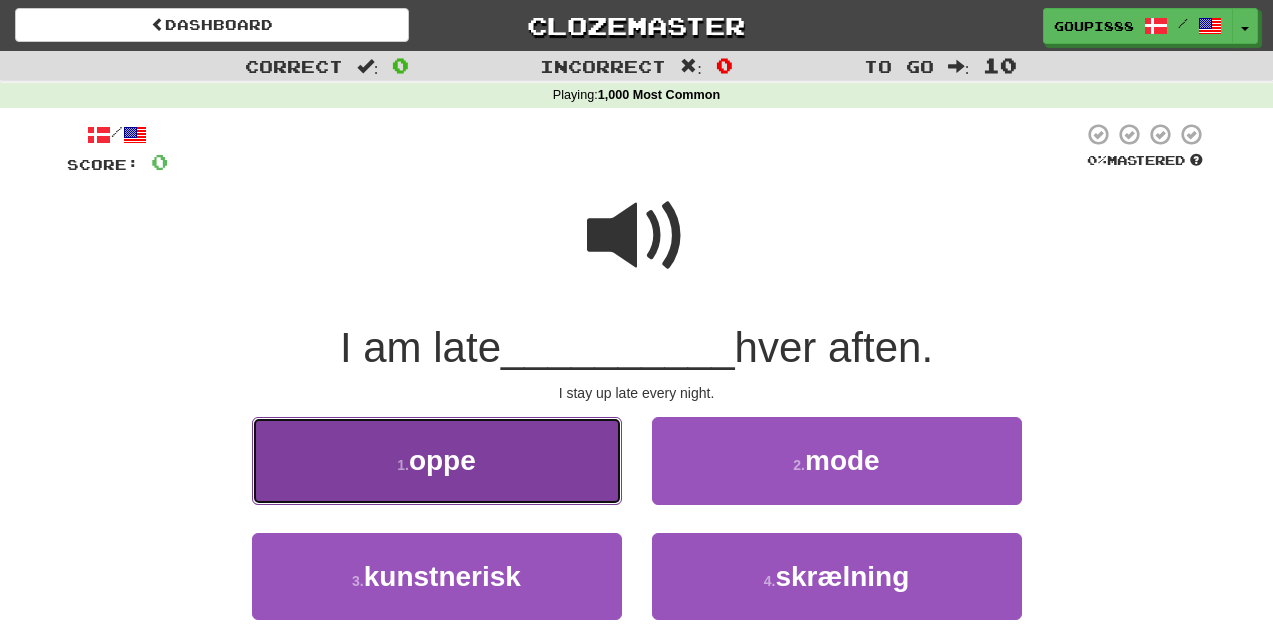 click on "1 .  oppe" at bounding box center [437, 460] 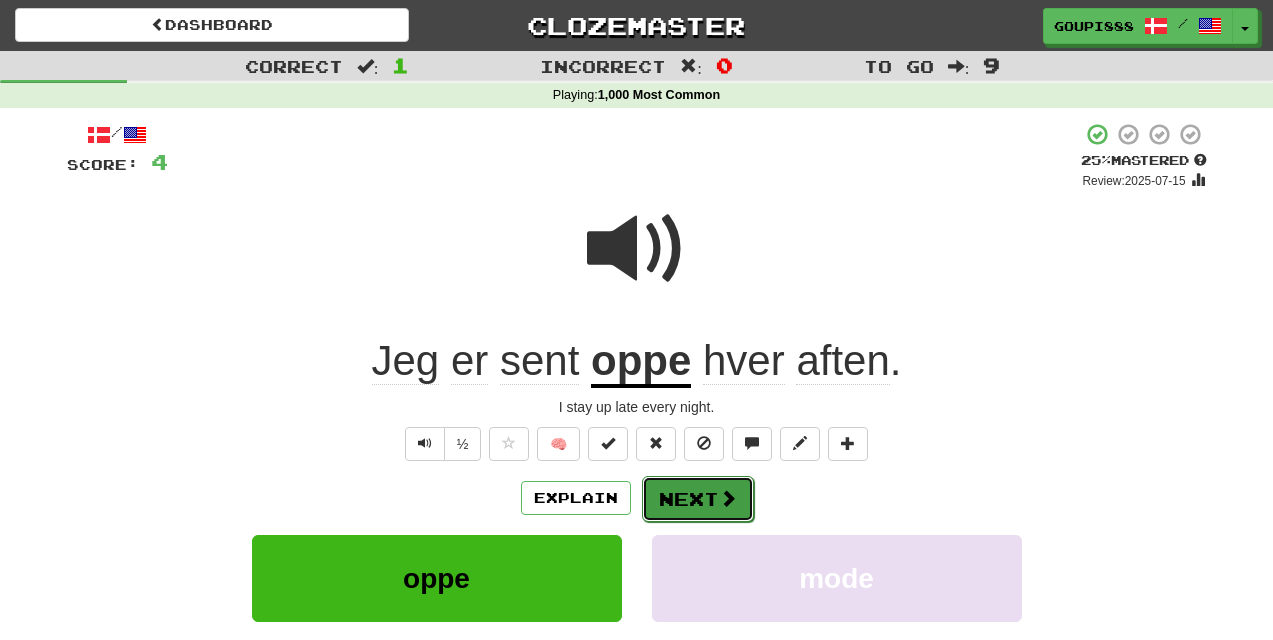click on "Next" at bounding box center (698, 499) 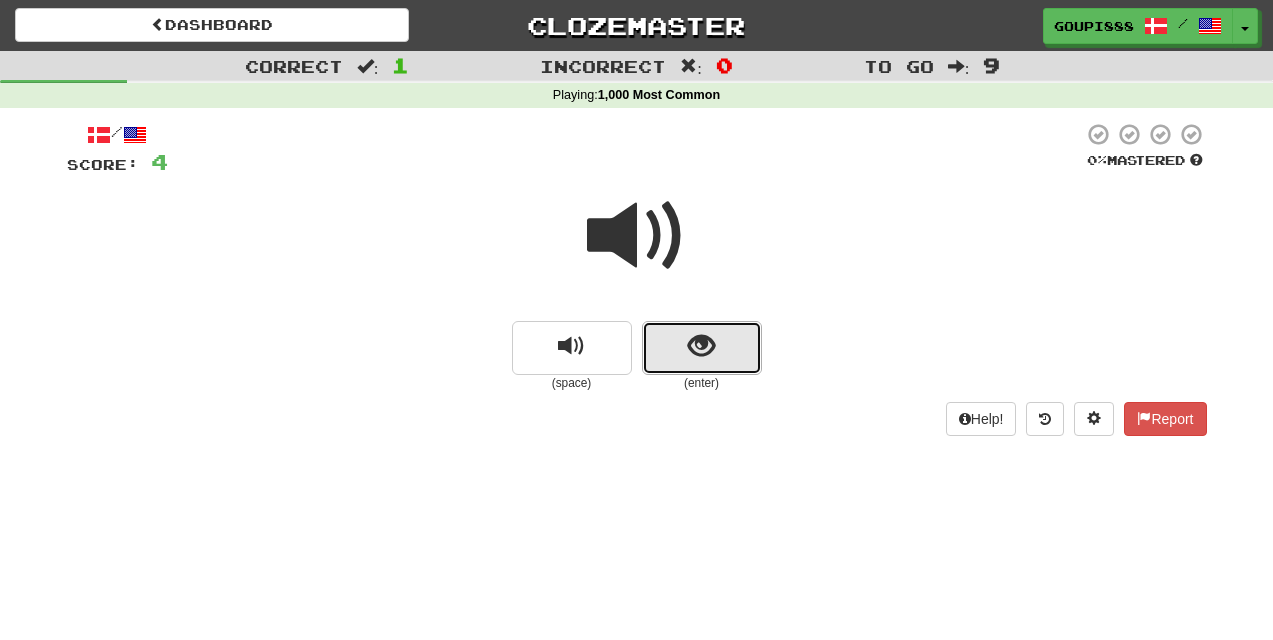 click at bounding box center [701, 346] 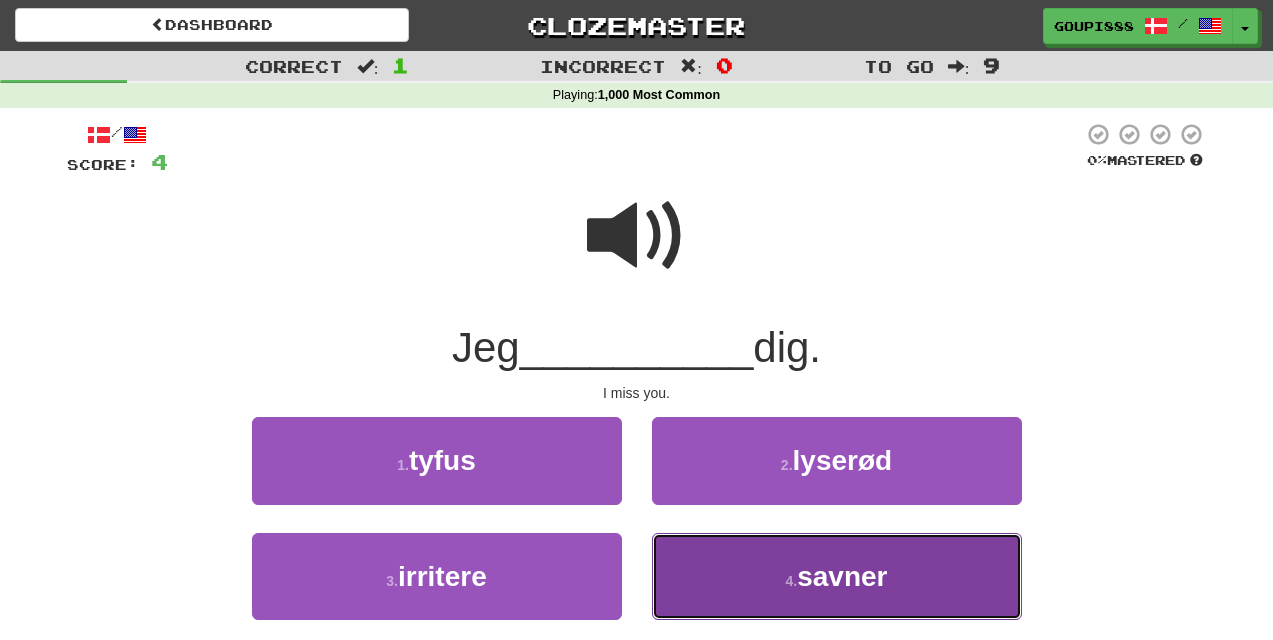 click on "4 .  savner" at bounding box center [837, 576] 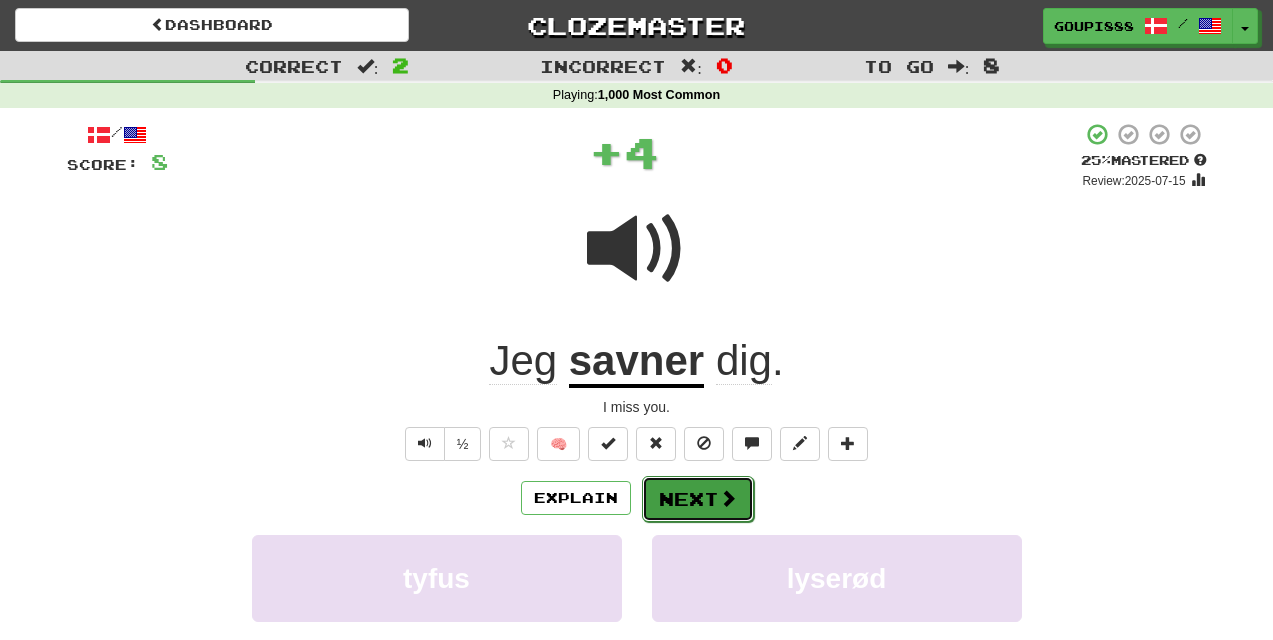 click on "Next" at bounding box center [698, 499] 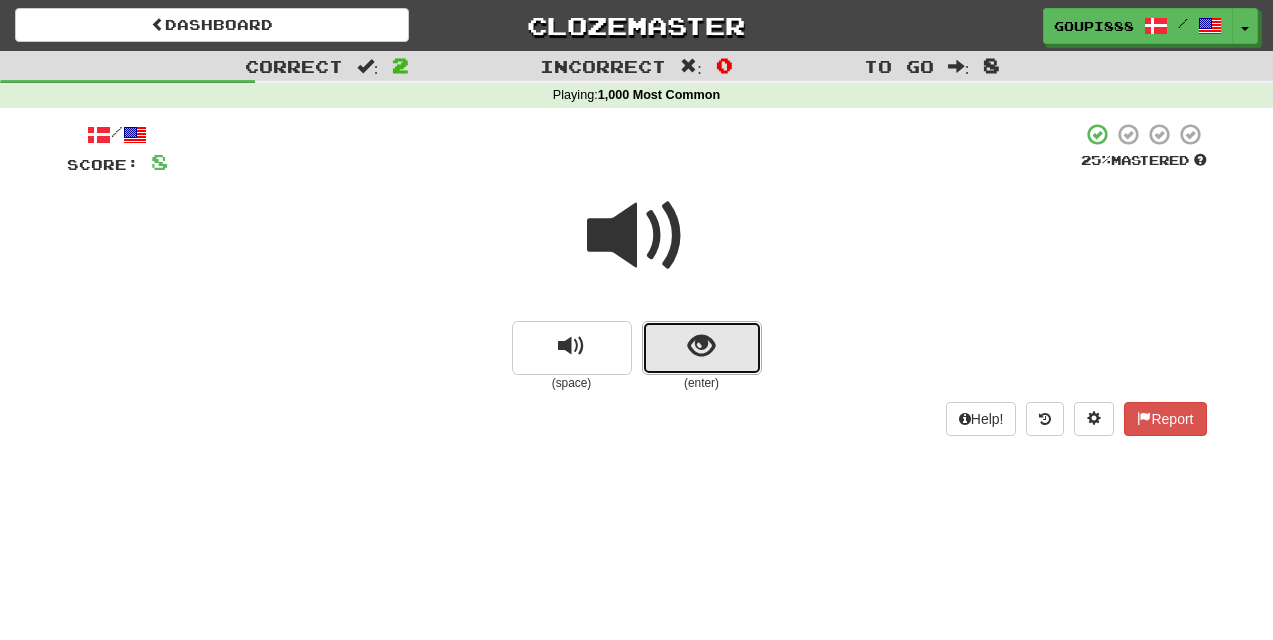 click at bounding box center (702, 348) 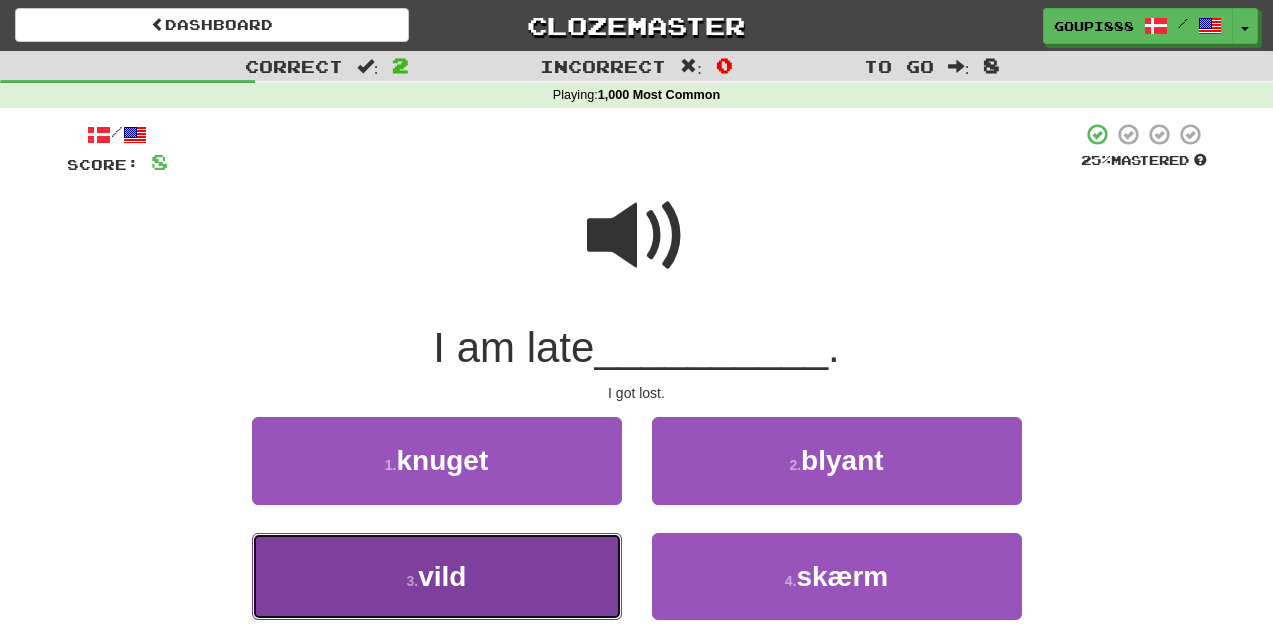 click on "3 .  vild" at bounding box center [437, 576] 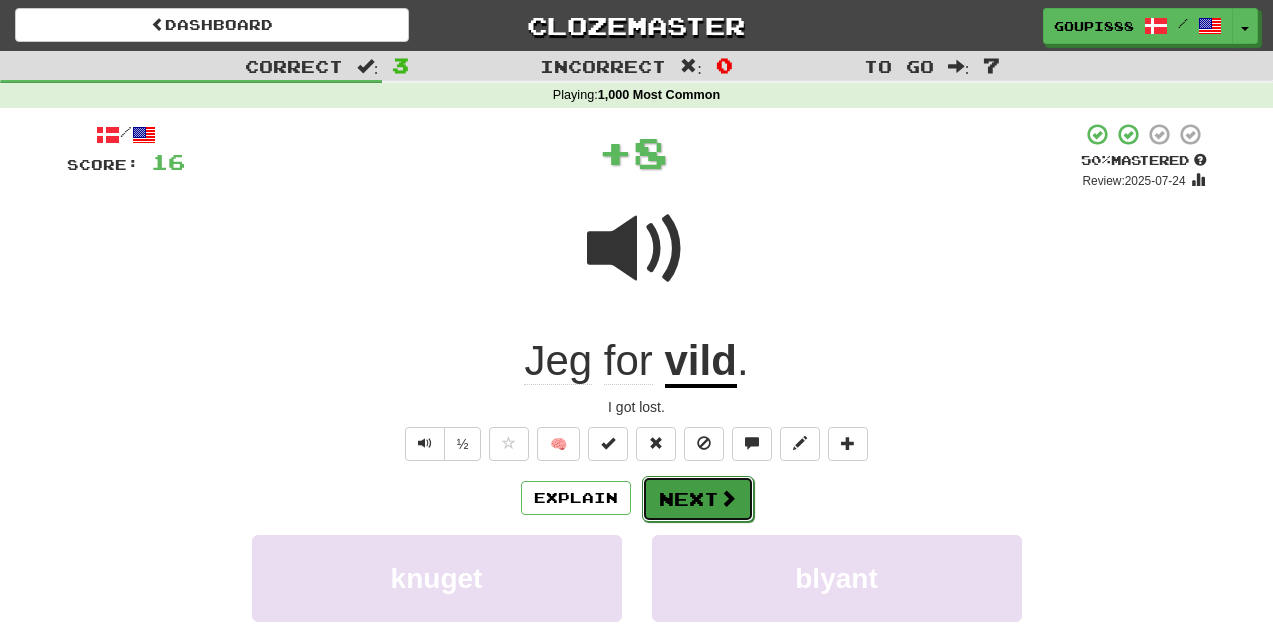 click on "Next" at bounding box center (698, 499) 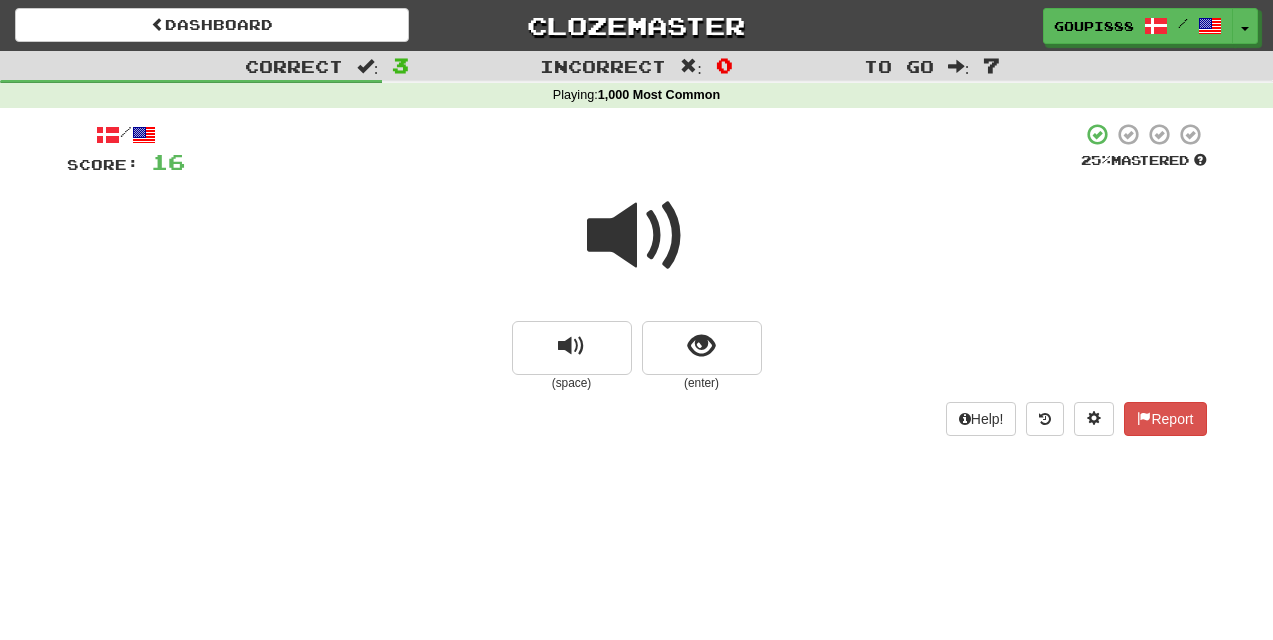 click at bounding box center (637, 236) 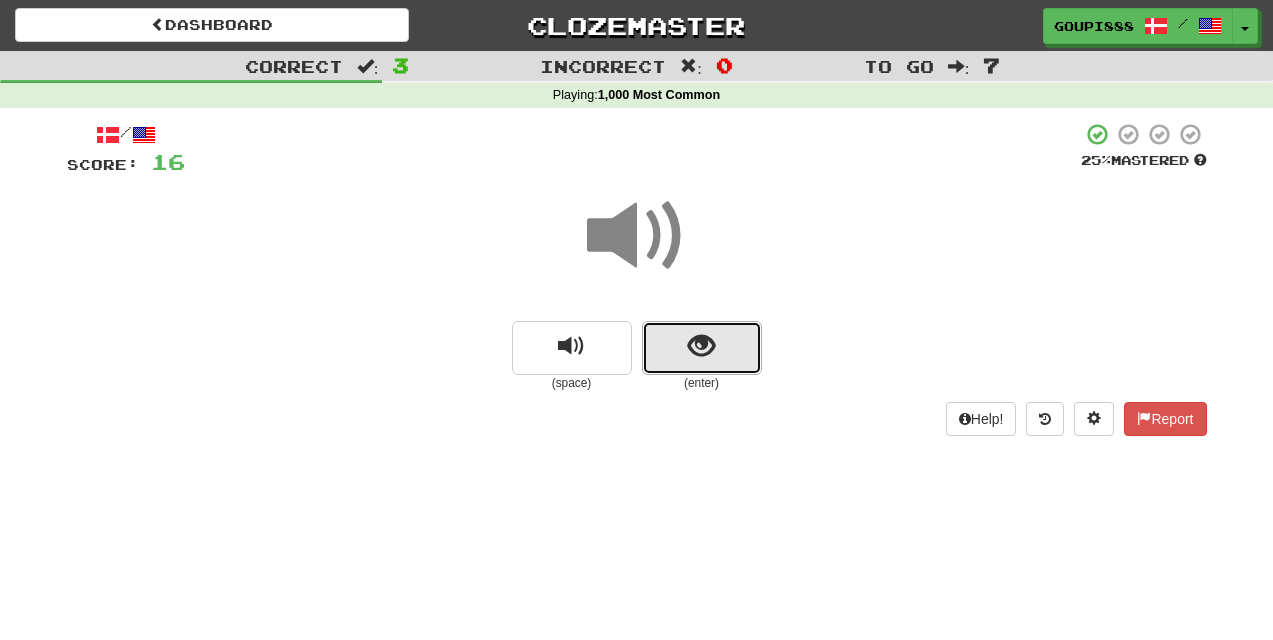 click at bounding box center [701, 346] 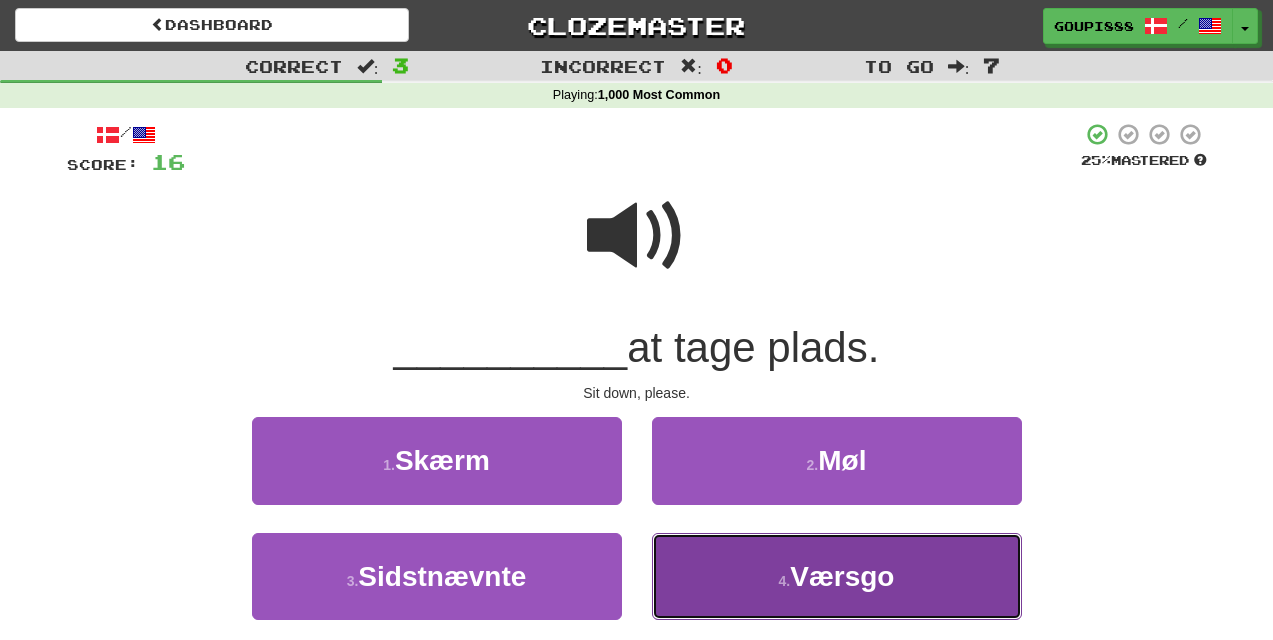click on "Værsgo" at bounding box center (842, 576) 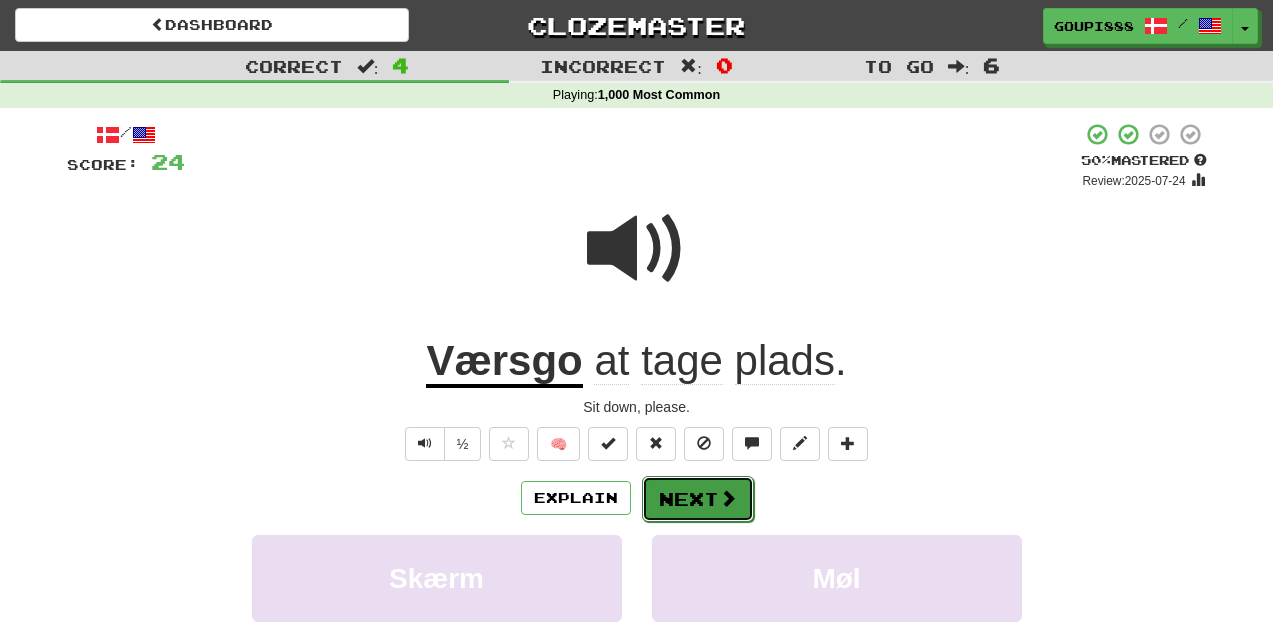 click at bounding box center [728, 498] 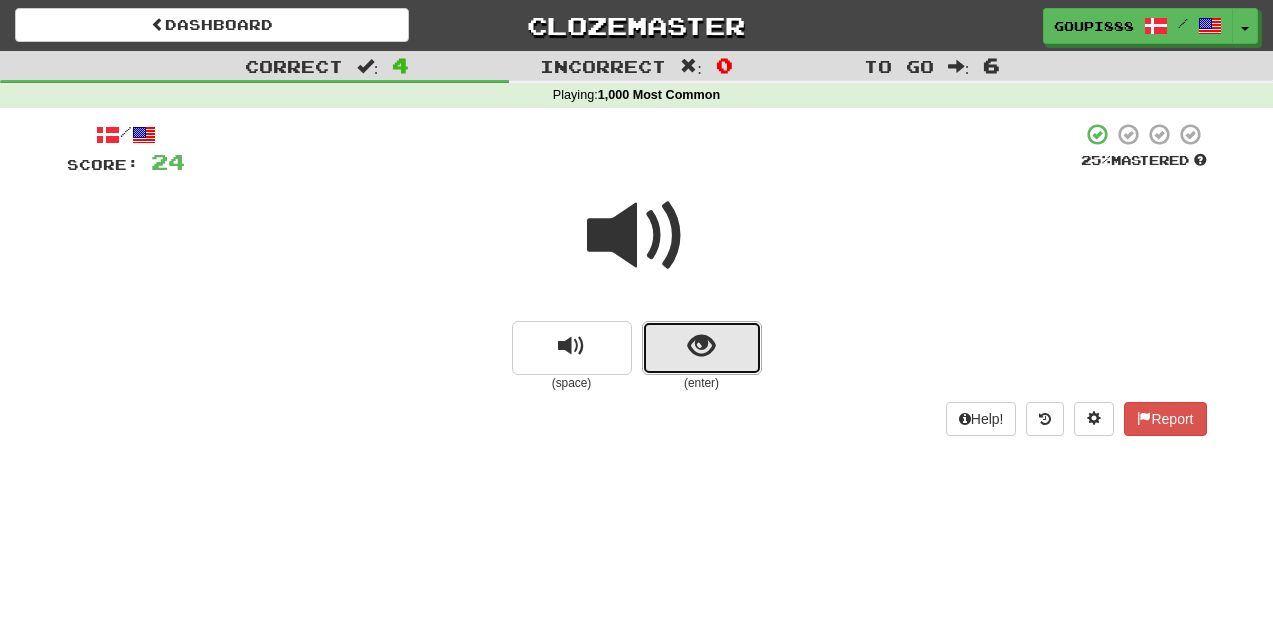 click at bounding box center (701, 346) 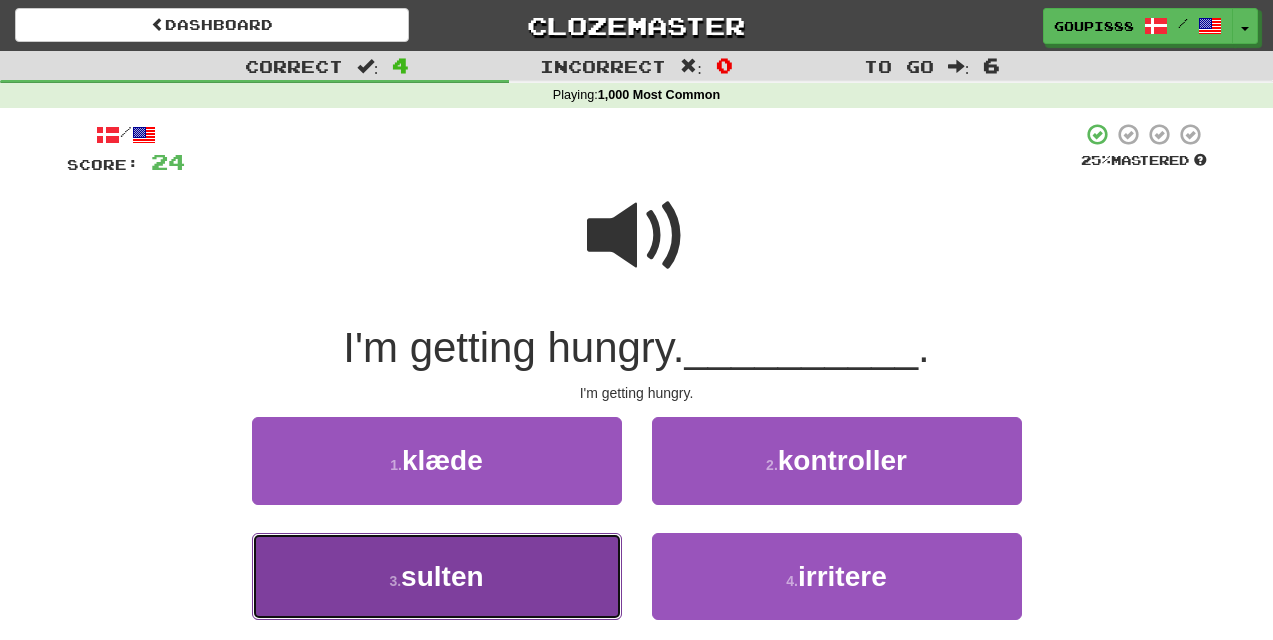 click on "3 .  sulten" at bounding box center [437, 576] 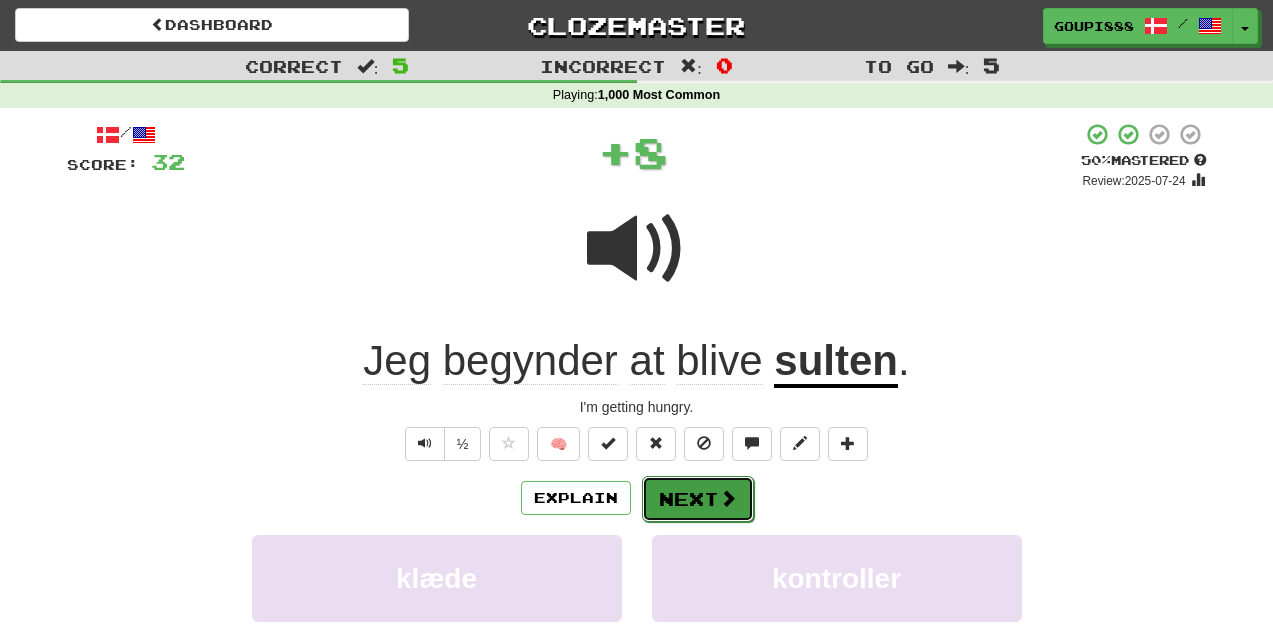 click on "Next" at bounding box center [698, 499] 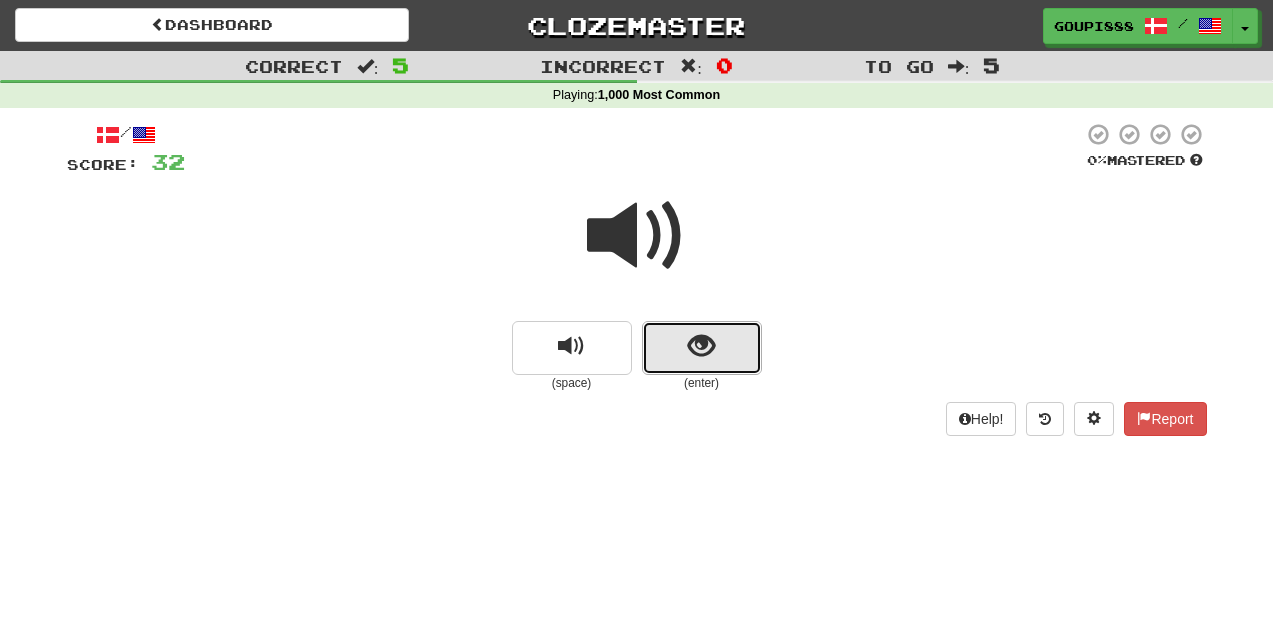 click at bounding box center [701, 346] 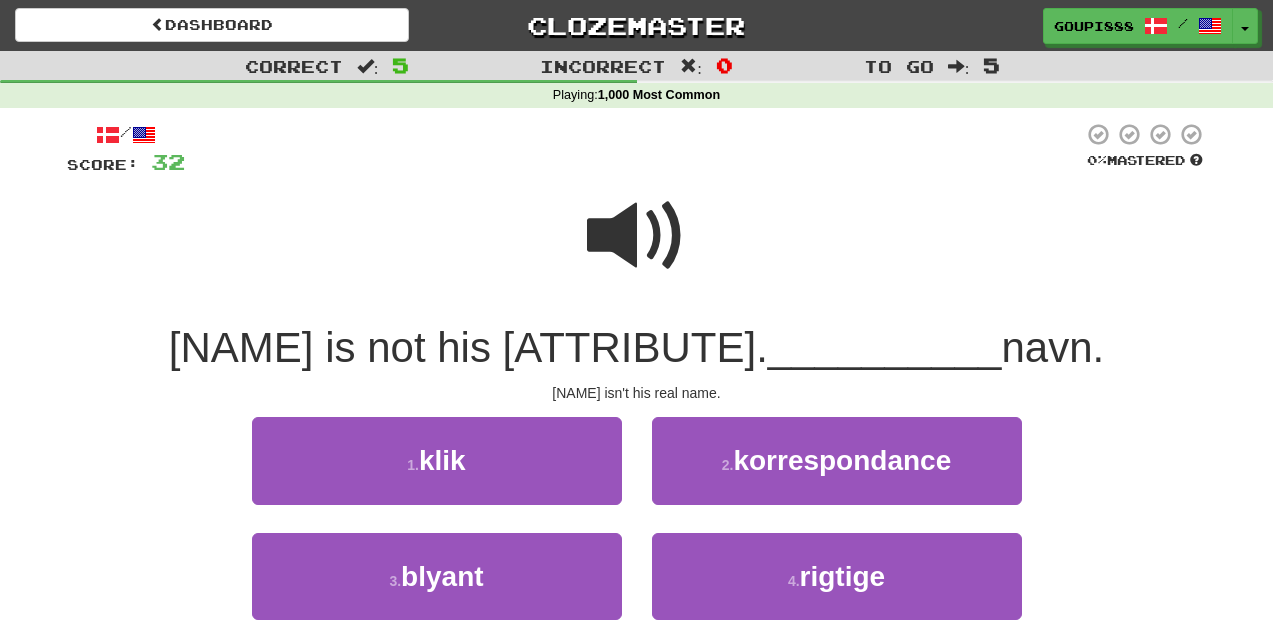 click at bounding box center (637, 236) 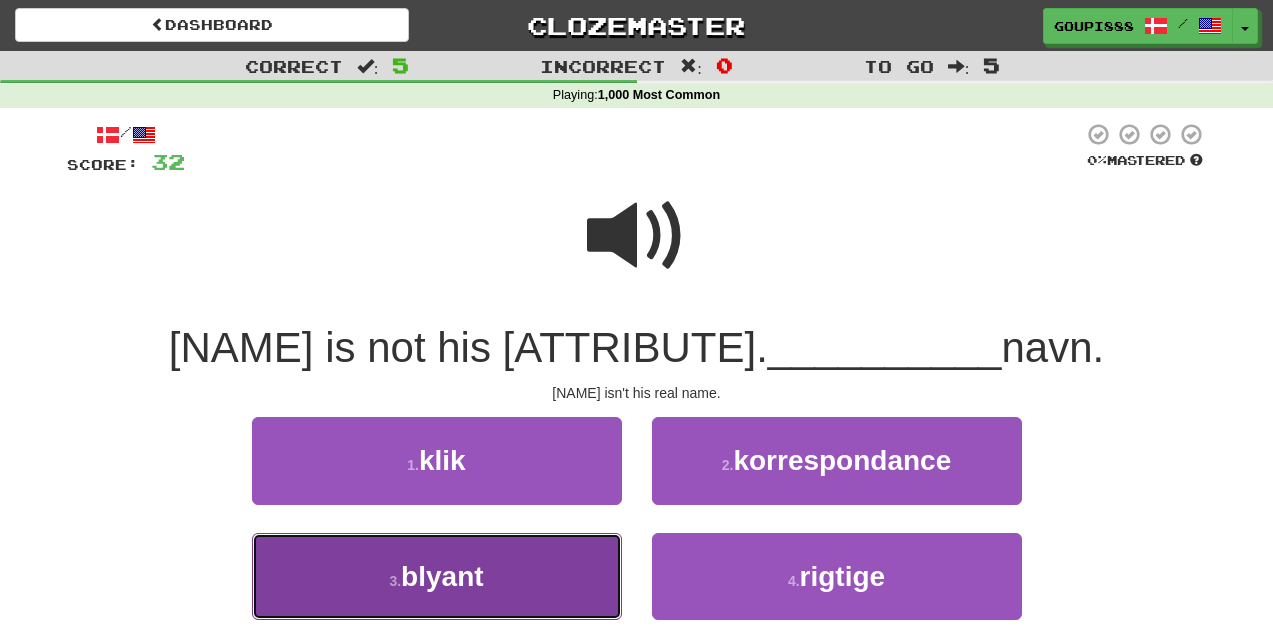 click on "blyant" at bounding box center (442, 576) 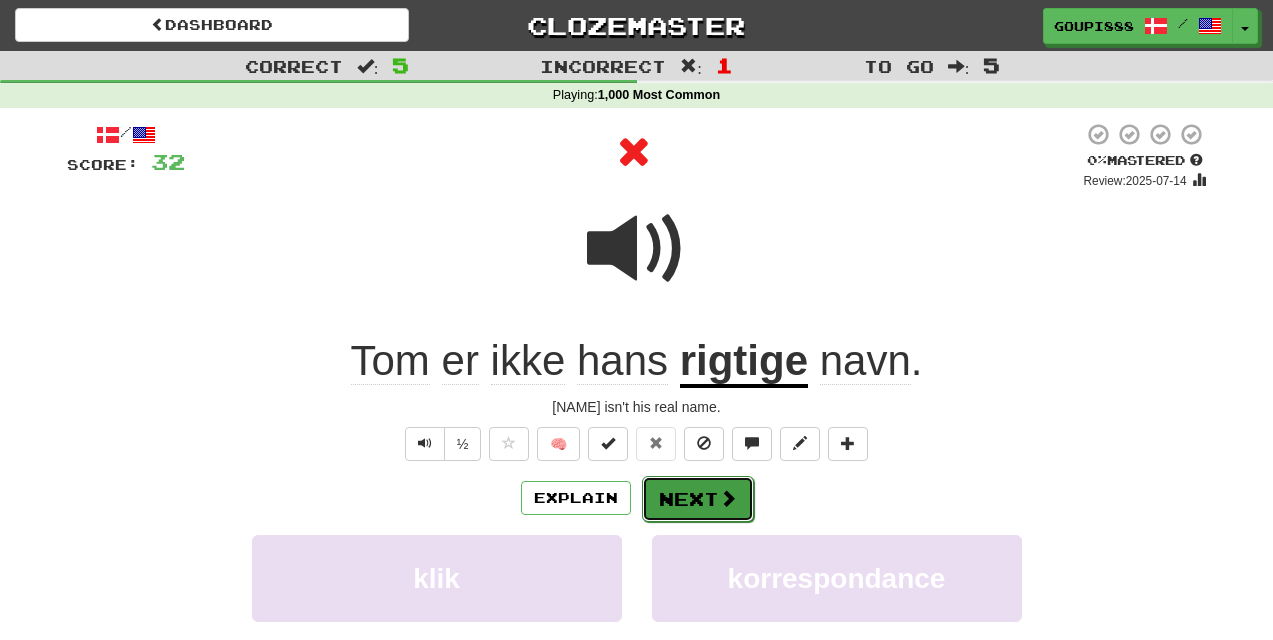 click on "Next" at bounding box center (698, 499) 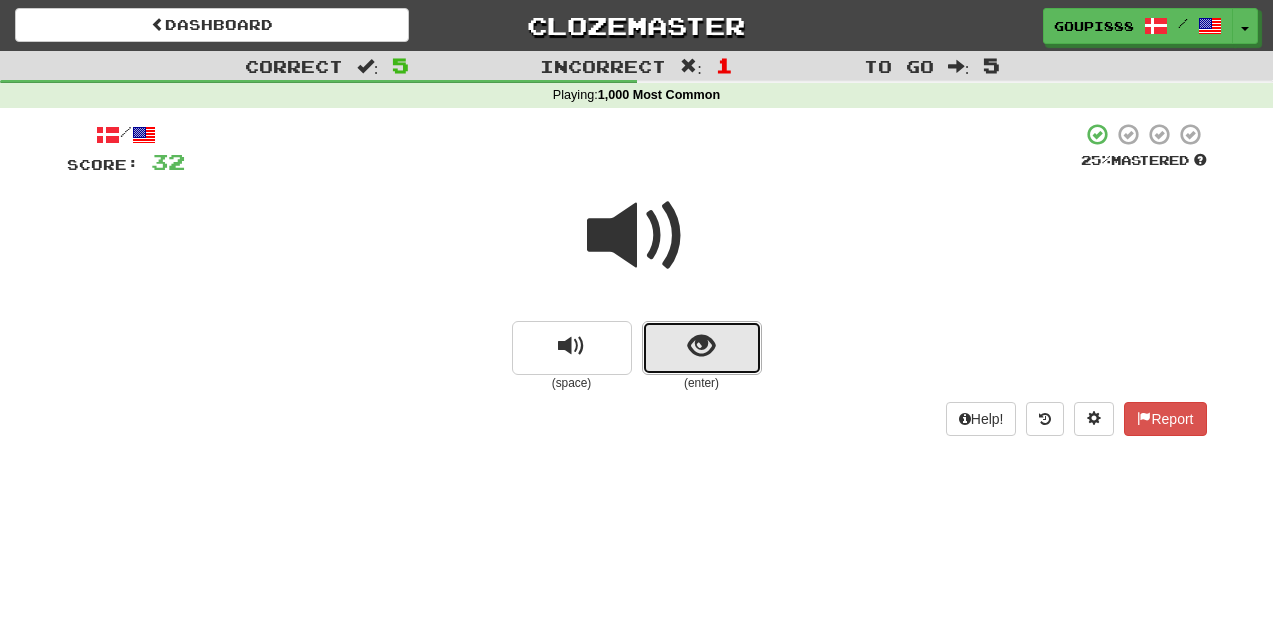 click at bounding box center [702, 348] 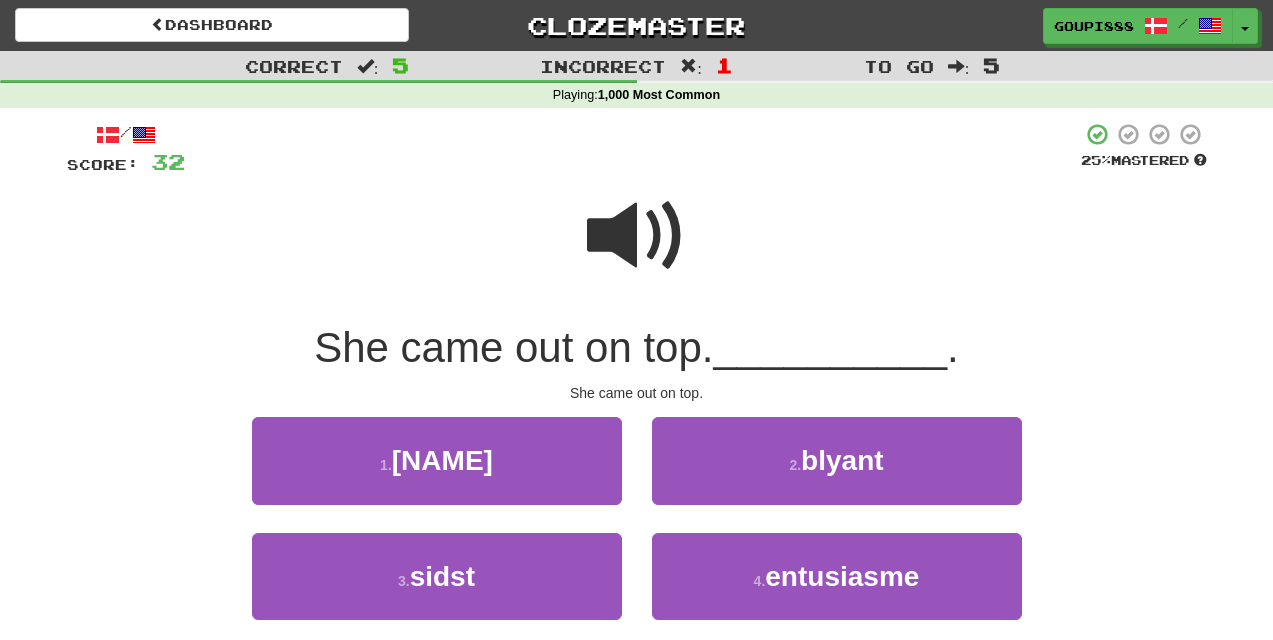 click at bounding box center [637, 236] 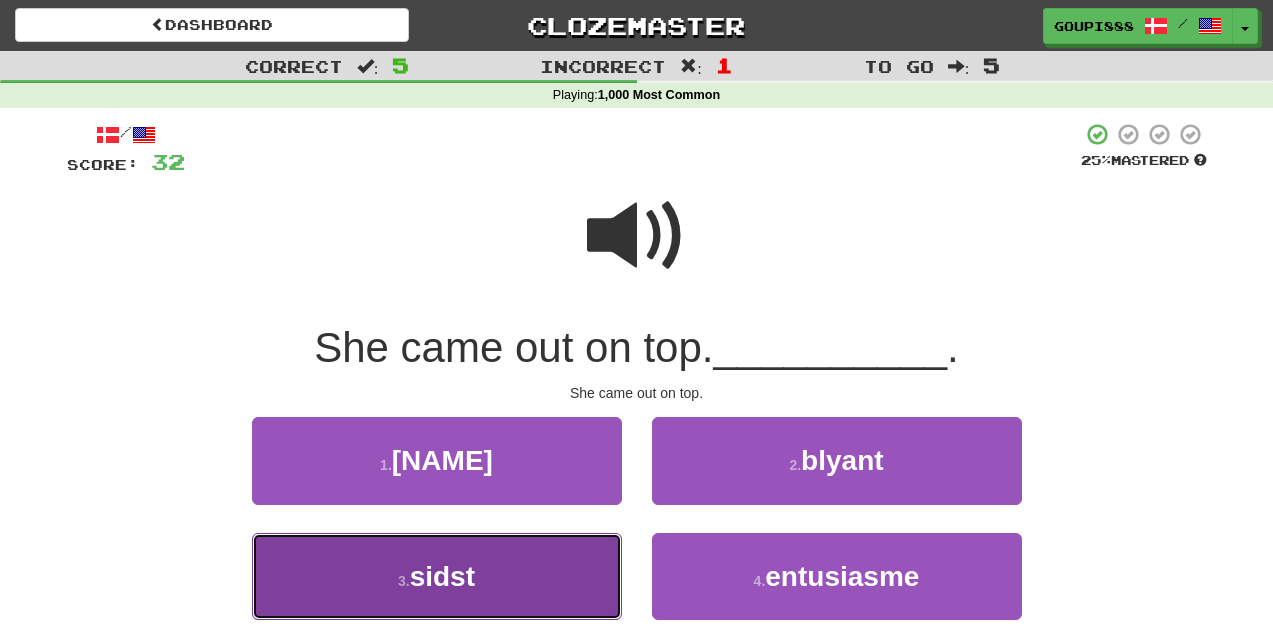 click on "3 .  sidst" at bounding box center [437, 576] 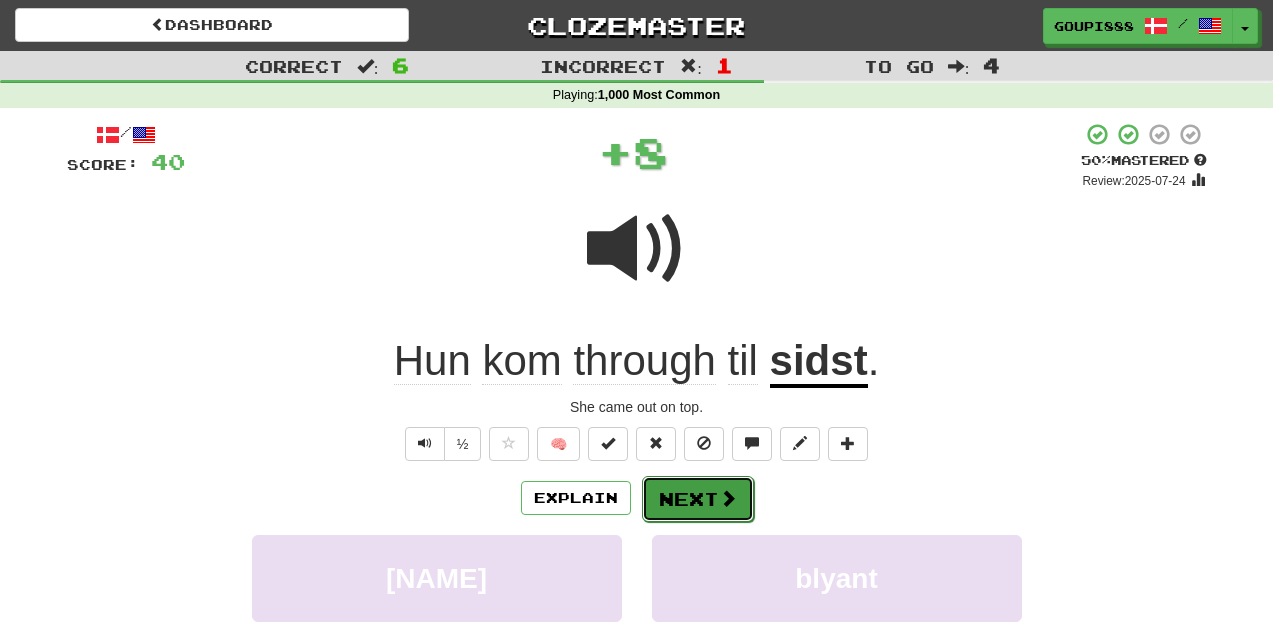 click on "Next" at bounding box center [698, 499] 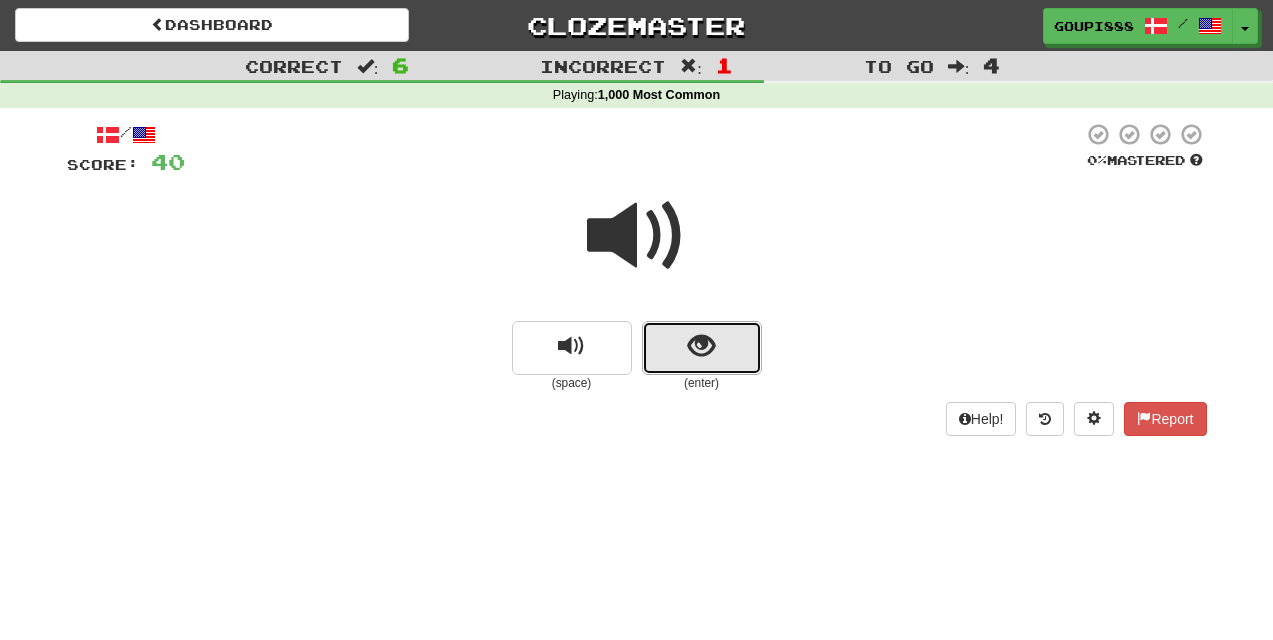 click at bounding box center [702, 348] 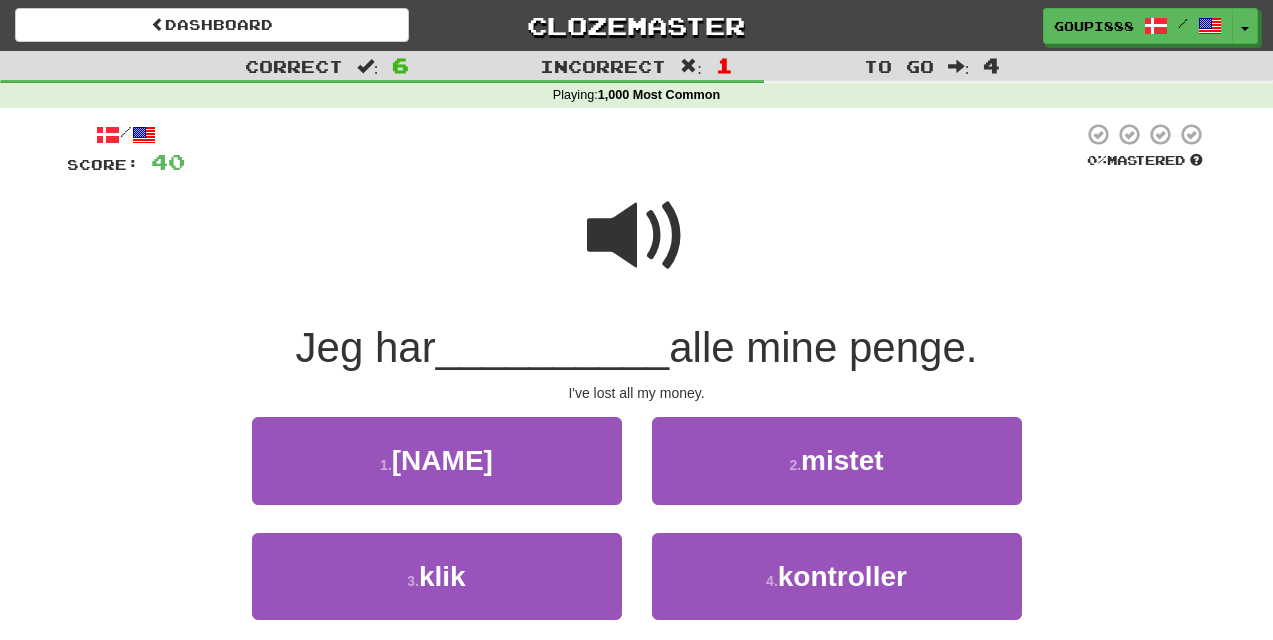 click at bounding box center [637, 236] 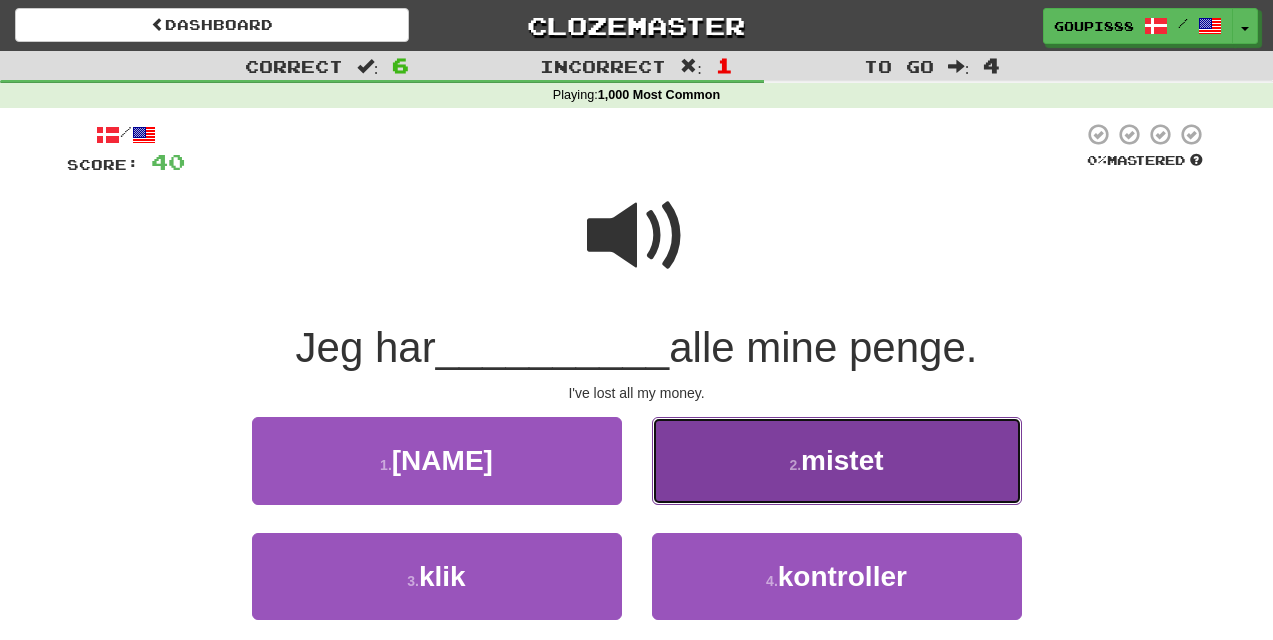 click on "mistet" at bounding box center [842, 460] 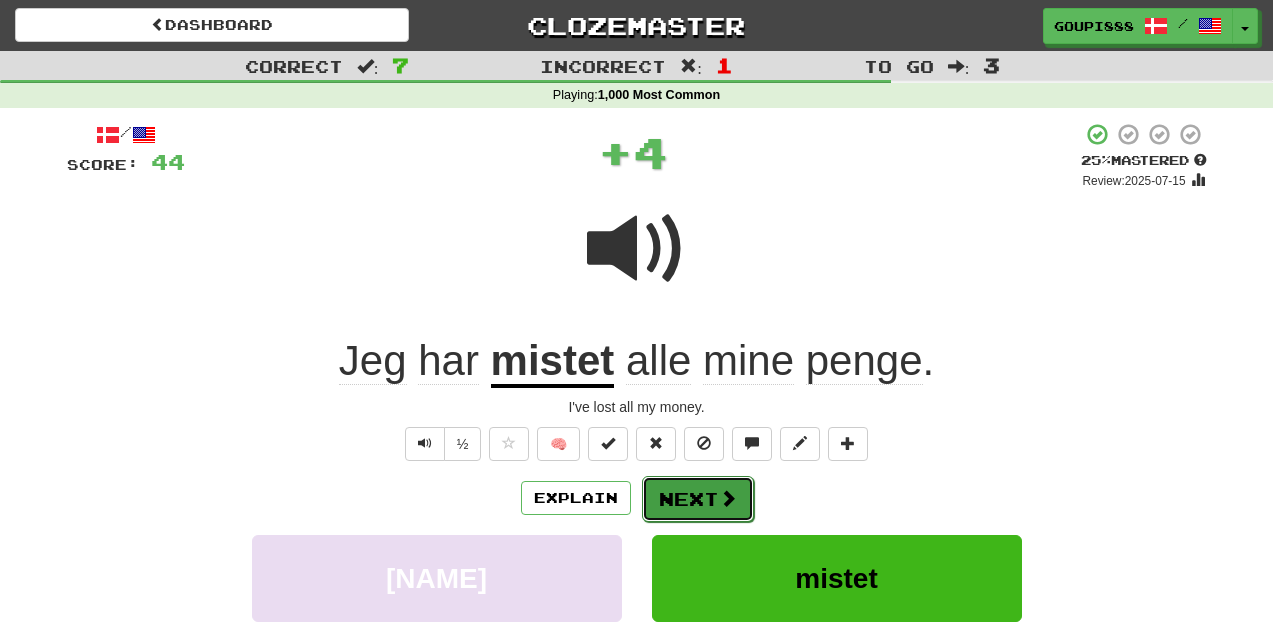 click on "Next" at bounding box center [698, 499] 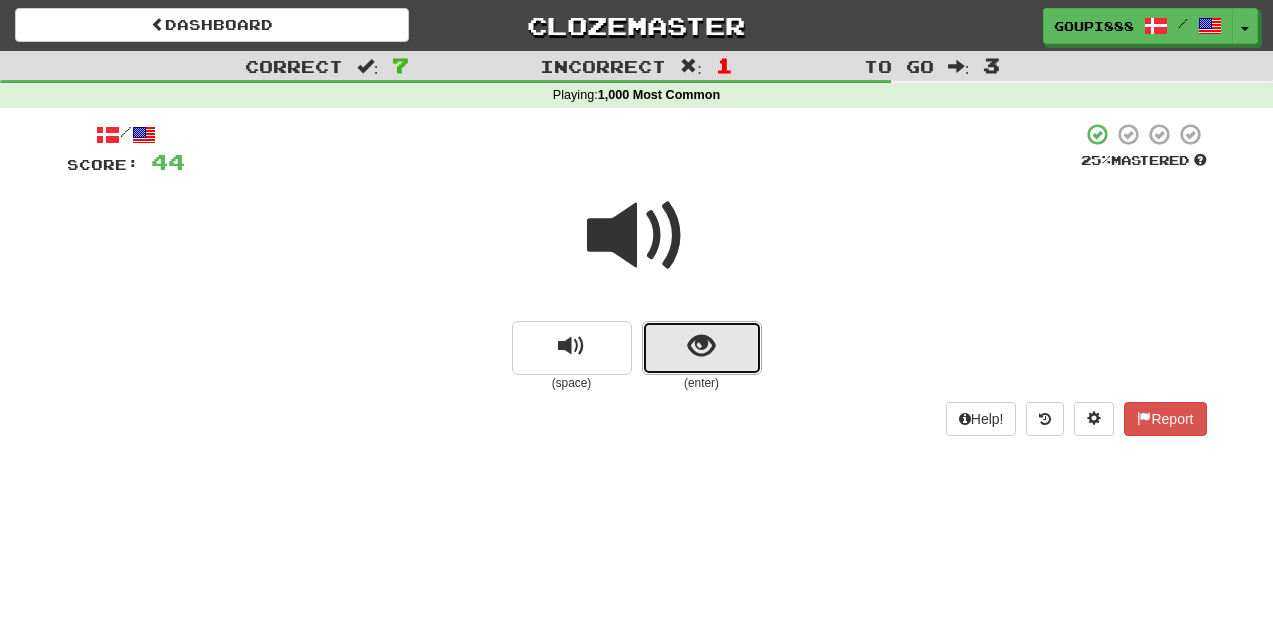 click at bounding box center (701, 346) 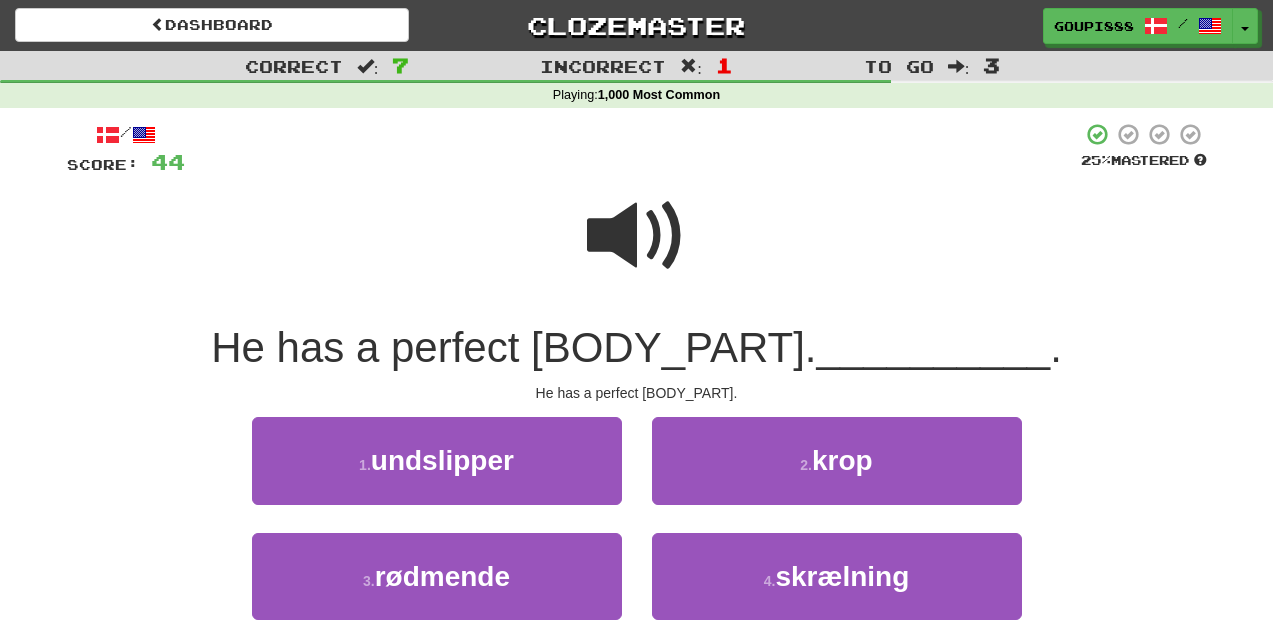 click at bounding box center (637, 236) 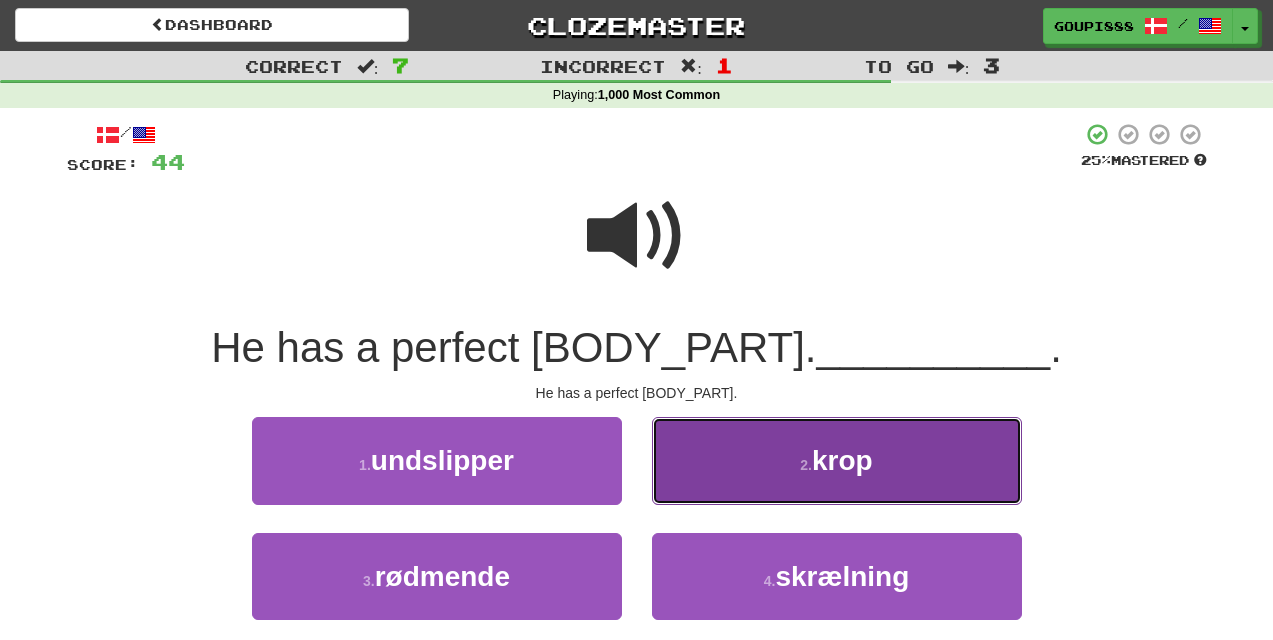 click on "krop" at bounding box center [842, 460] 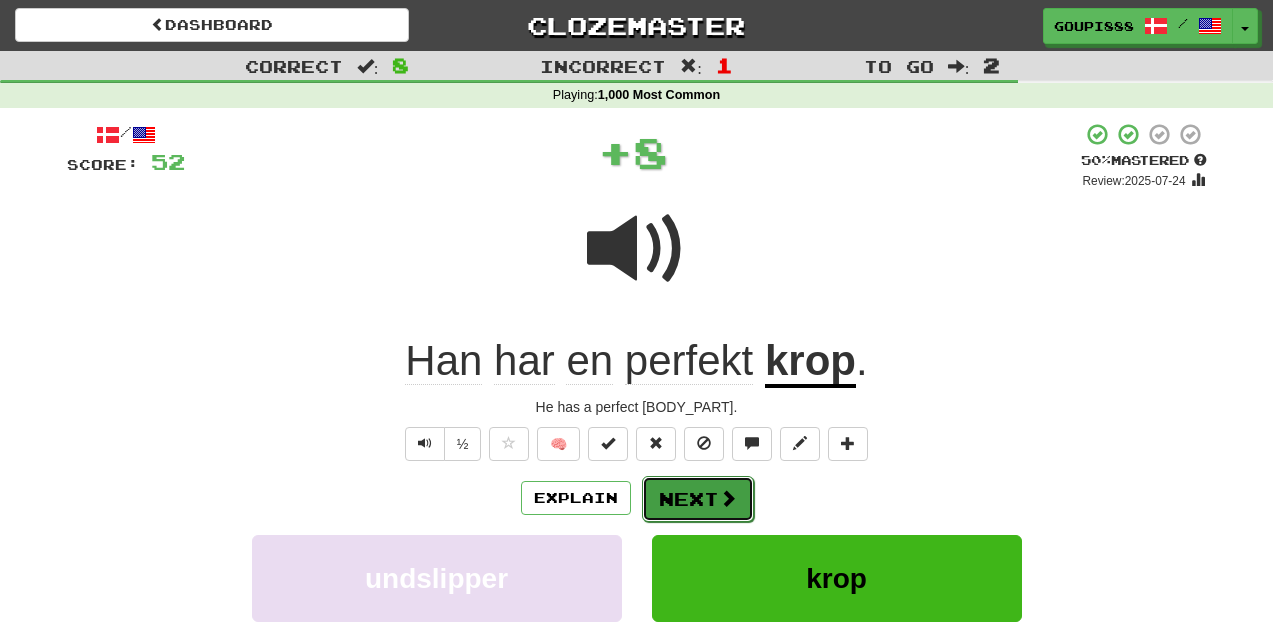 click on "Next" at bounding box center [698, 499] 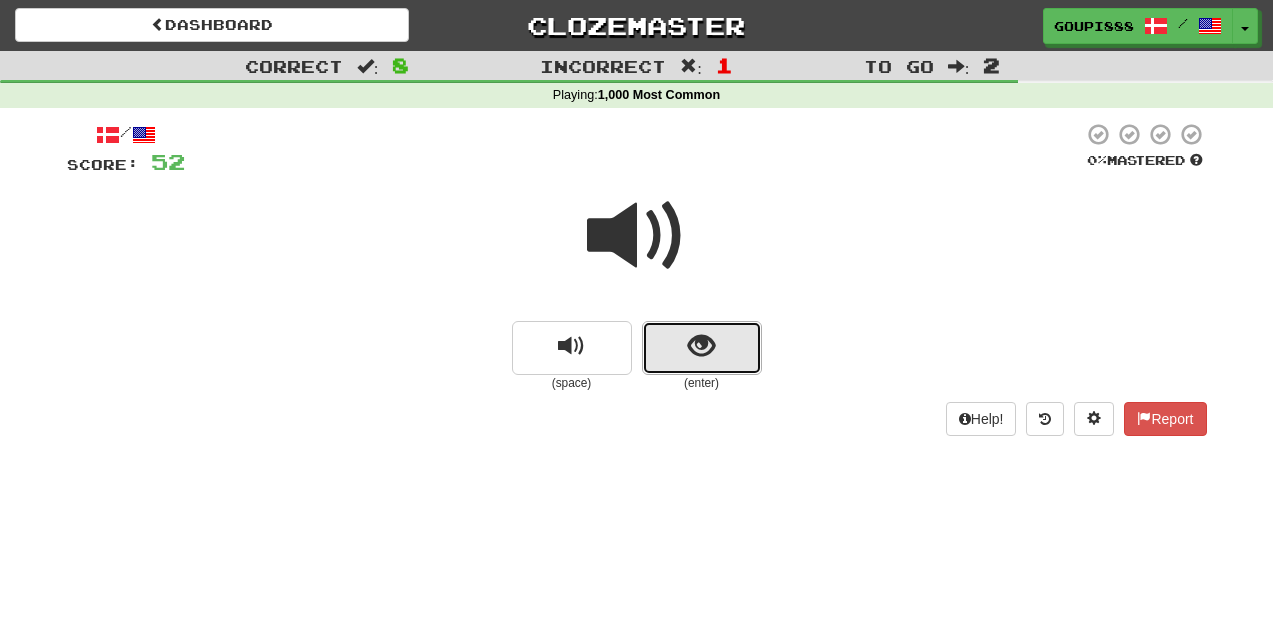 click at bounding box center (702, 348) 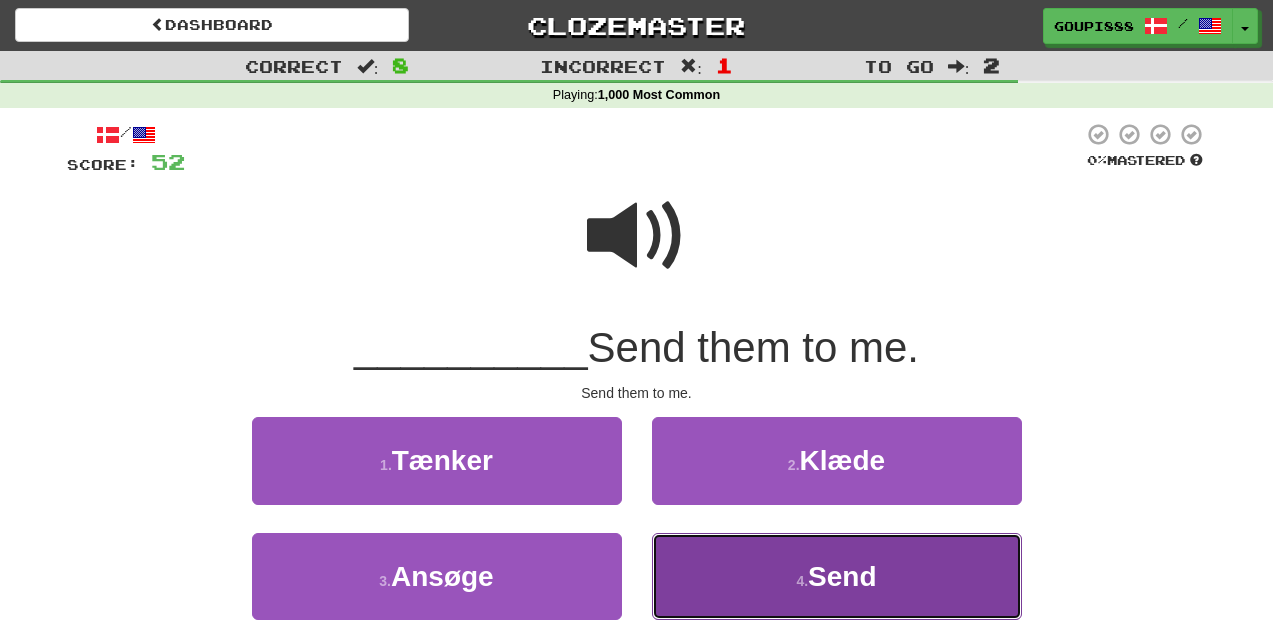 click on "Send" at bounding box center [842, 576] 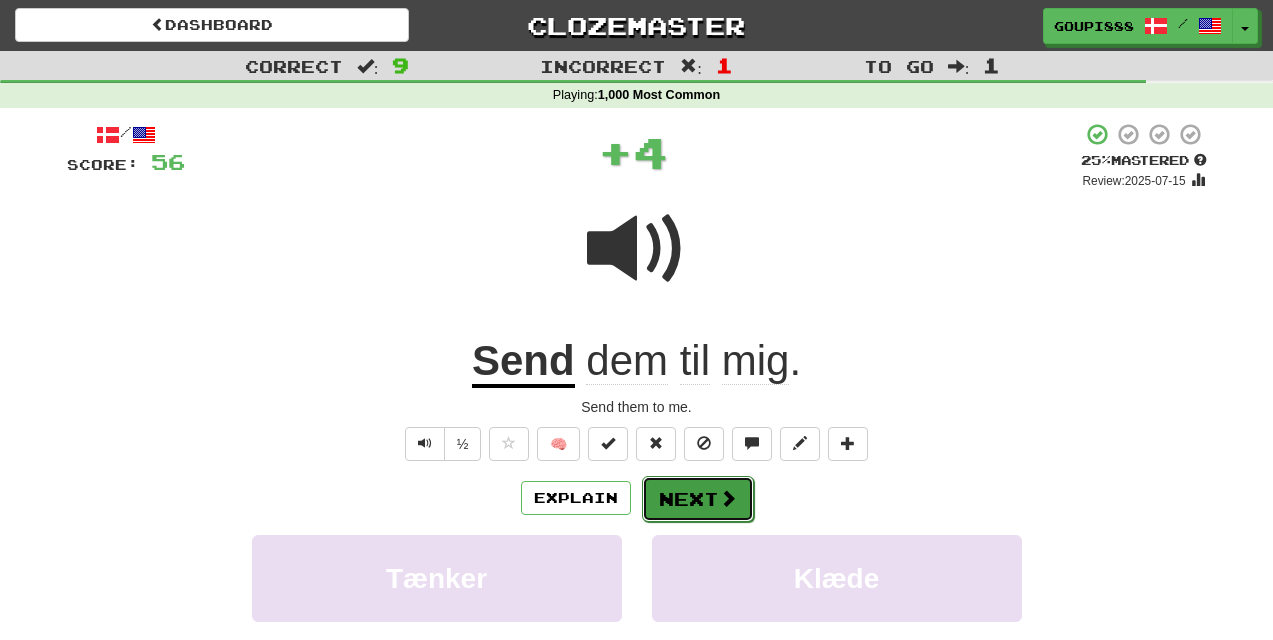 click on "Next" at bounding box center [698, 499] 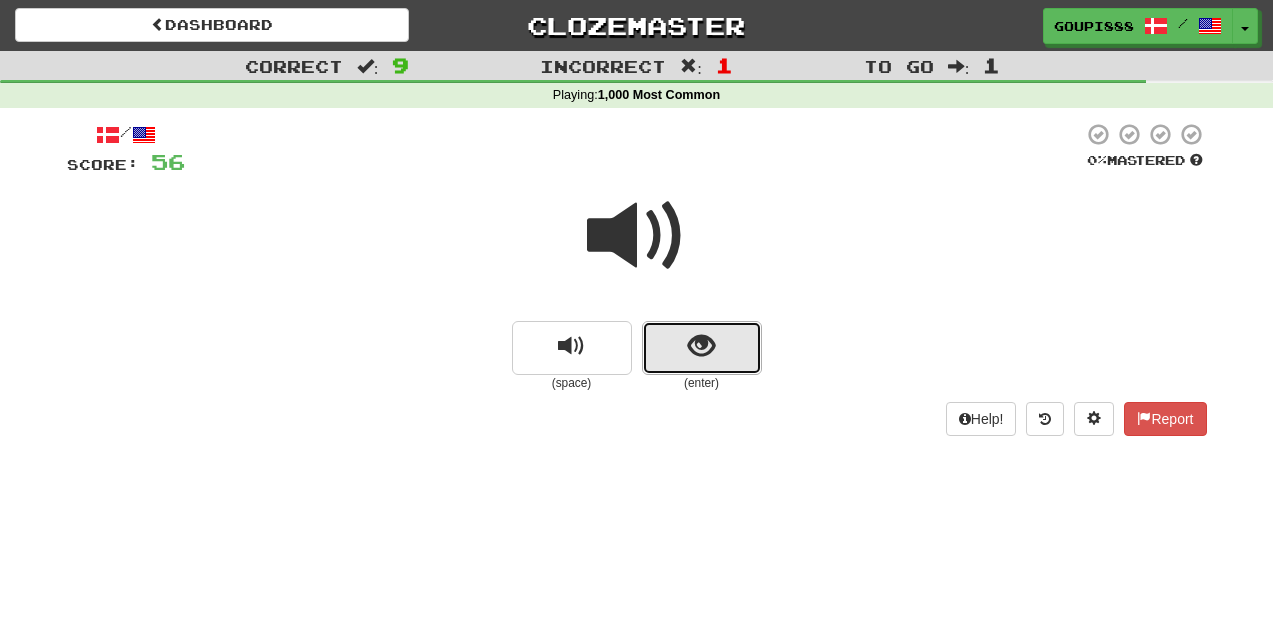 click at bounding box center [702, 348] 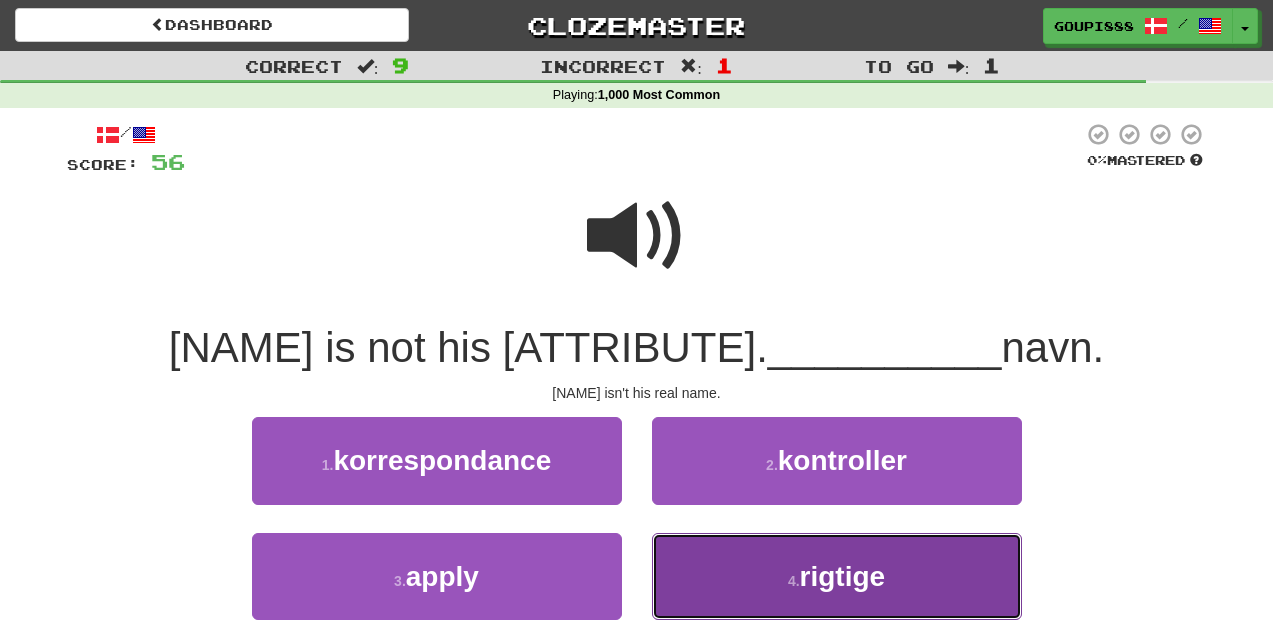 click on "rigtige" at bounding box center (843, 576) 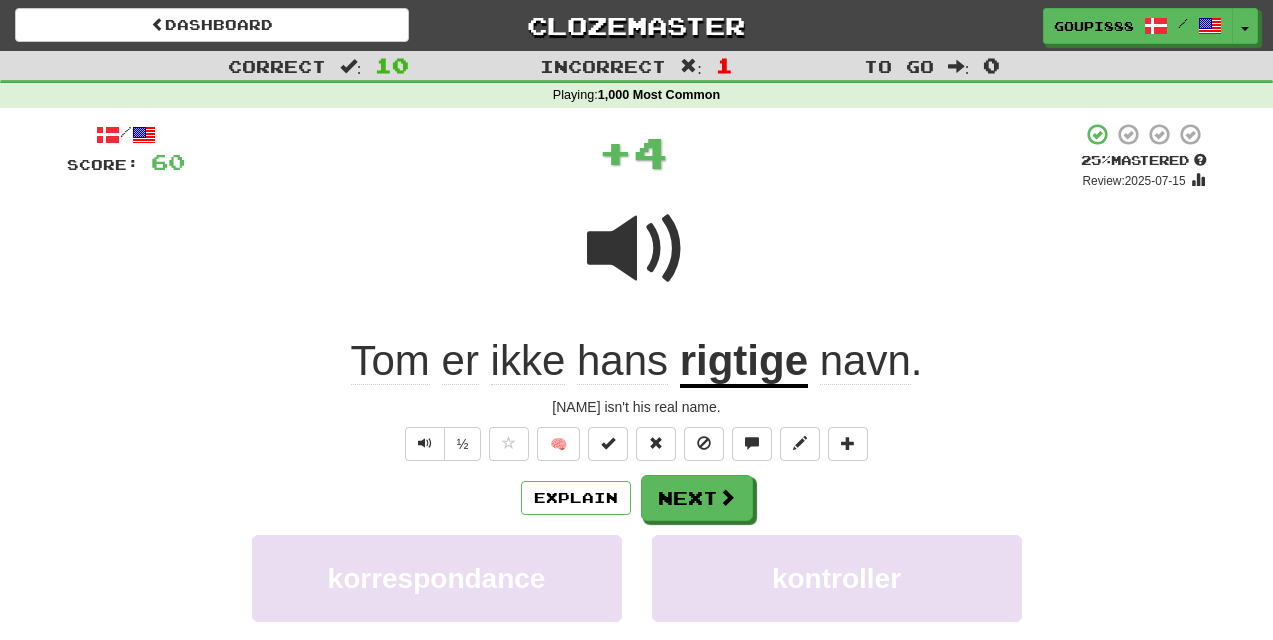 click on "Explain Next" at bounding box center (637, 498) 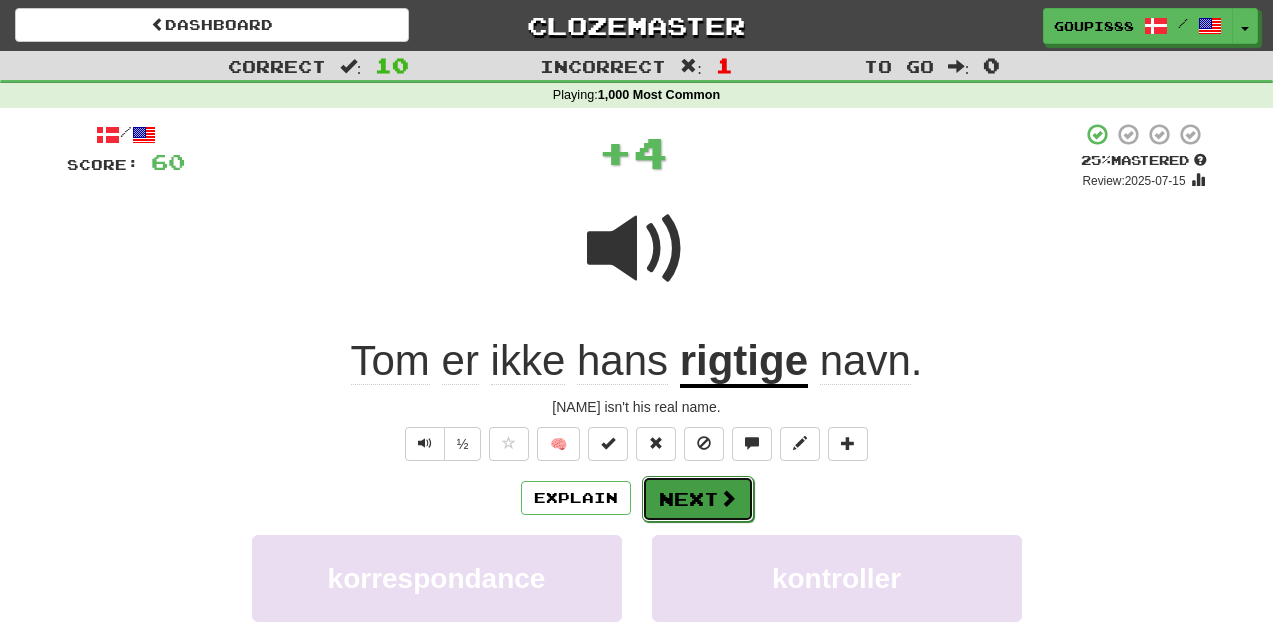 click on "Next" at bounding box center [698, 499] 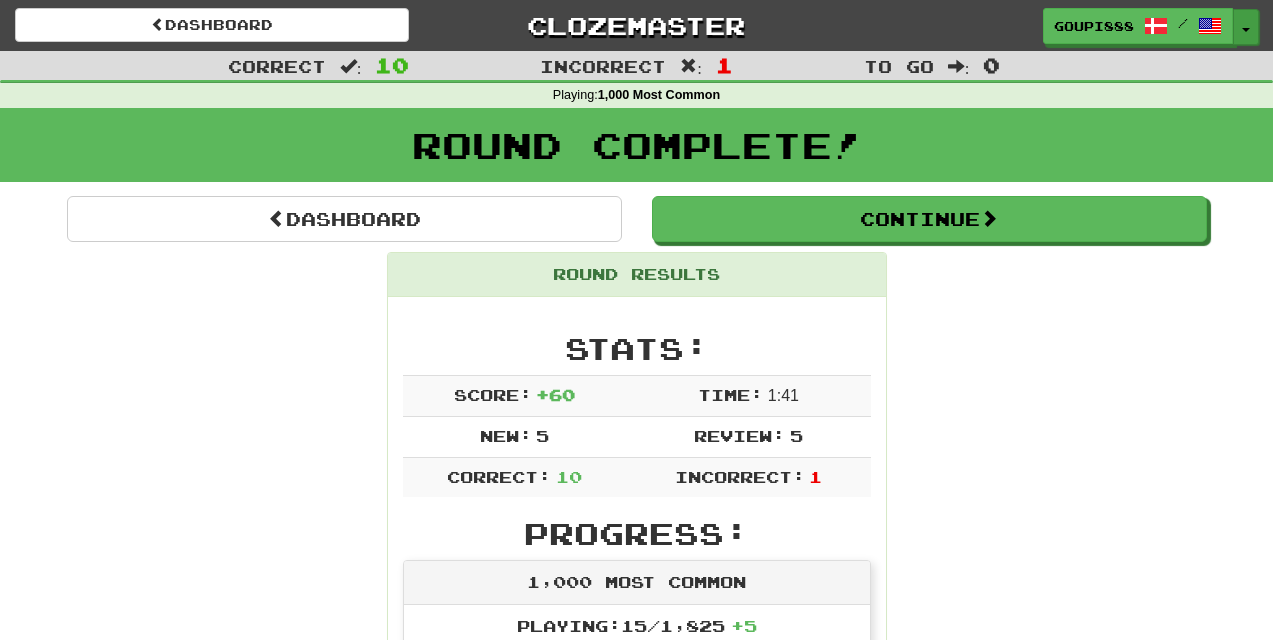 click on "Toggle Dropdown" at bounding box center (1246, 27) 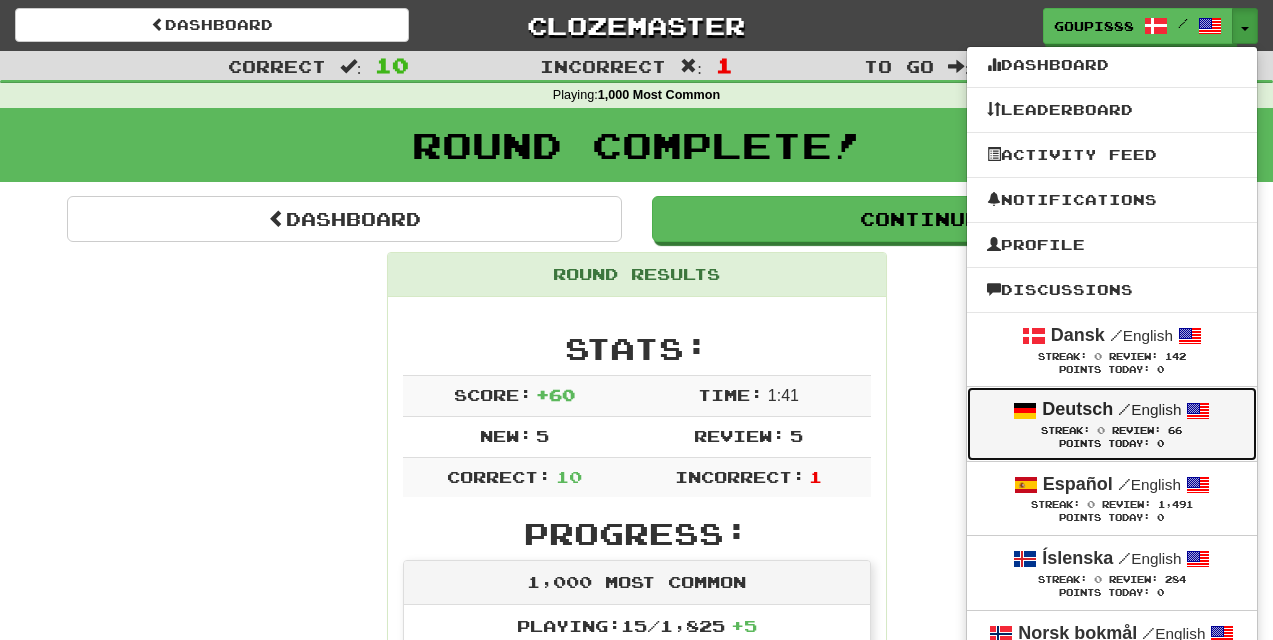 click on "Deutsch" at bounding box center [1077, 409] 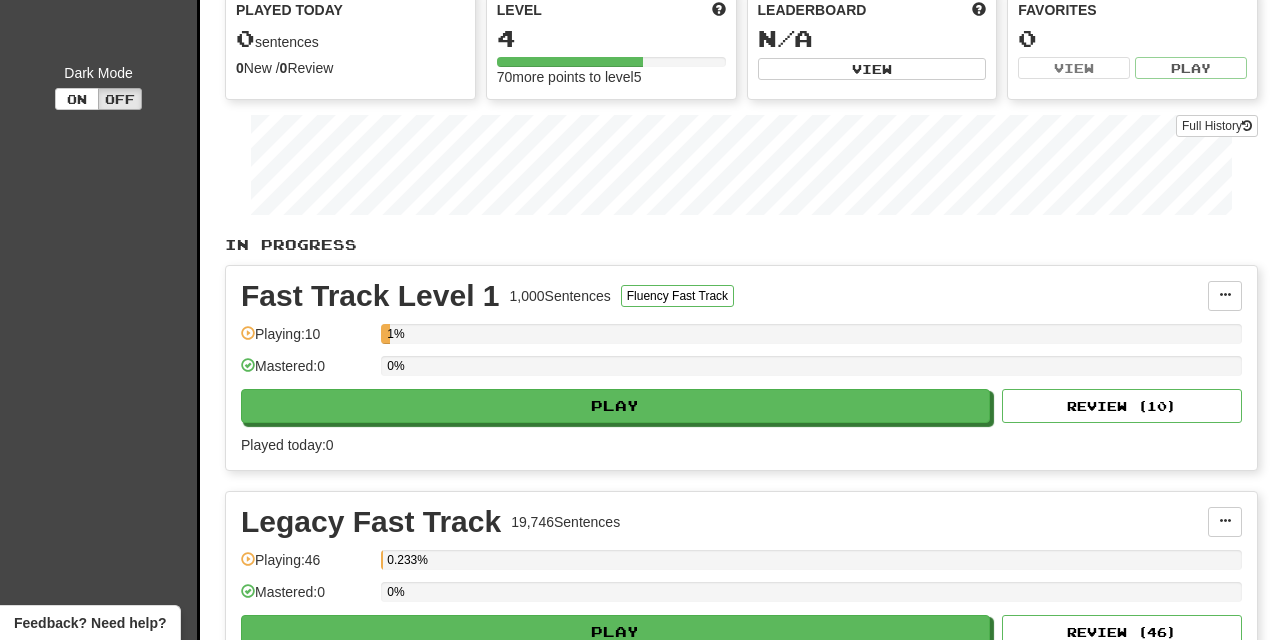 scroll, scrollTop: 197, scrollLeft: 0, axis: vertical 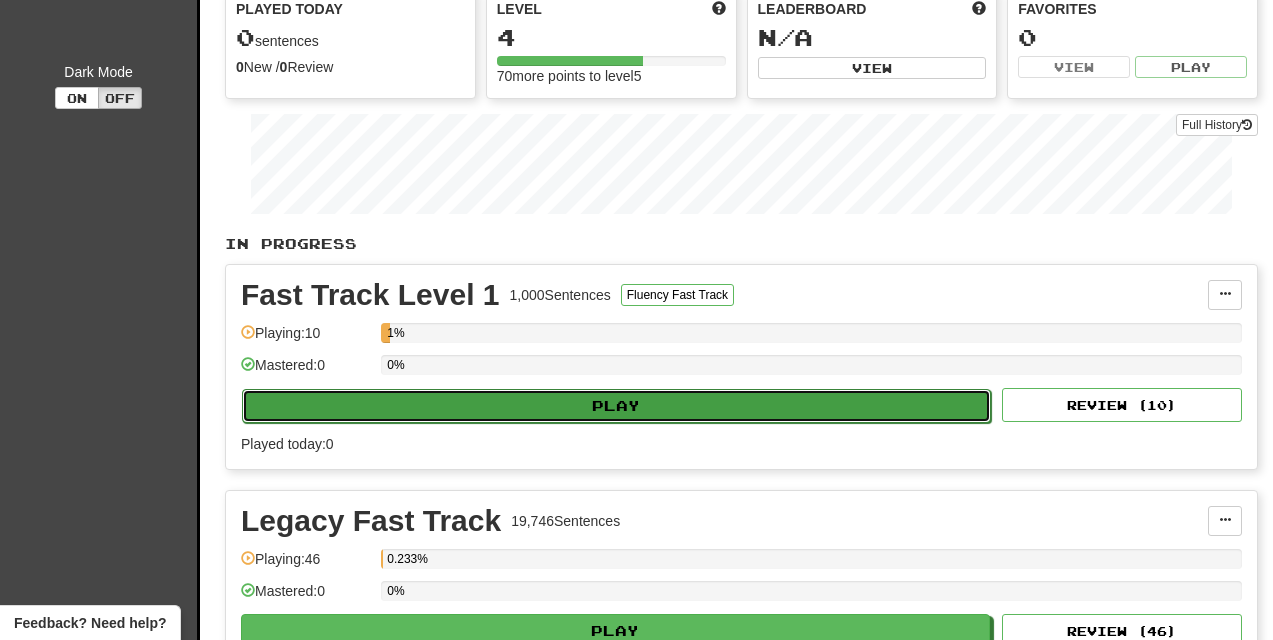 click on "Play" 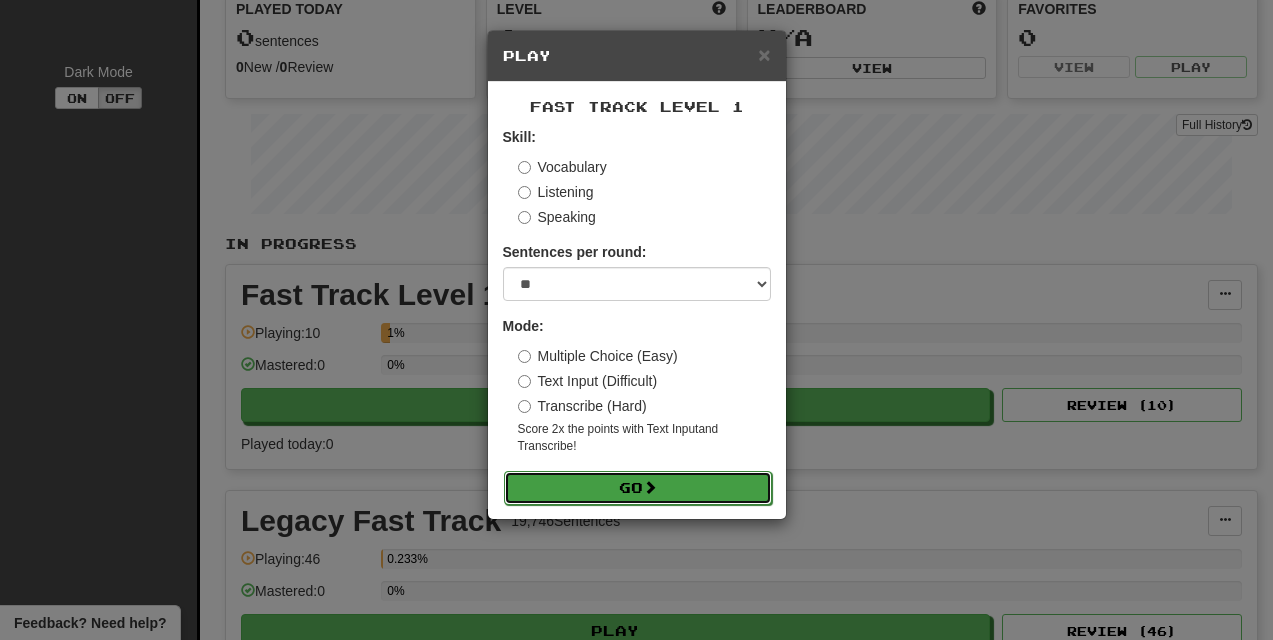 click on "Go" at bounding box center [638, 488] 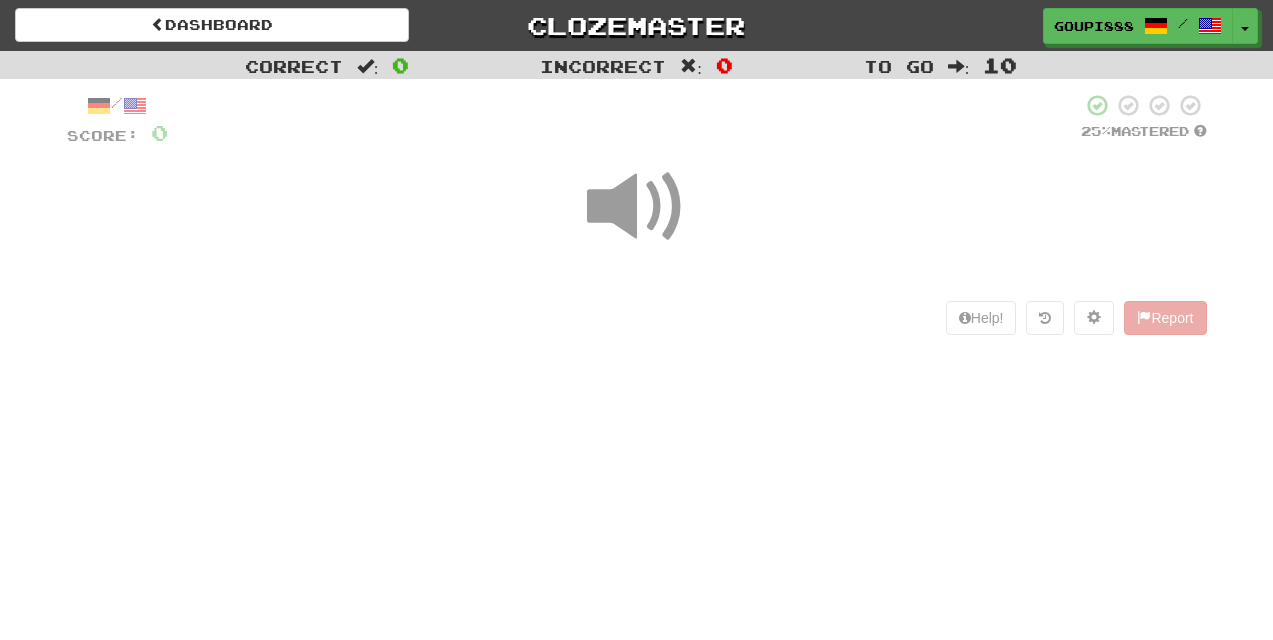 scroll, scrollTop: 0, scrollLeft: 0, axis: both 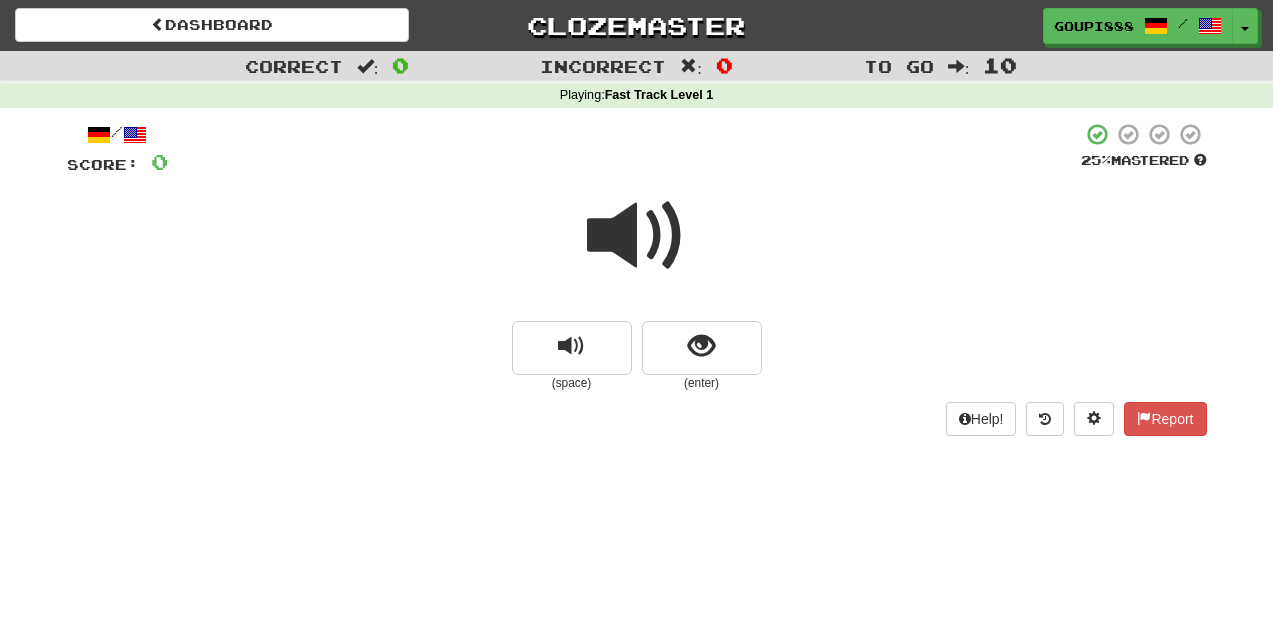 click at bounding box center (637, 236) 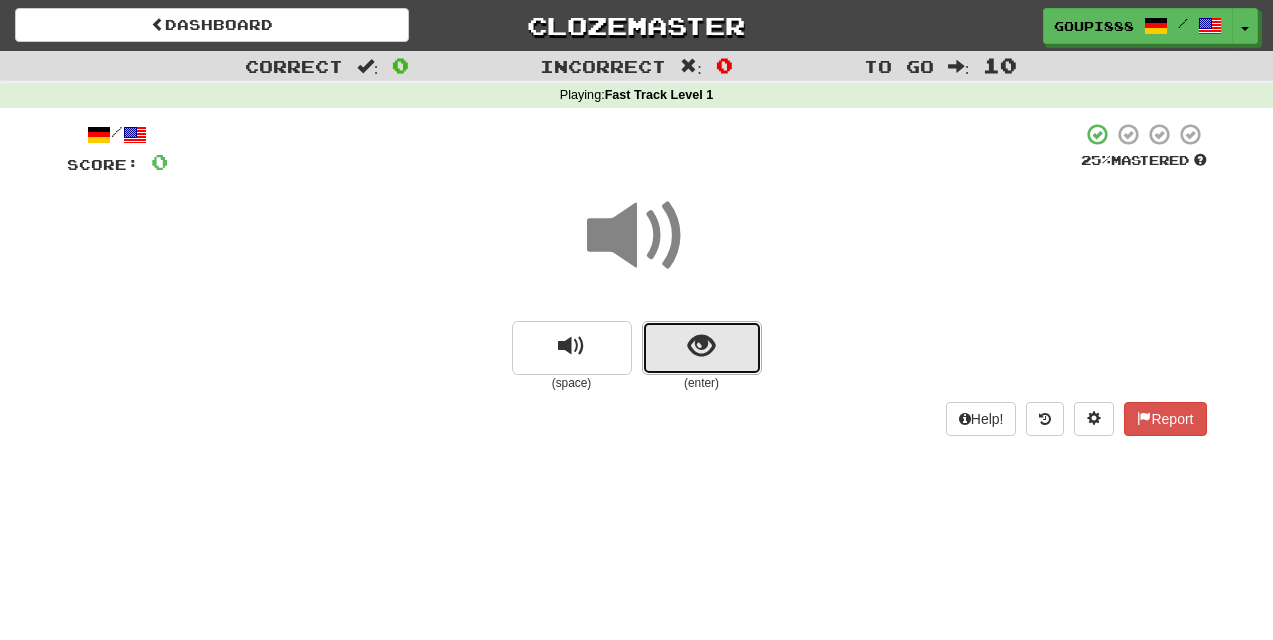 click at bounding box center (701, 346) 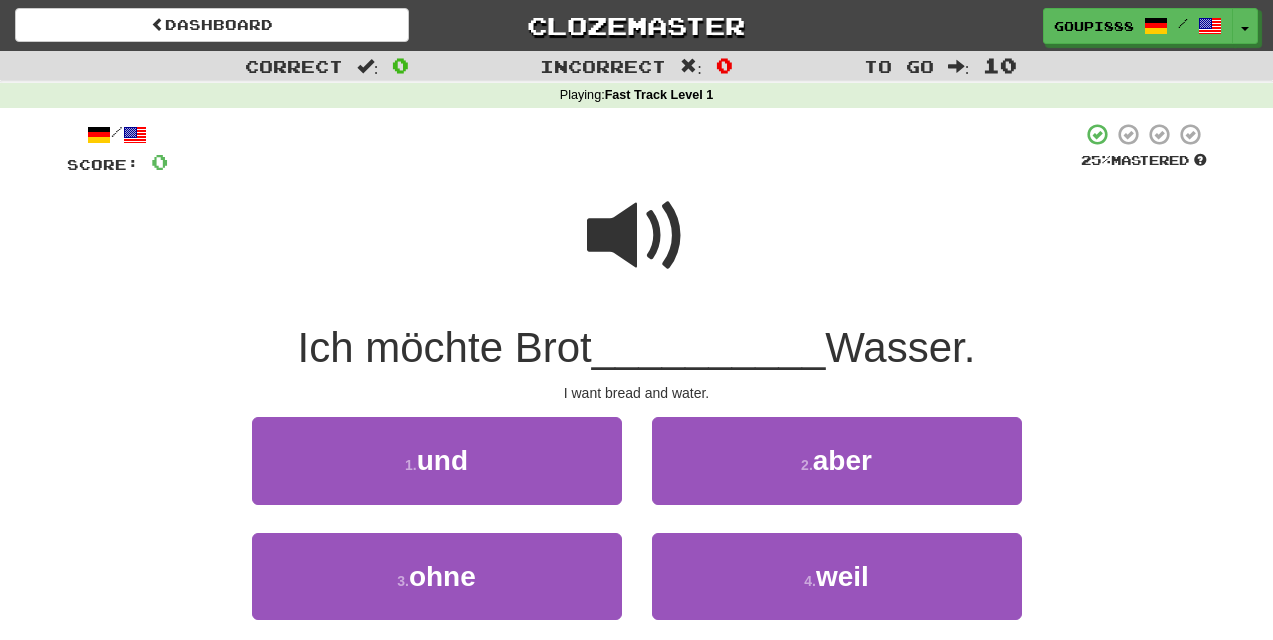 click at bounding box center [637, 236] 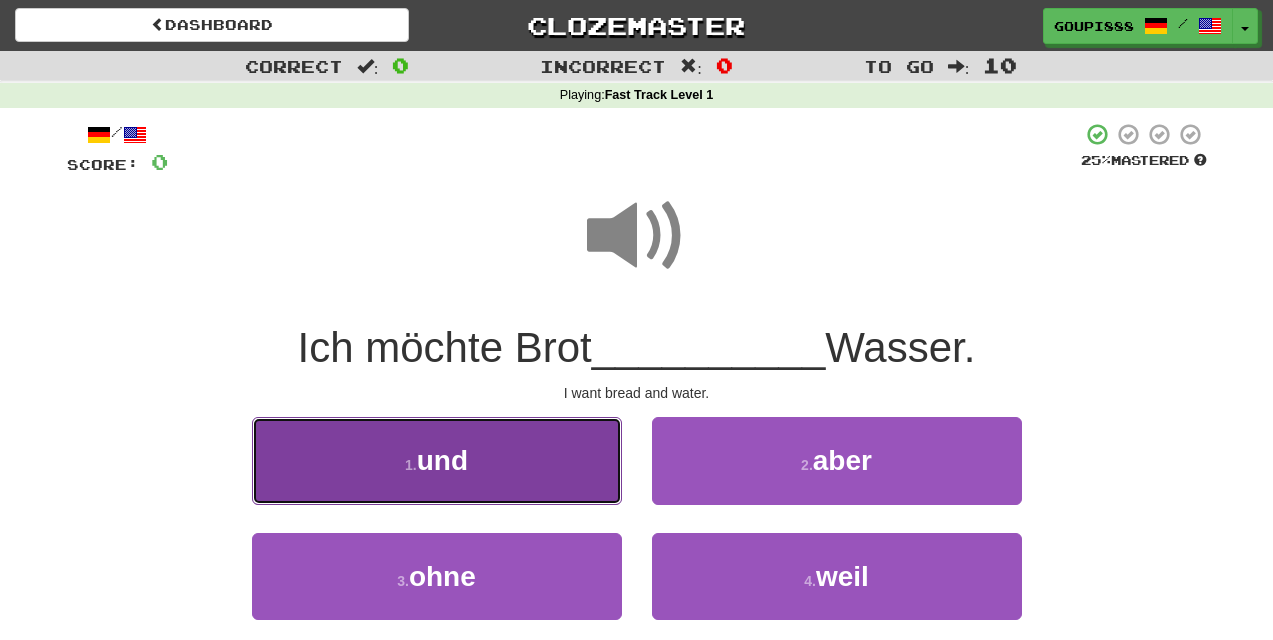 click on "1 .  und" at bounding box center [437, 460] 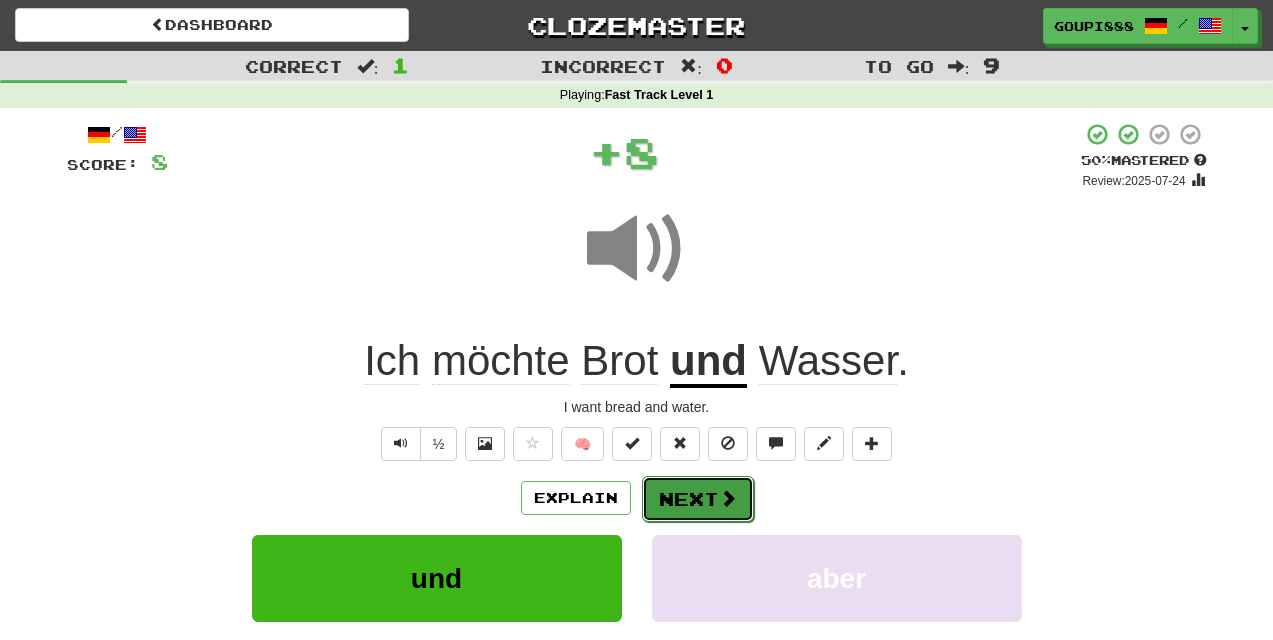 click at bounding box center (728, 498) 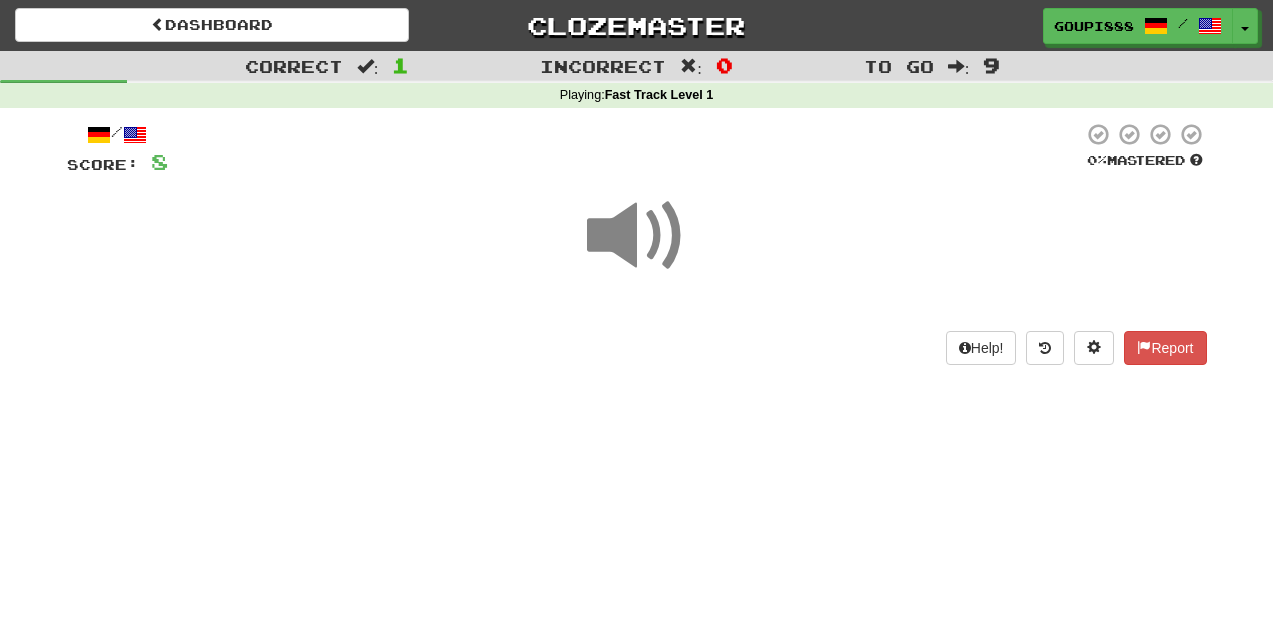 click at bounding box center (637, 236) 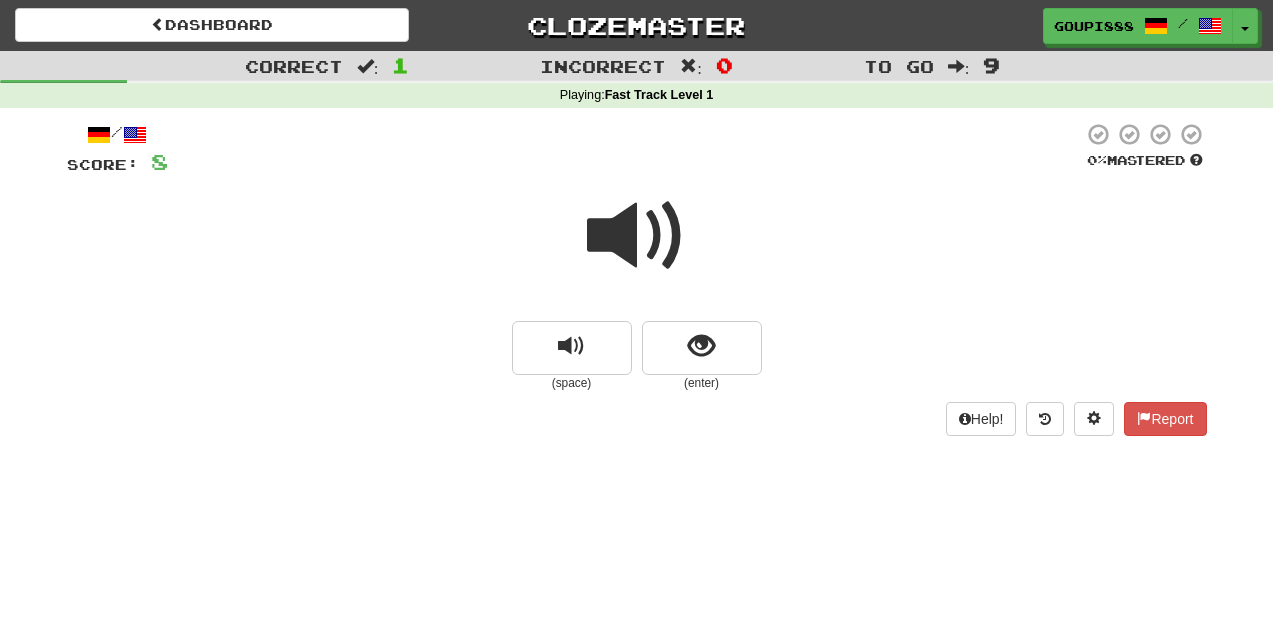 click on "(enter)" at bounding box center [702, 383] 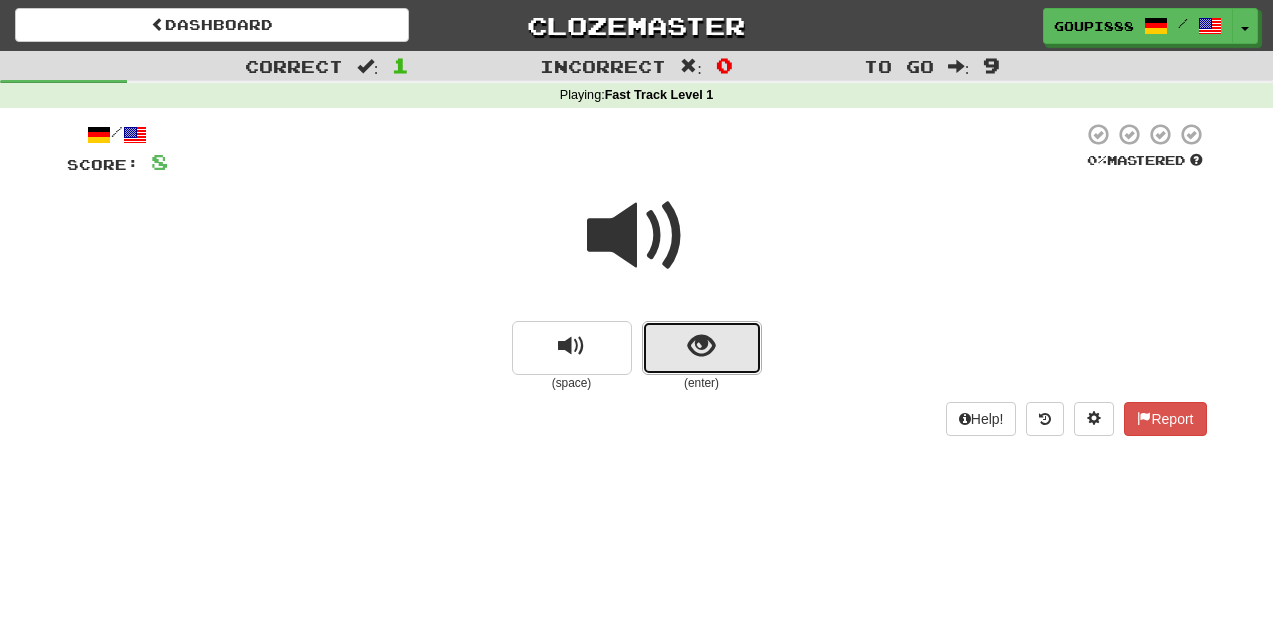 click at bounding box center (702, 348) 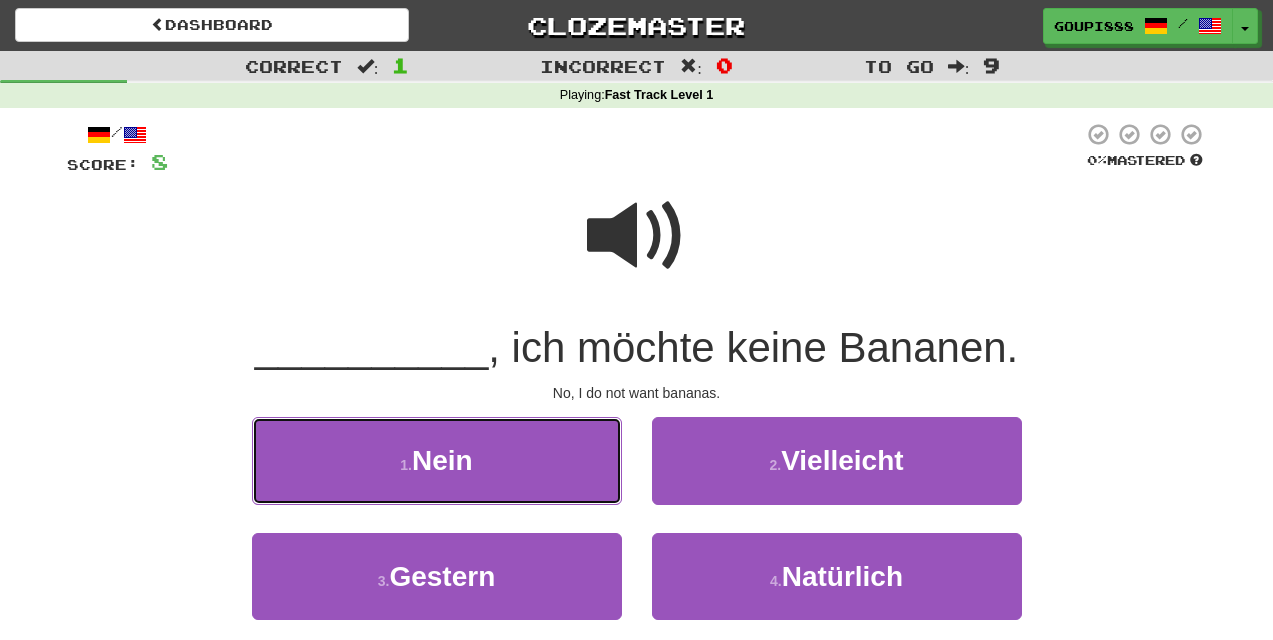 click on "1 .  Nein" at bounding box center (437, 460) 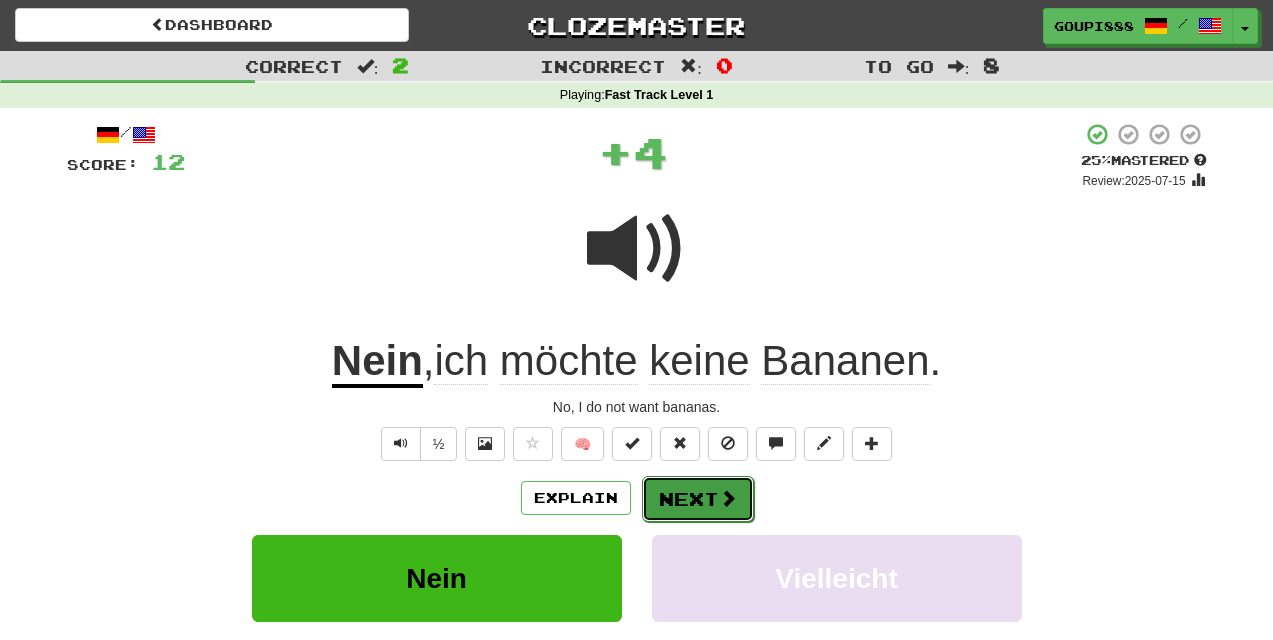 click on "Next" at bounding box center (698, 499) 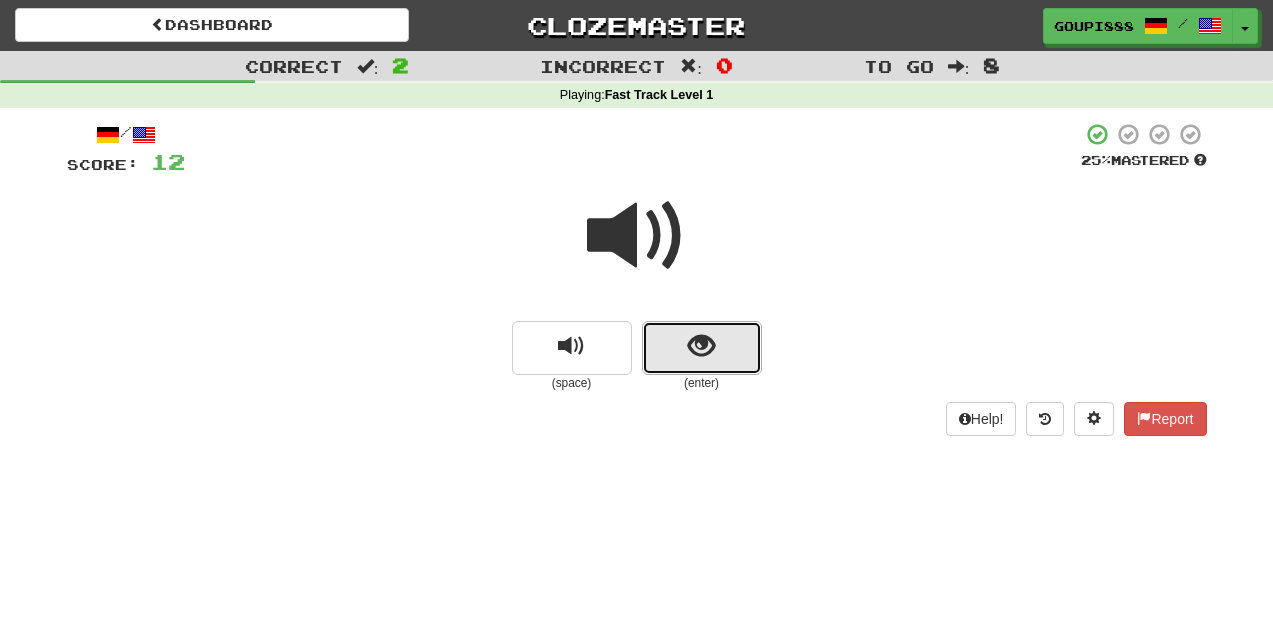 click at bounding box center (701, 346) 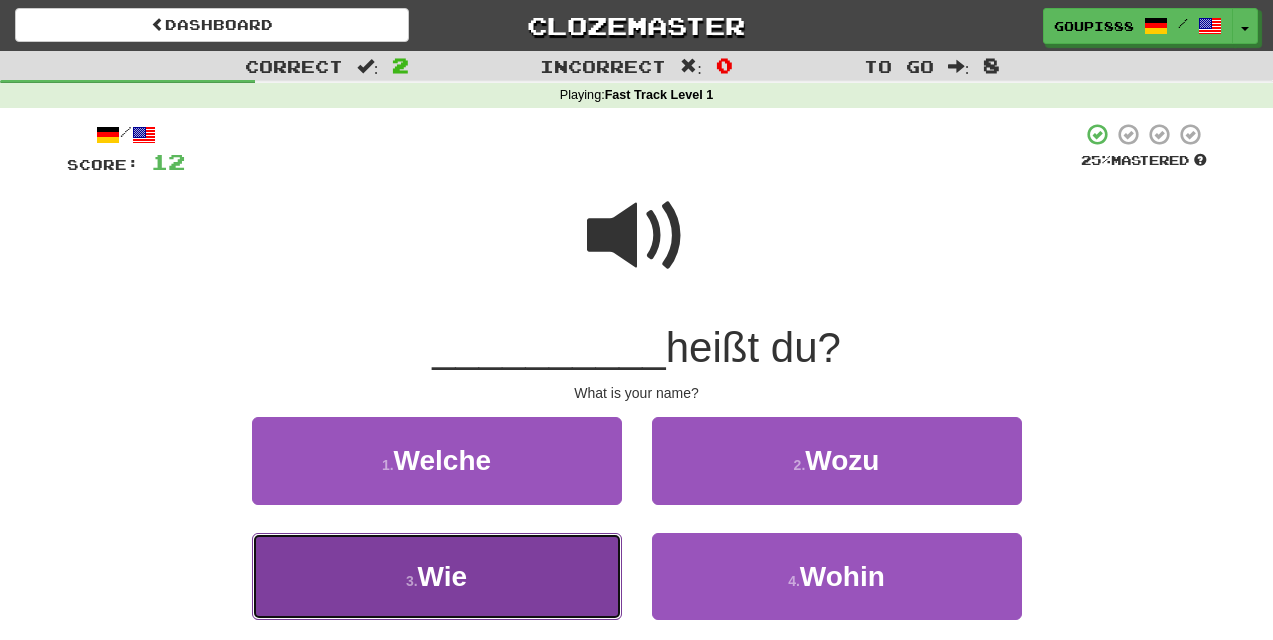 click on "3 .  Wie" at bounding box center [437, 576] 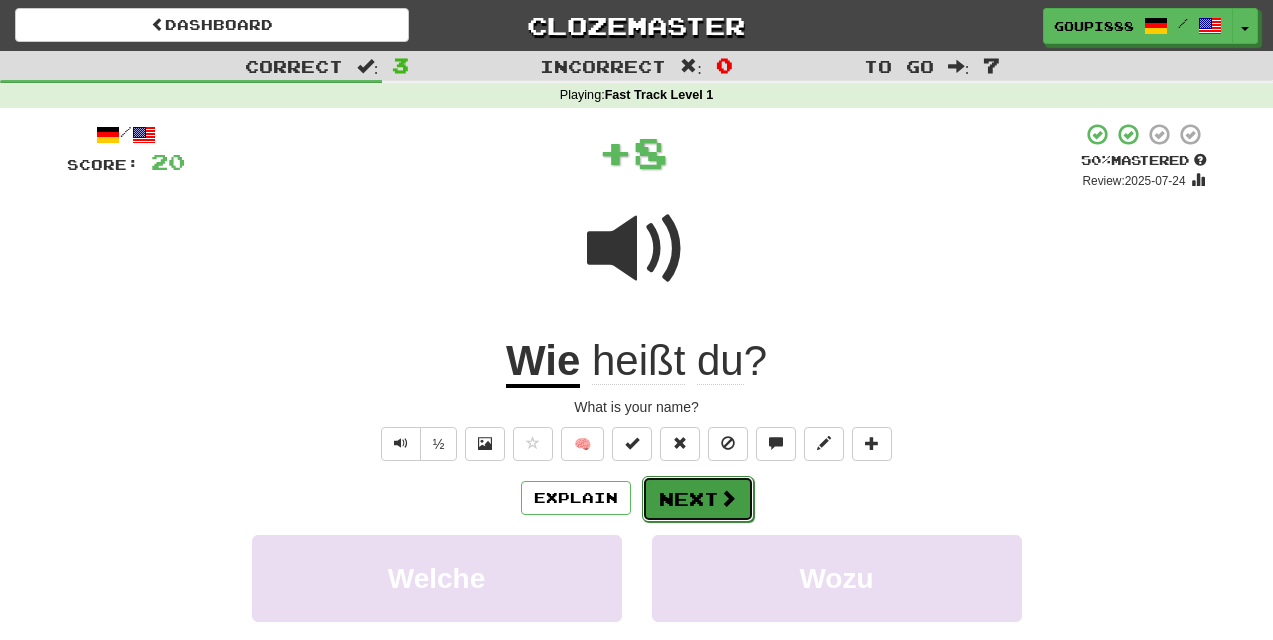 click on "Next" at bounding box center (698, 499) 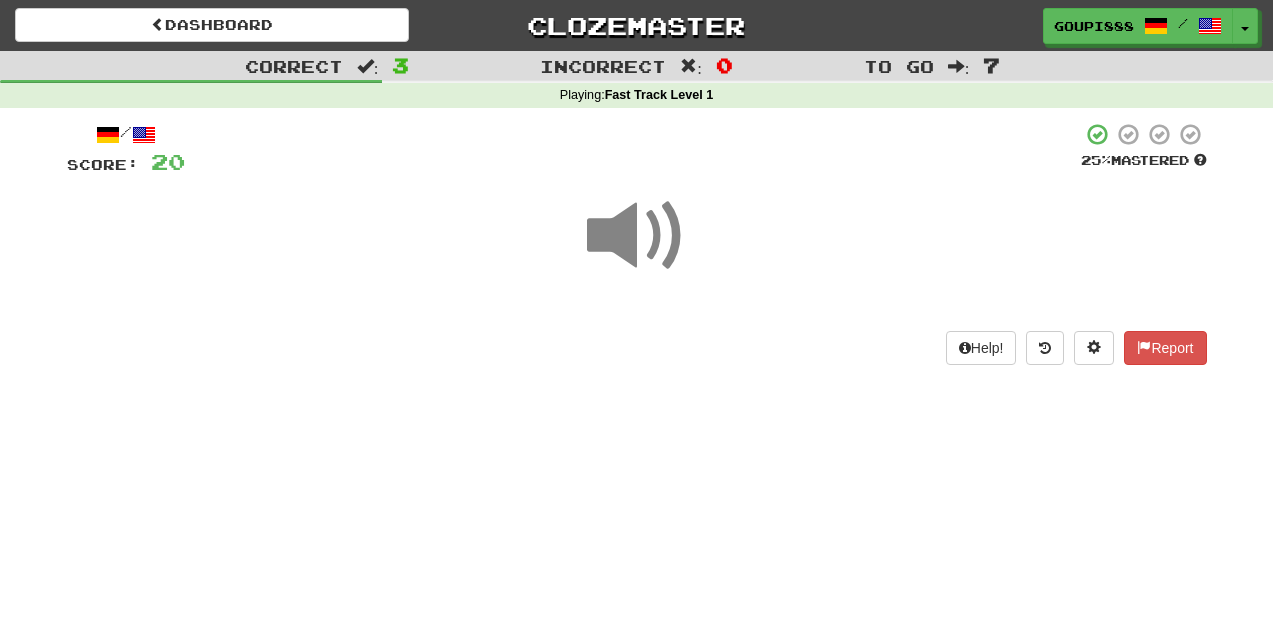 click at bounding box center [637, 236] 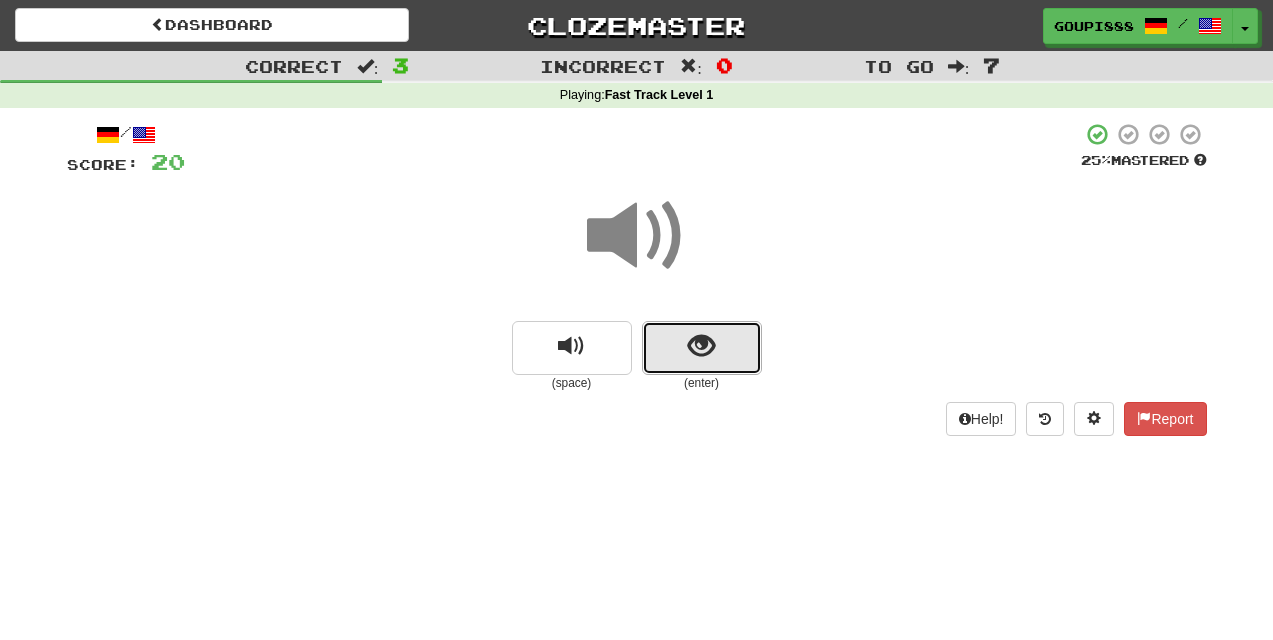 click at bounding box center (702, 348) 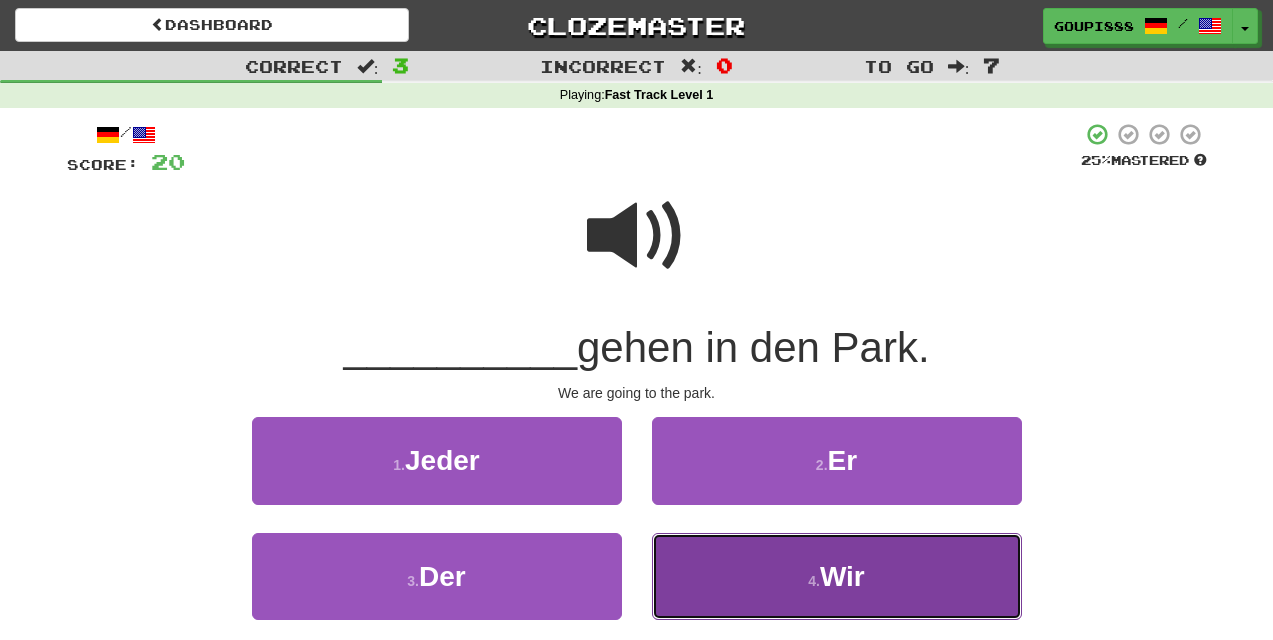 click on "4 .  Wir" at bounding box center [837, 576] 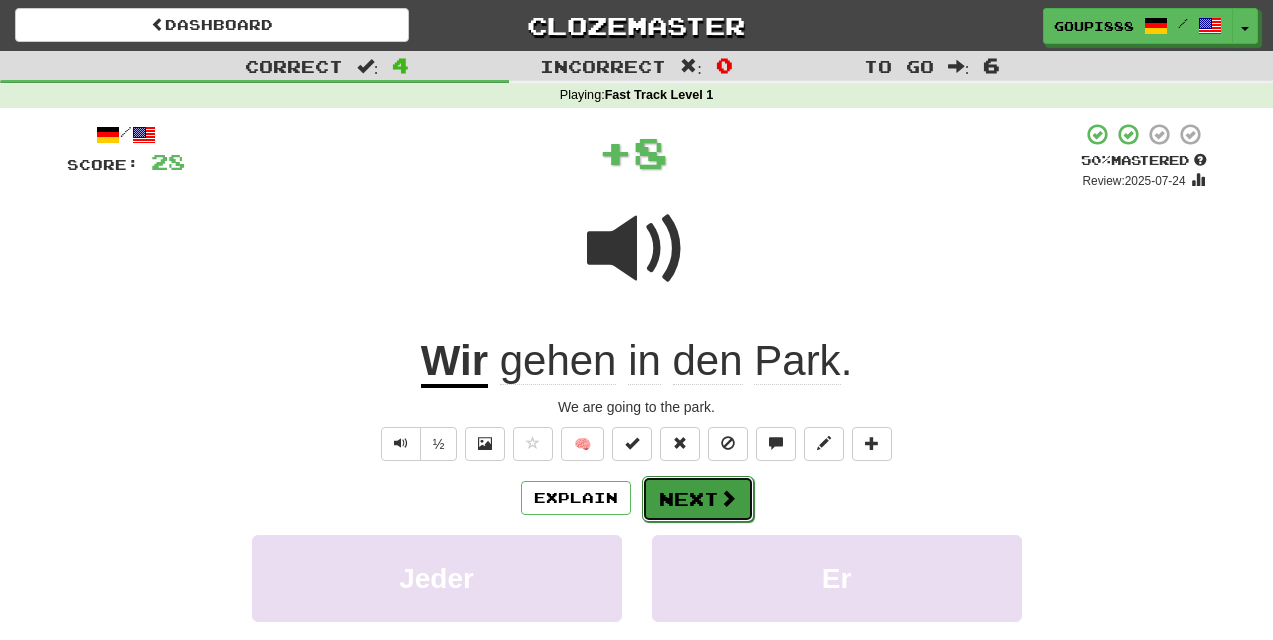 click at bounding box center (728, 498) 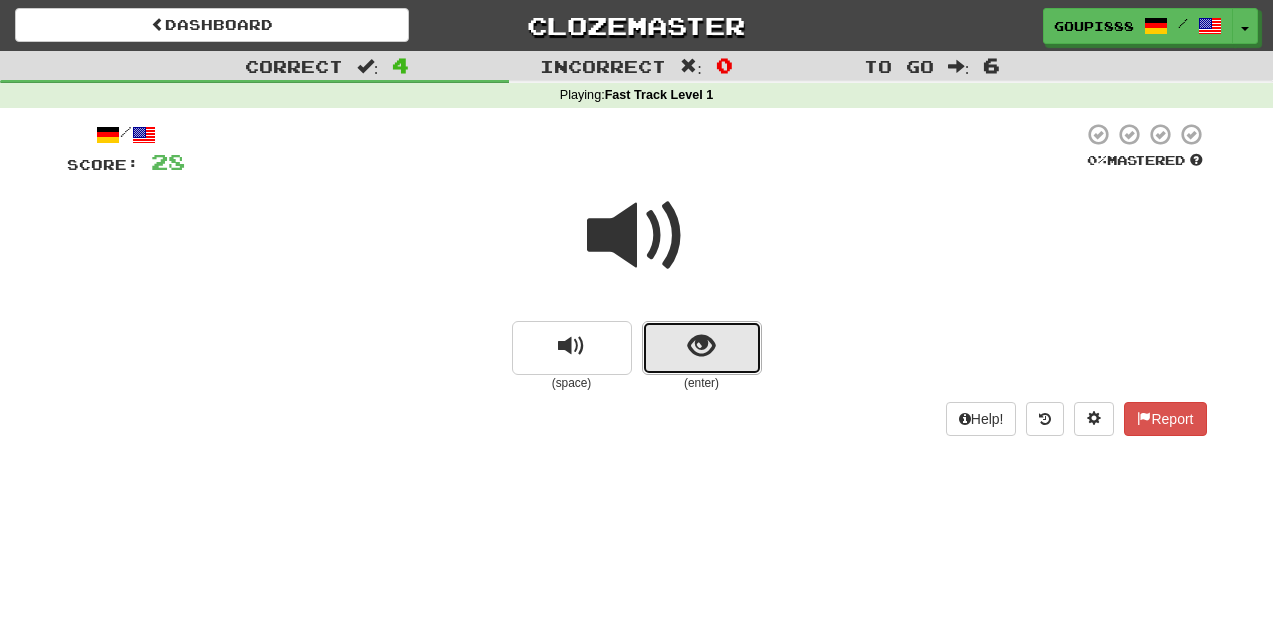 click at bounding box center [701, 346] 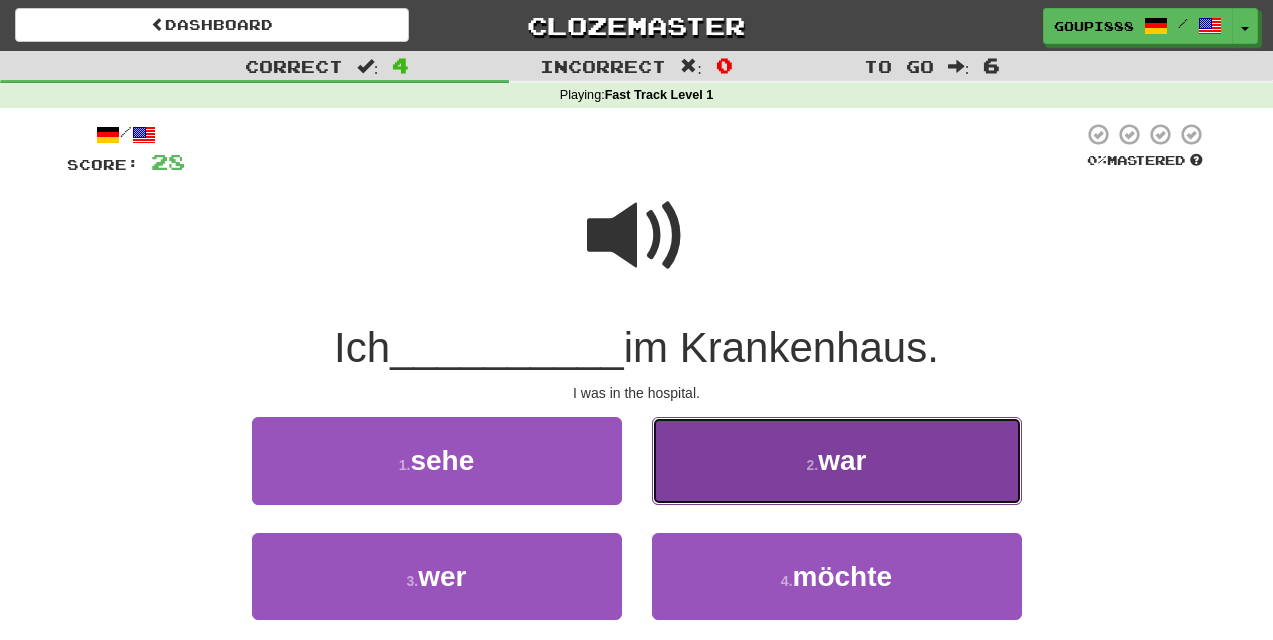 click on "2 .  war" at bounding box center [837, 460] 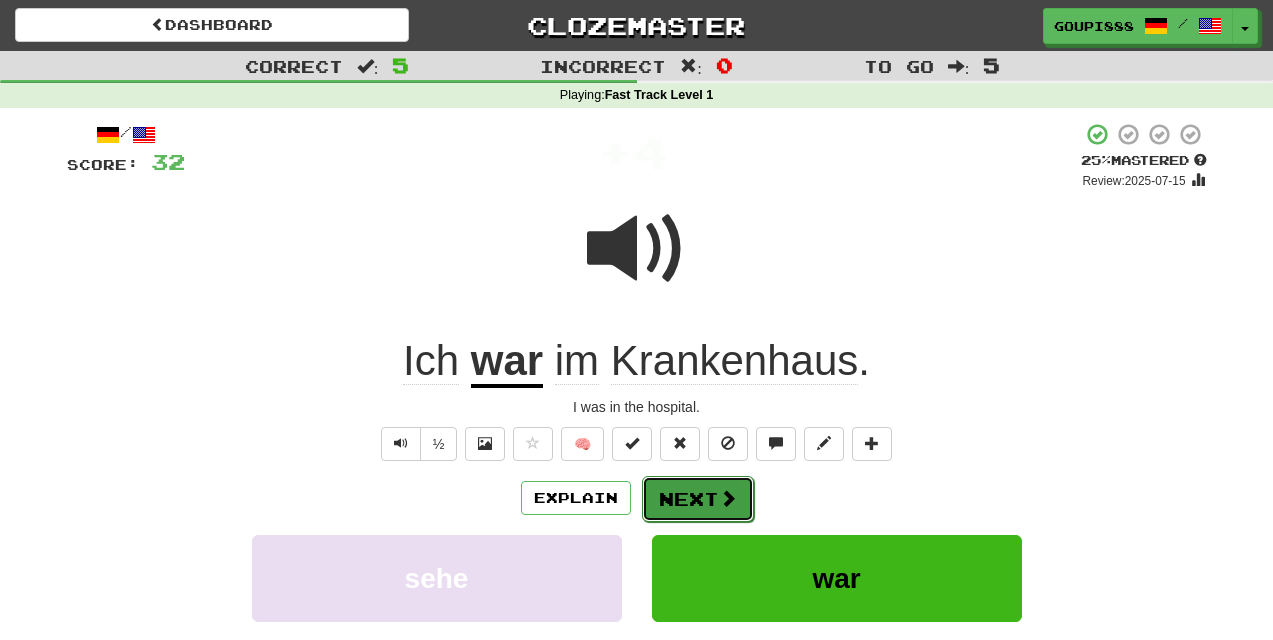 click at bounding box center [728, 498] 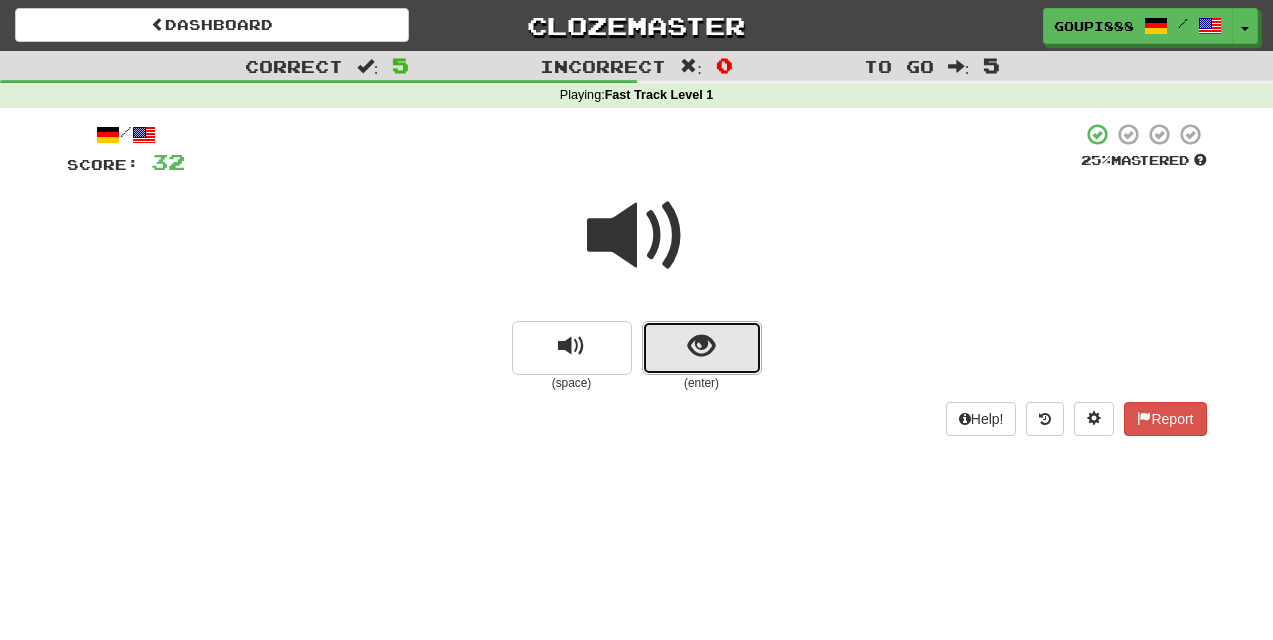 click at bounding box center (701, 346) 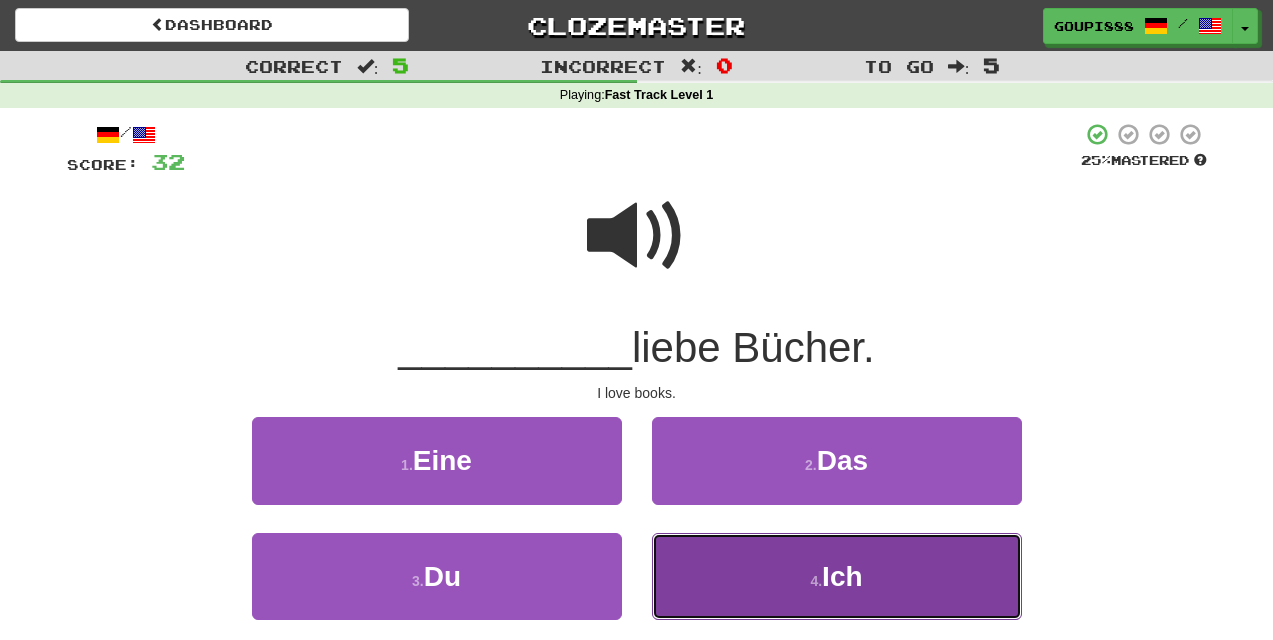 click on "Ich" at bounding box center [842, 576] 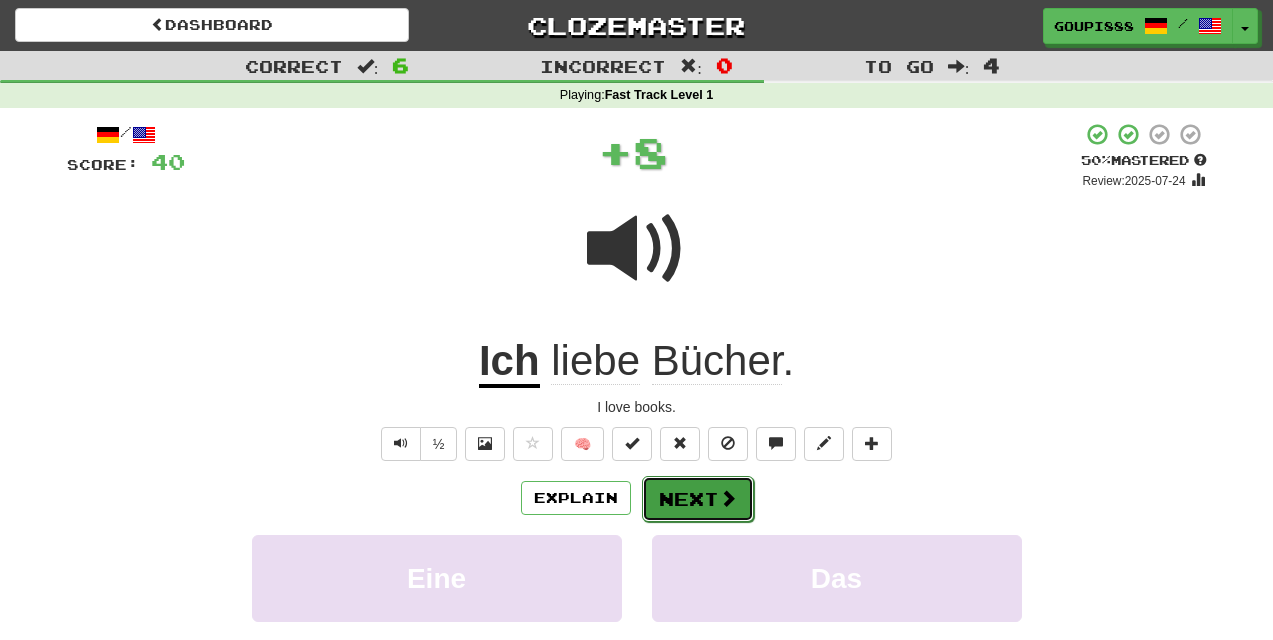 click on "Next" at bounding box center (698, 499) 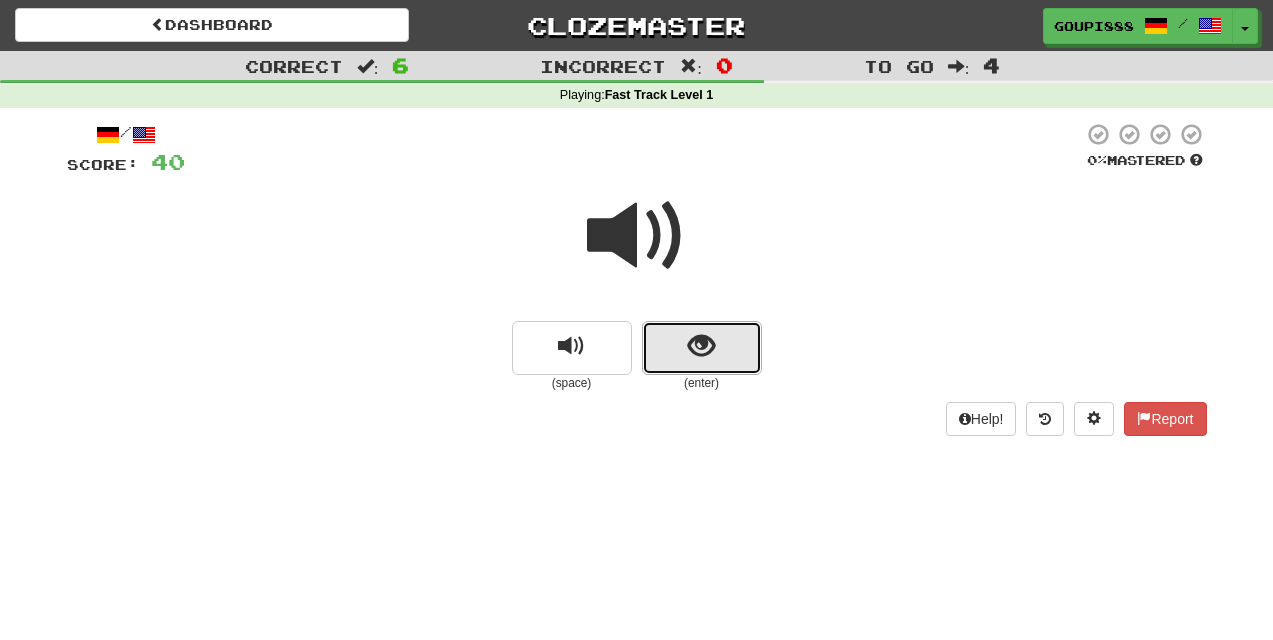 click at bounding box center [701, 346] 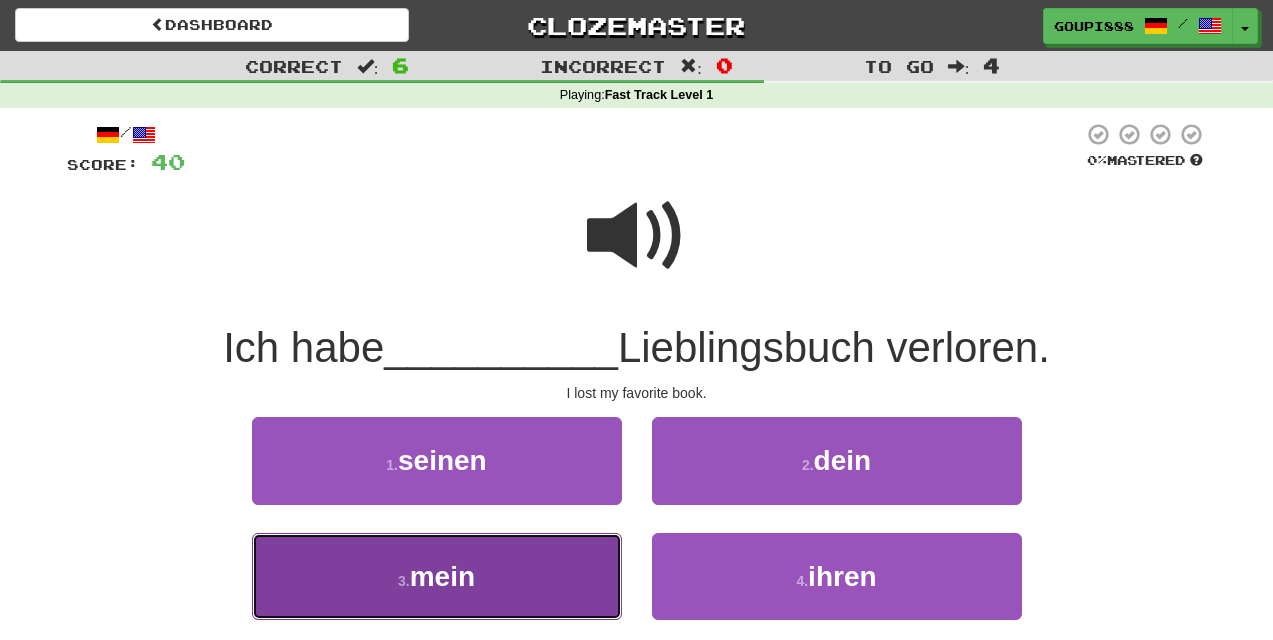 click on "3 .  mein" at bounding box center (437, 576) 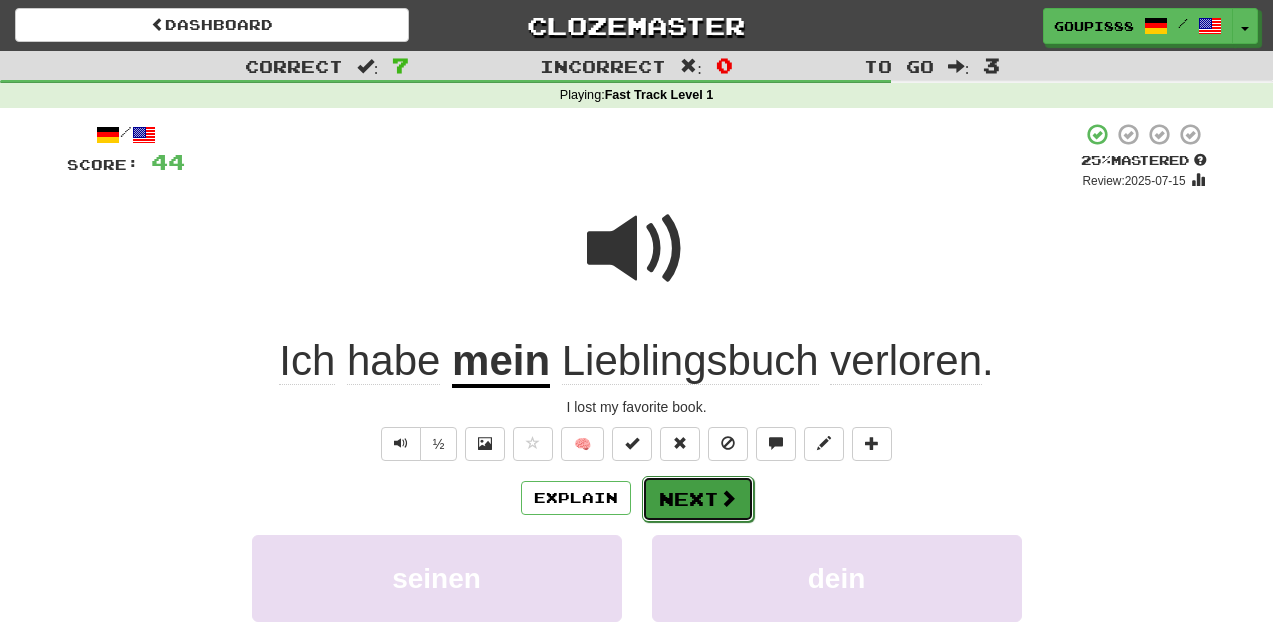 click on "Next" at bounding box center [698, 499] 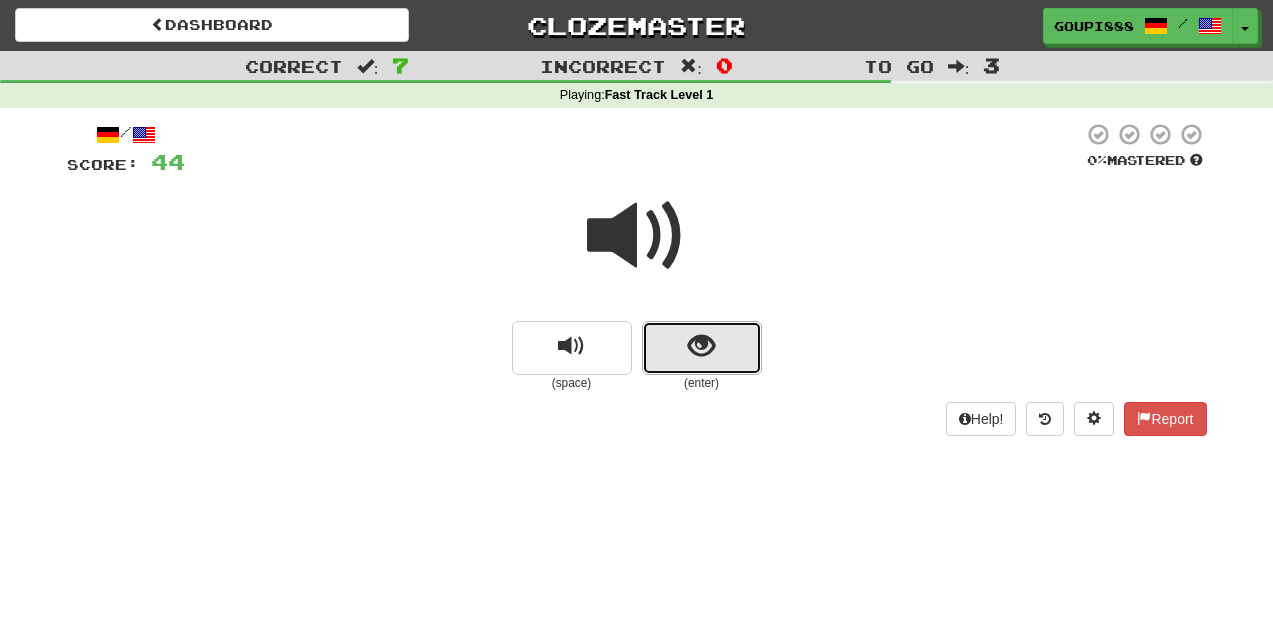 click at bounding box center (701, 346) 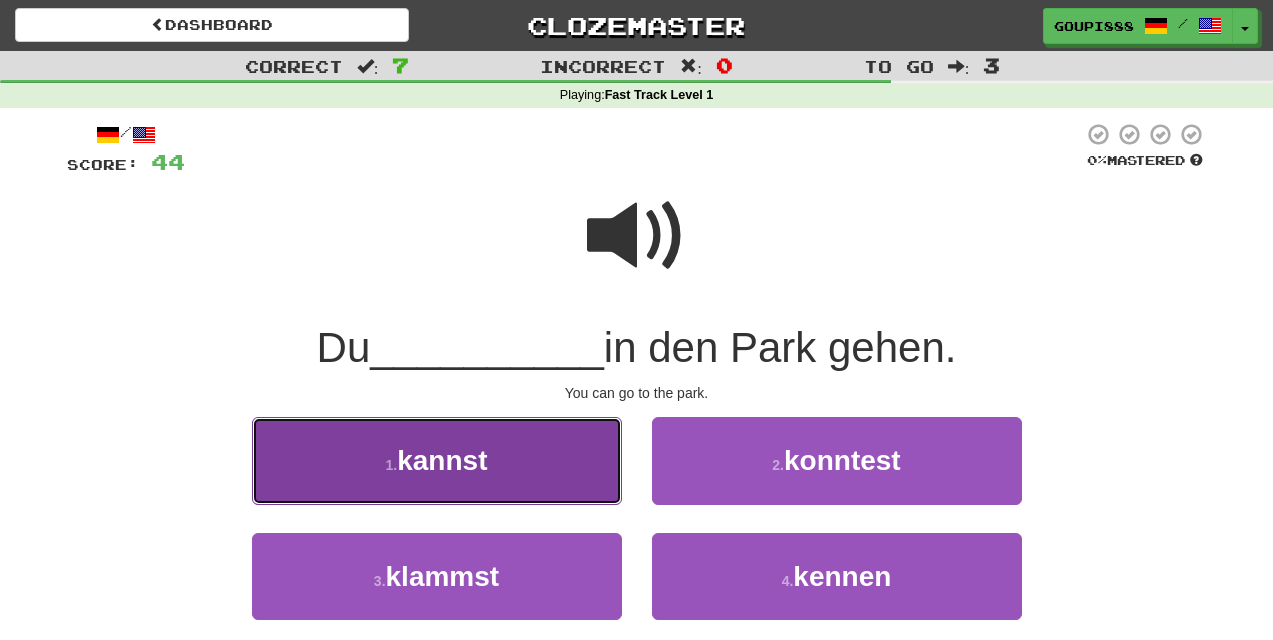 click on "kannst" at bounding box center [442, 460] 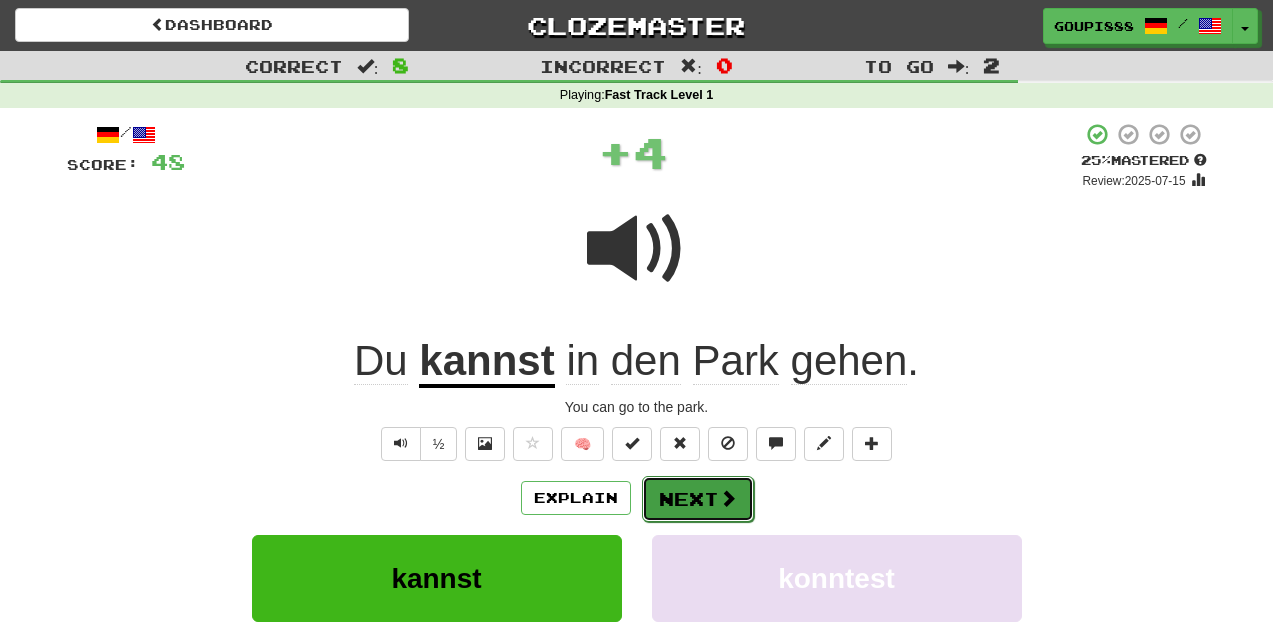 click on "Next" at bounding box center [698, 499] 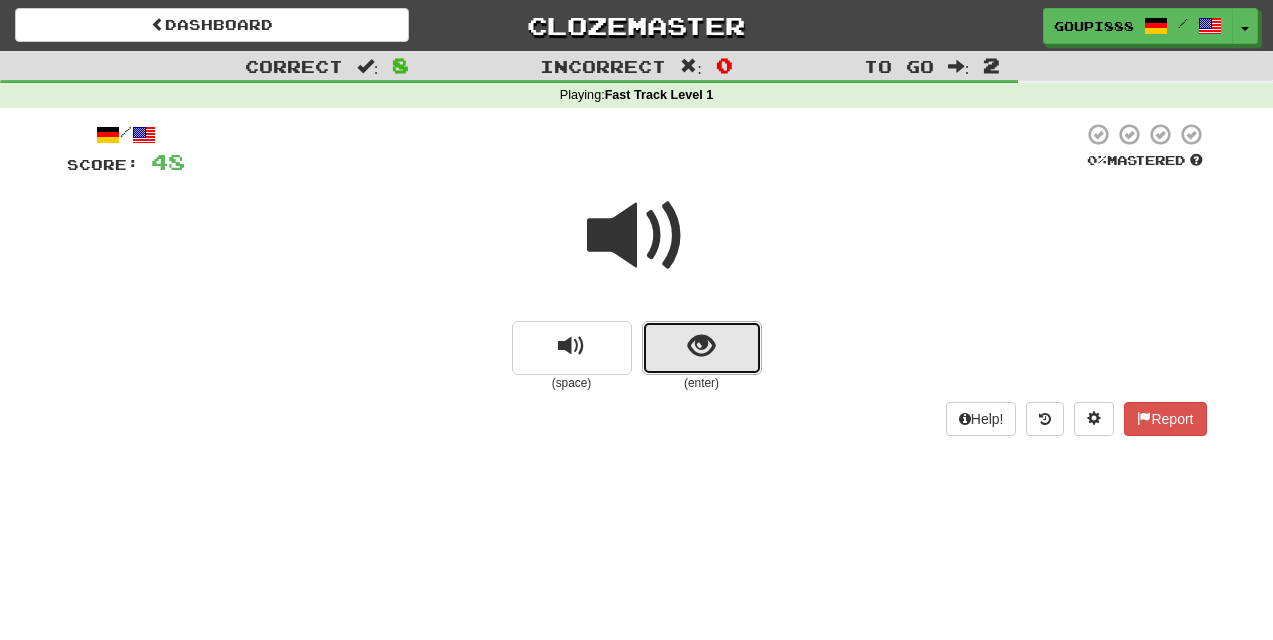 click at bounding box center (701, 346) 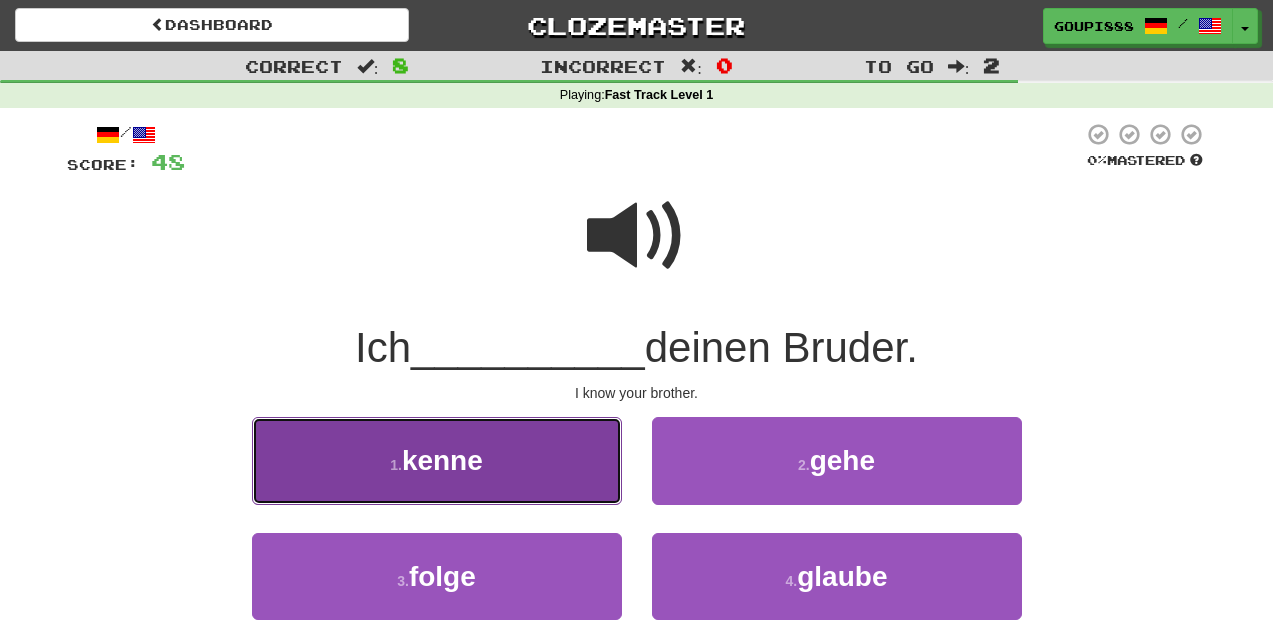 click on "1 .  kenne" at bounding box center (437, 460) 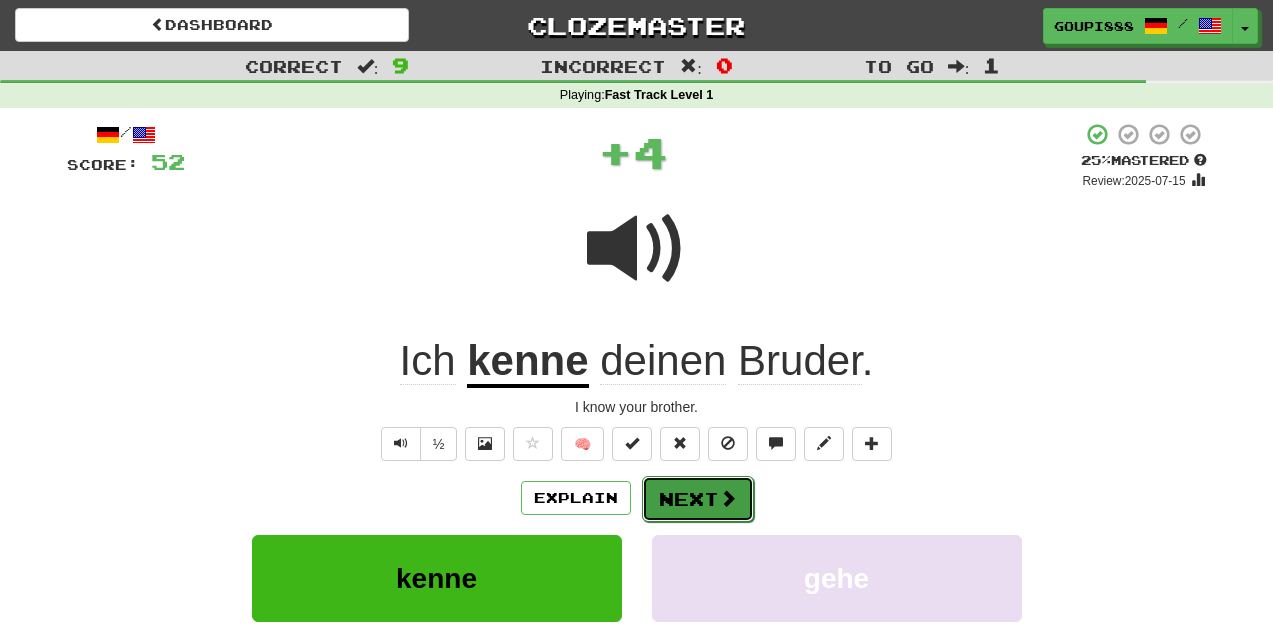 click on "Next" at bounding box center (698, 499) 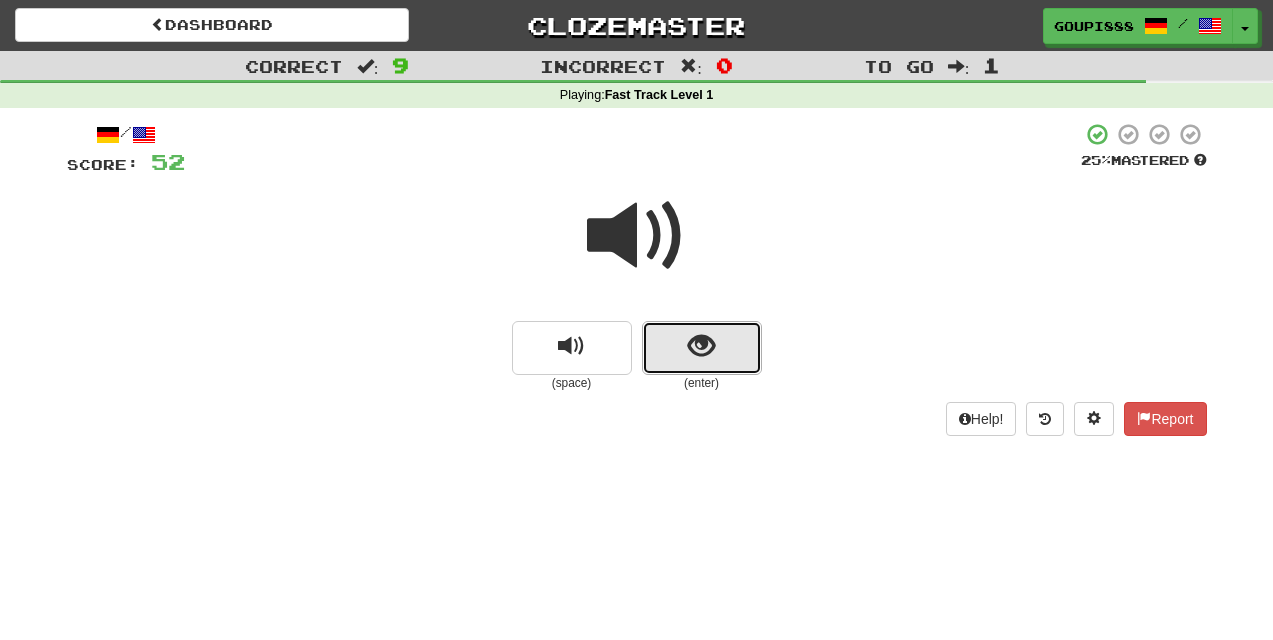 click at bounding box center (701, 346) 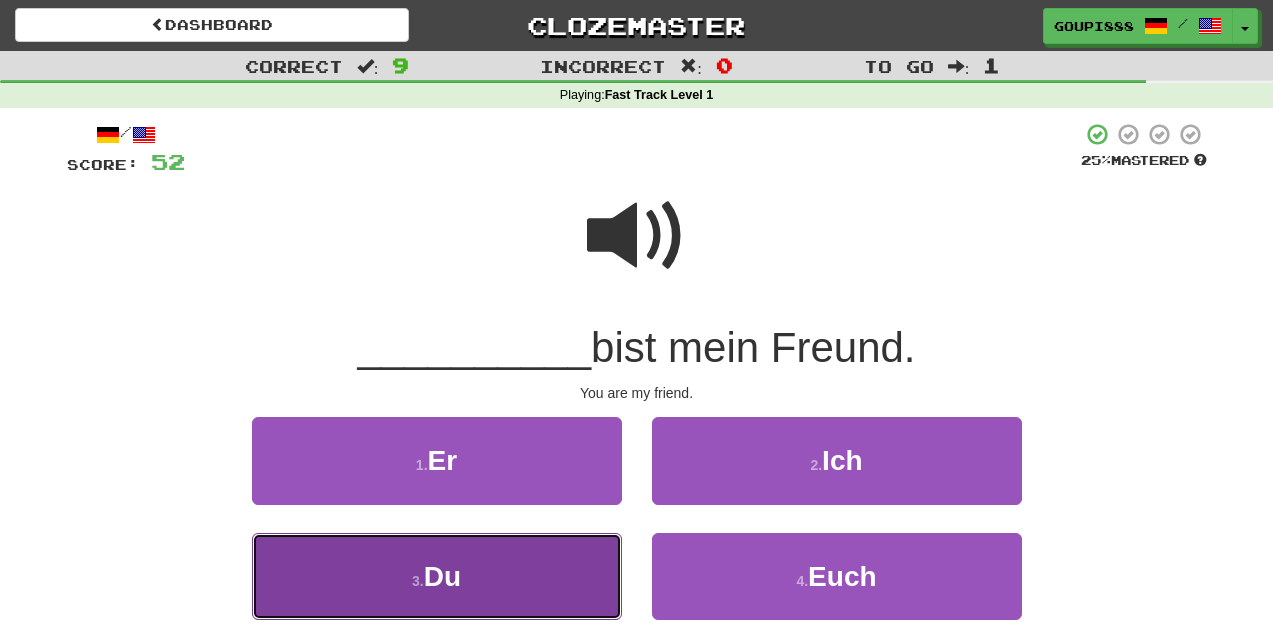 click on "3 .  Du" at bounding box center (437, 576) 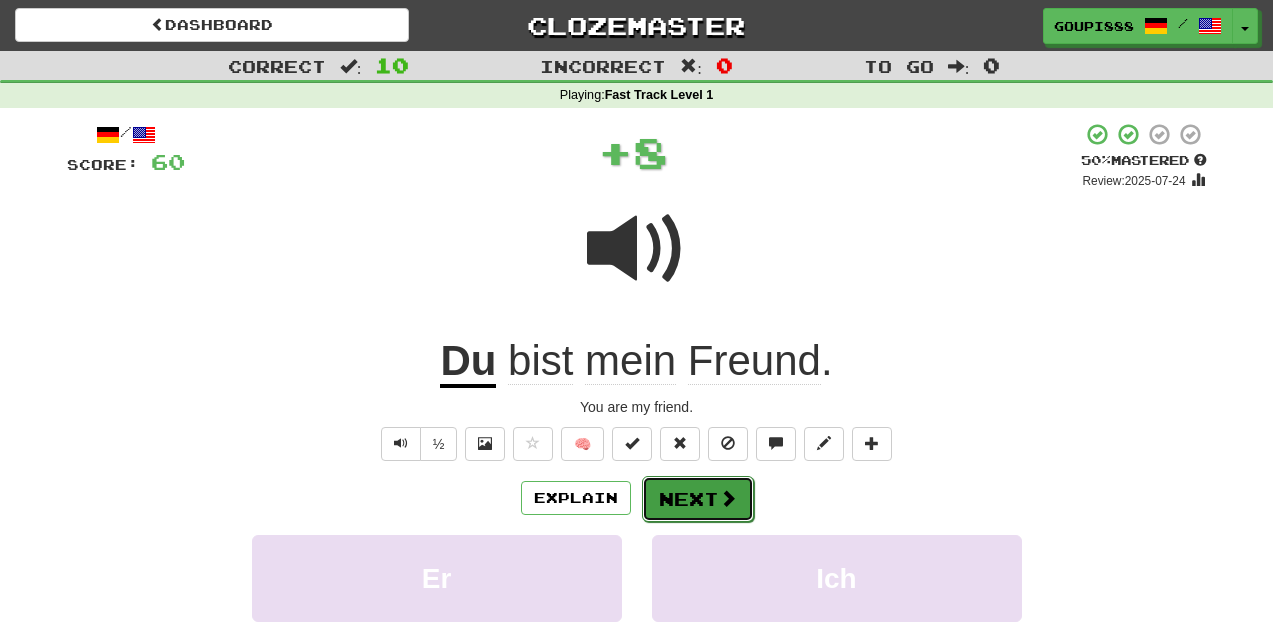 click at bounding box center (728, 498) 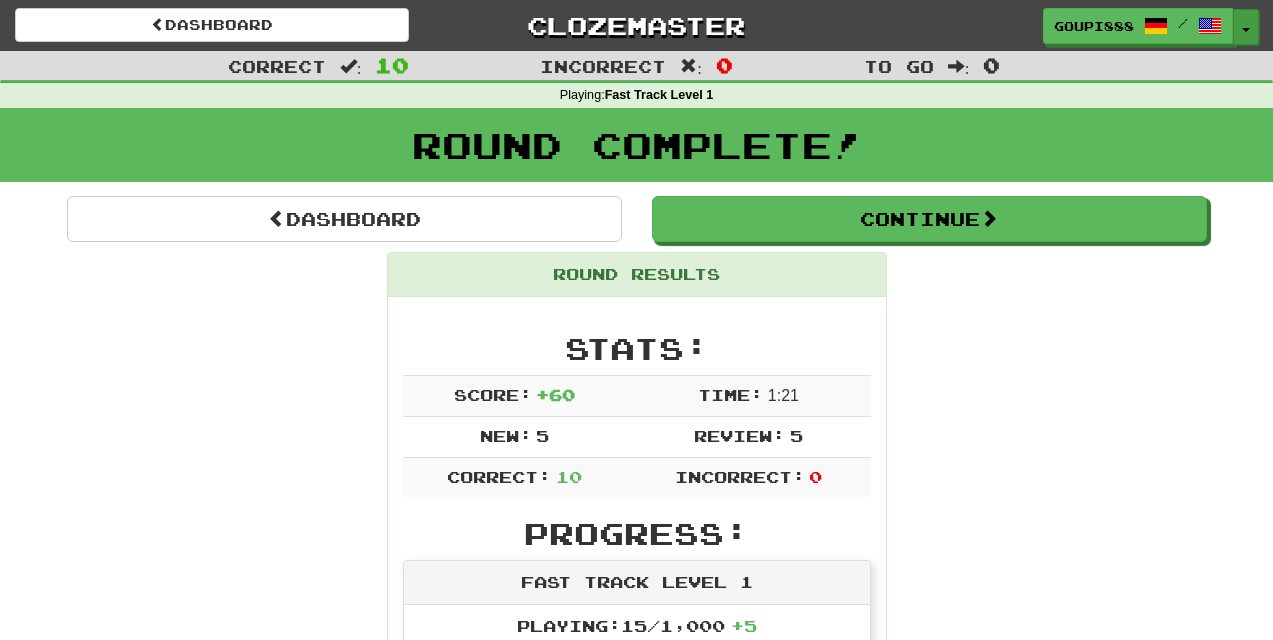 click at bounding box center (1246, 30) 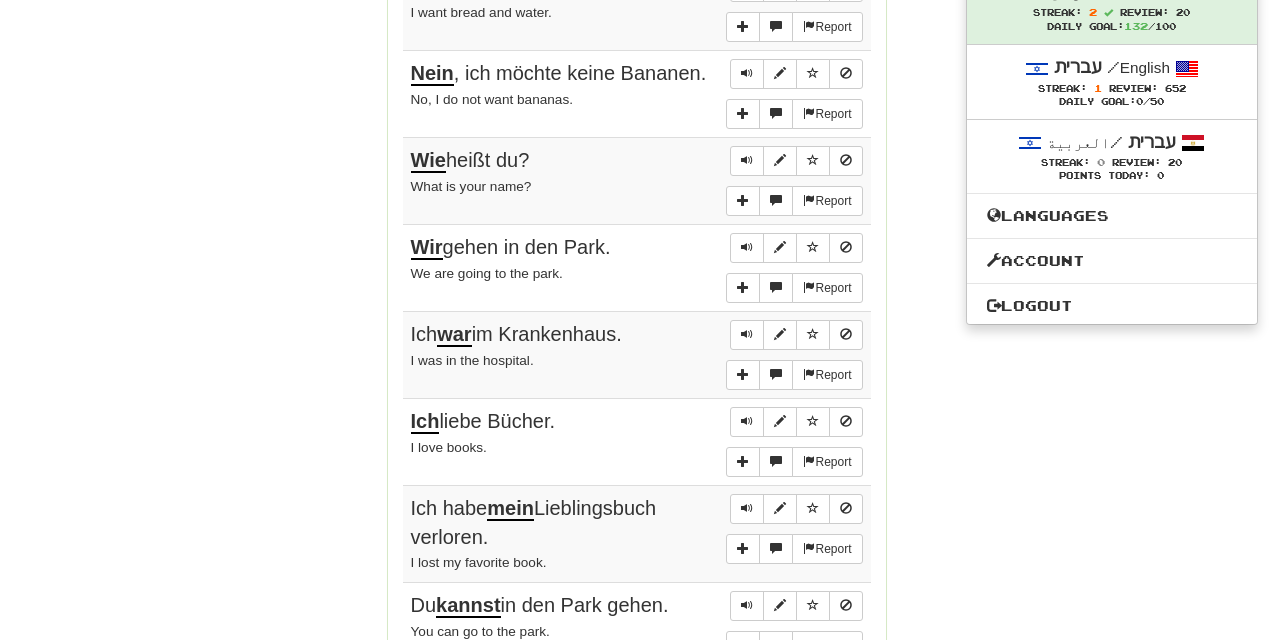 scroll, scrollTop: 1082, scrollLeft: 0, axis: vertical 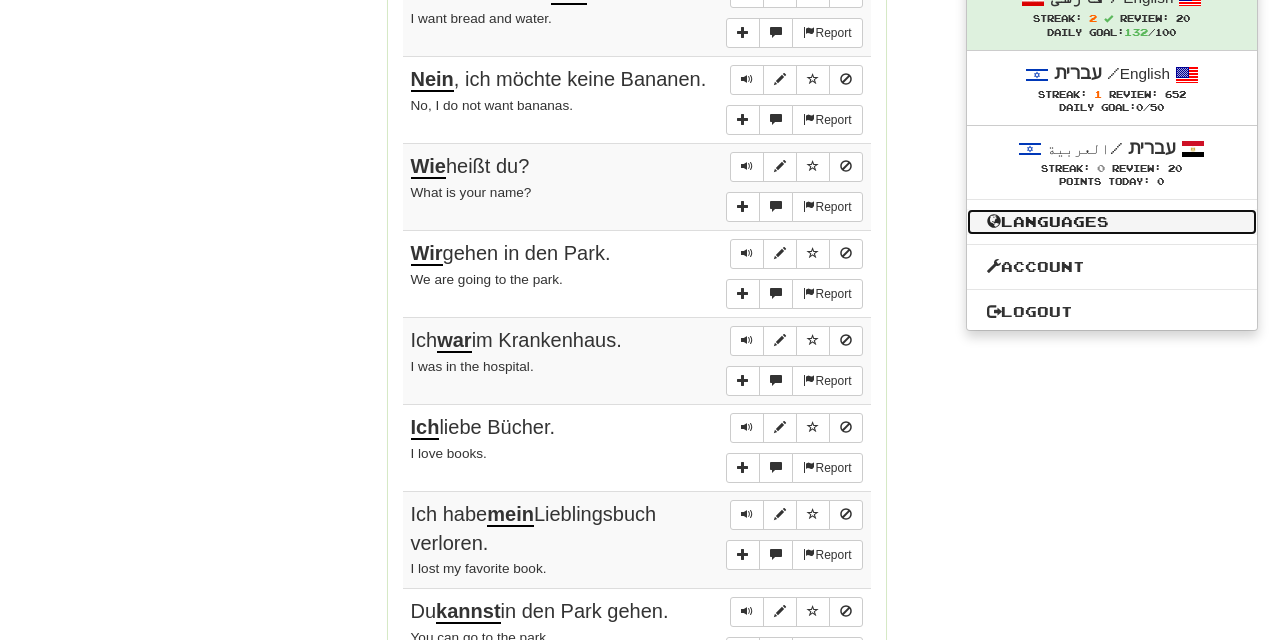 click on "Languages" at bounding box center [1112, 222] 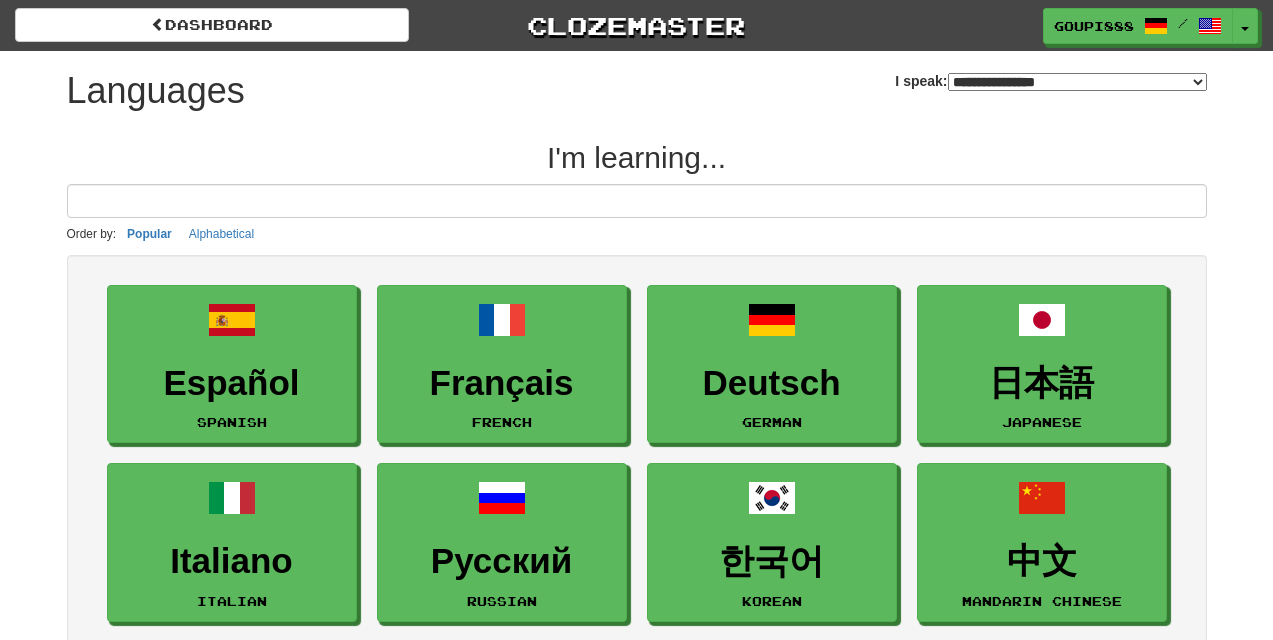 select on "*******" 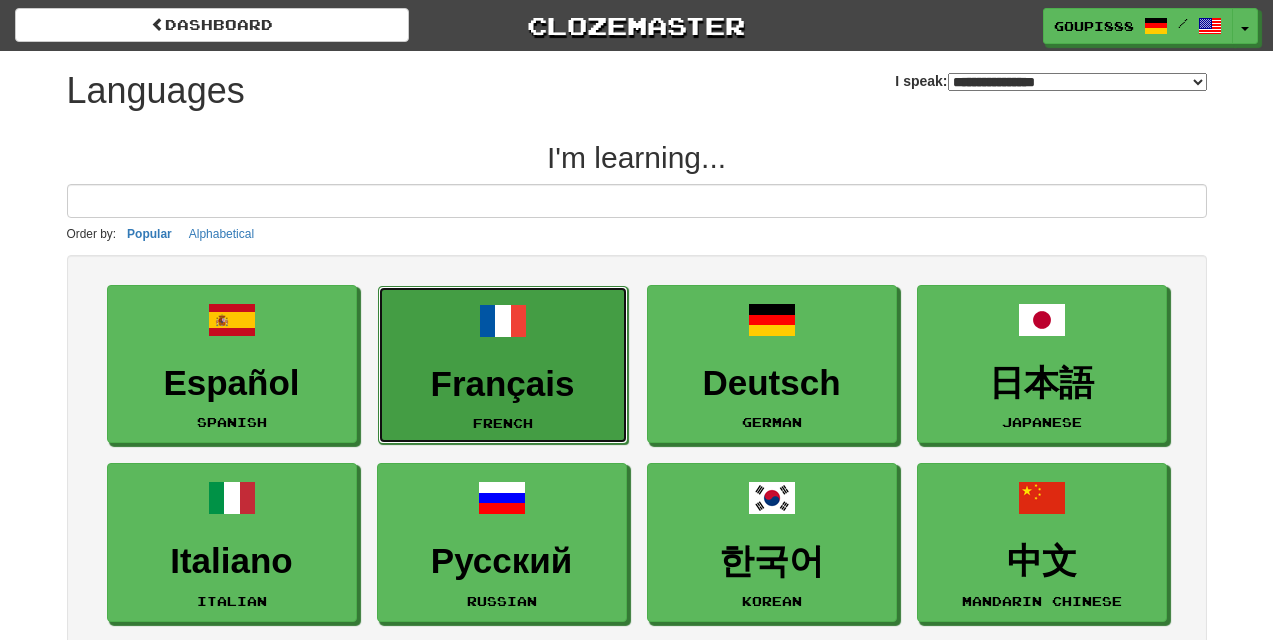 click on "Français French" at bounding box center [503, 365] 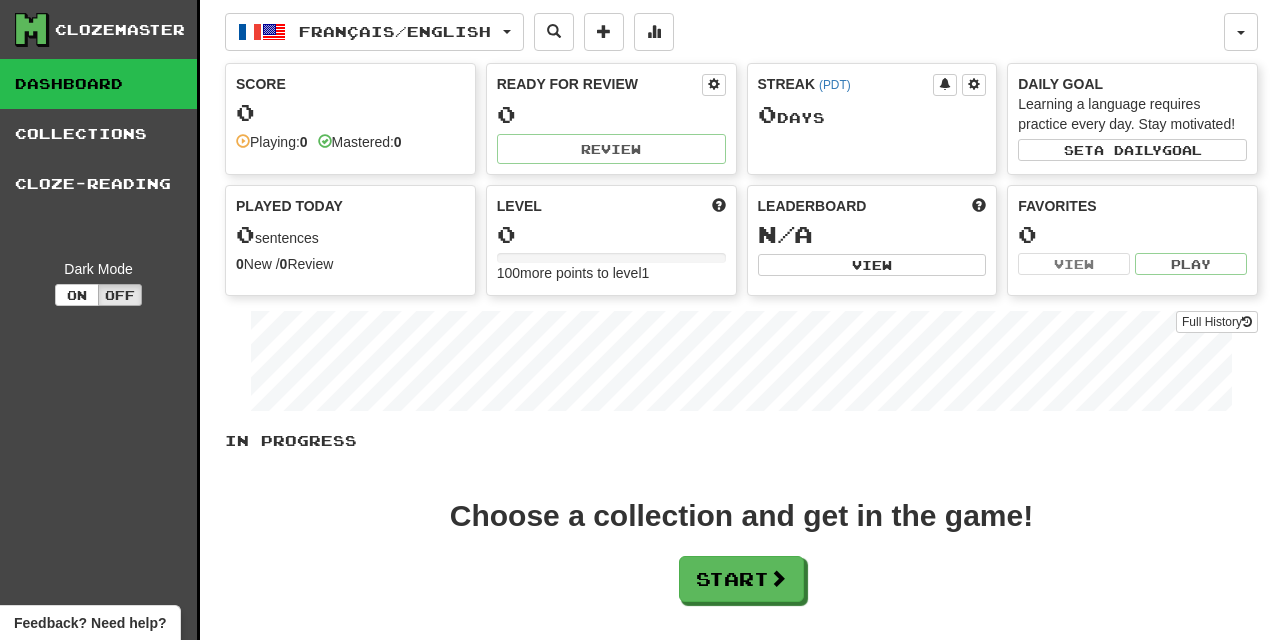 scroll, scrollTop: 0, scrollLeft: 0, axis: both 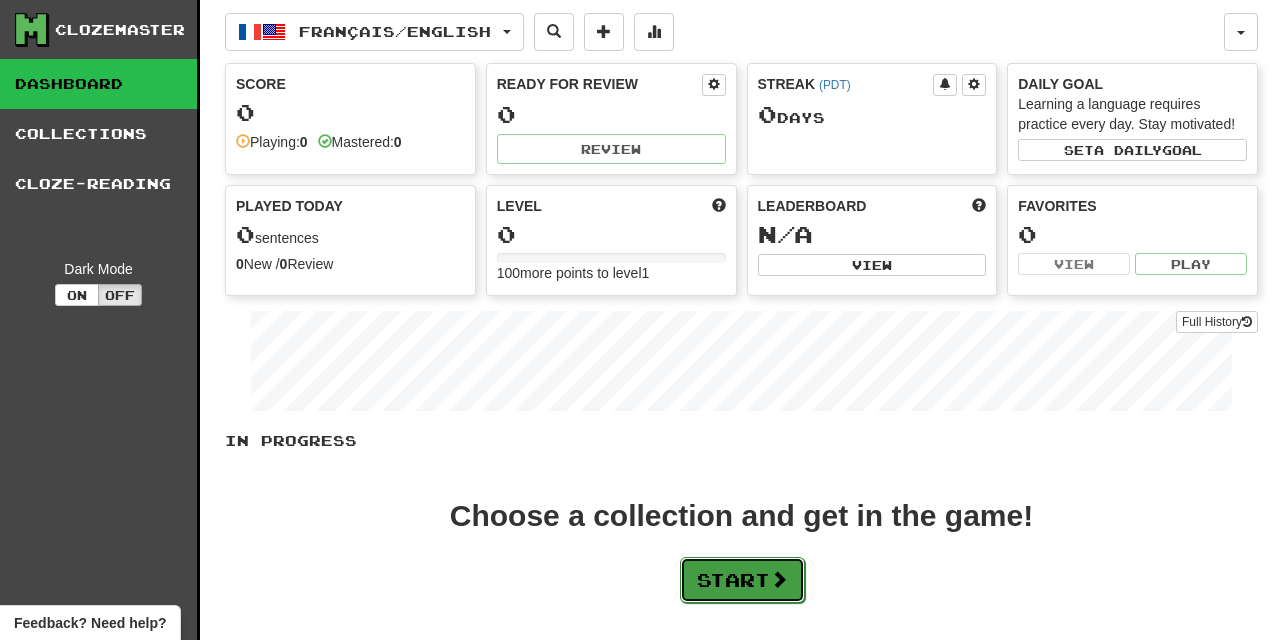 click on "Start" at bounding box center [742, 580] 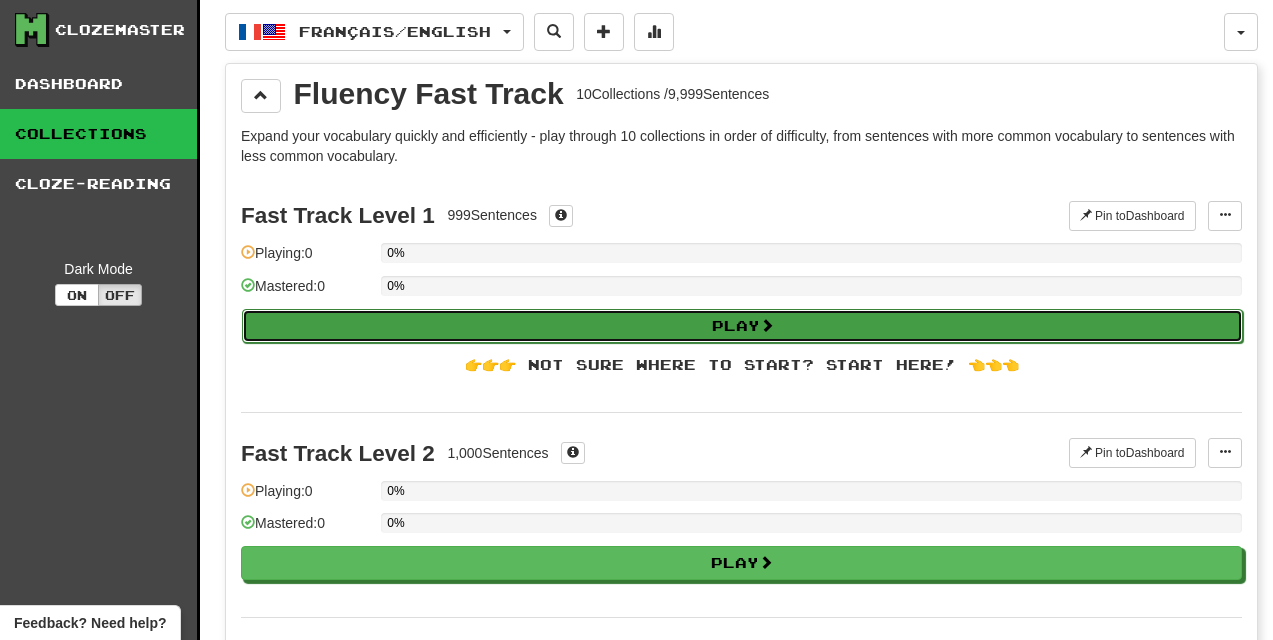 click on "Play" at bounding box center [742, 326] 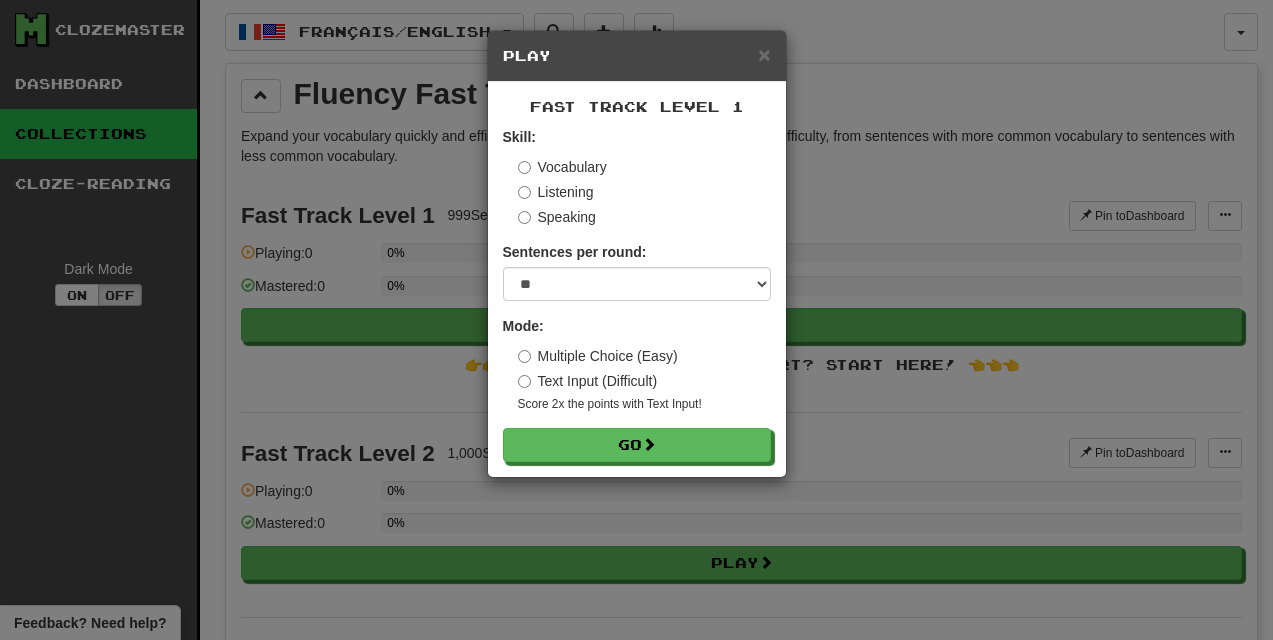 click on "Listening" at bounding box center (556, 192) 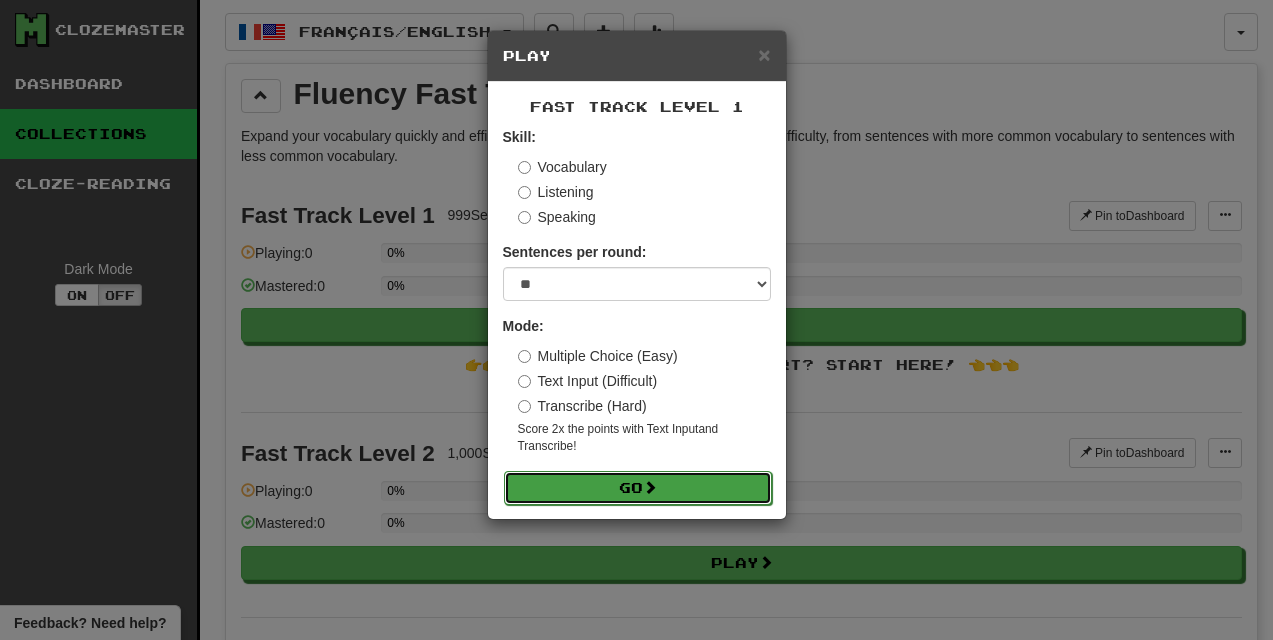 click on "Go" at bounding box center (638, 488) 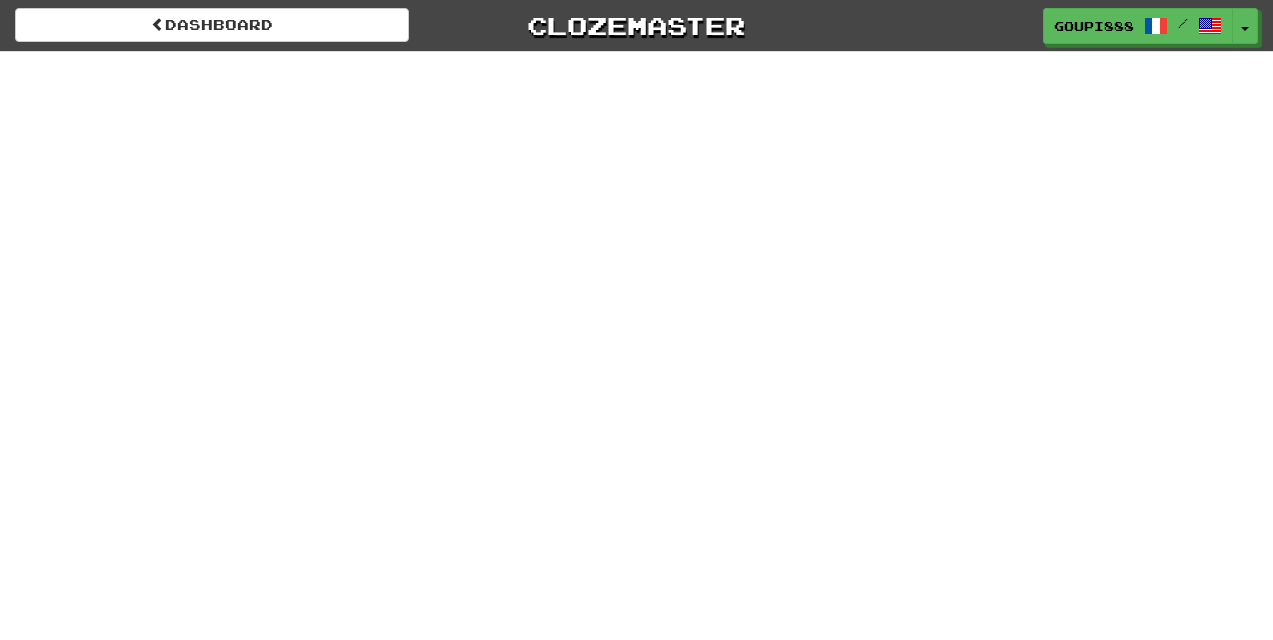scroll, scrollTop: 0, scrollLeft: 0, axis: both 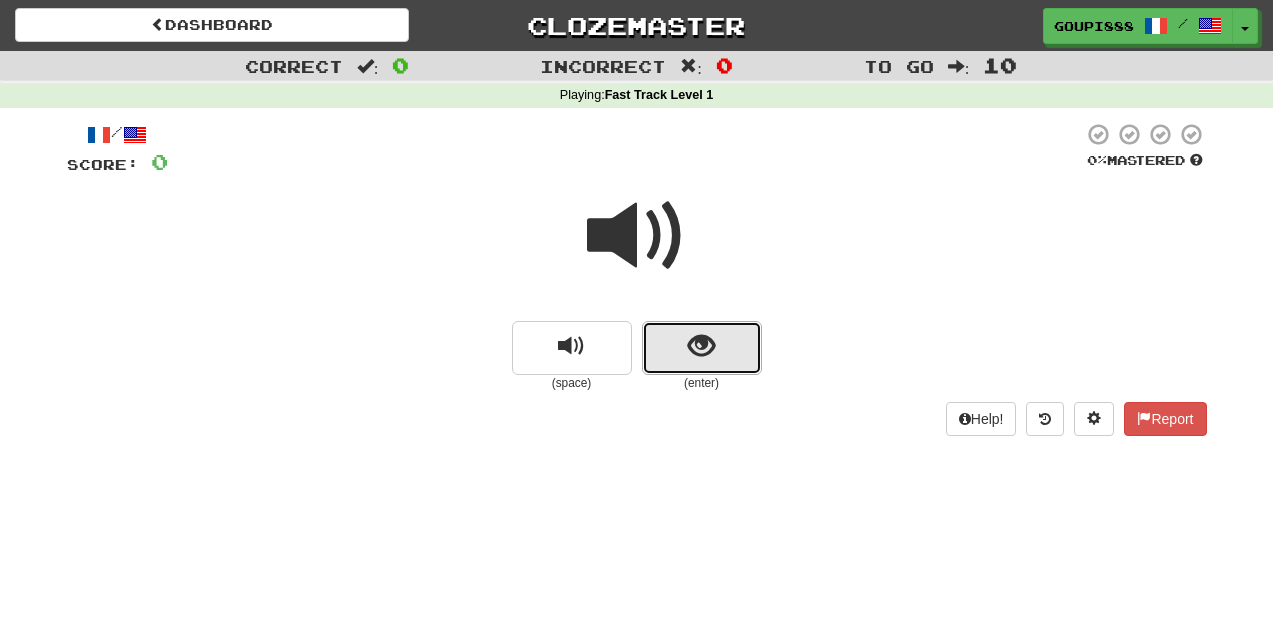 click at bounding box center (701, 346) 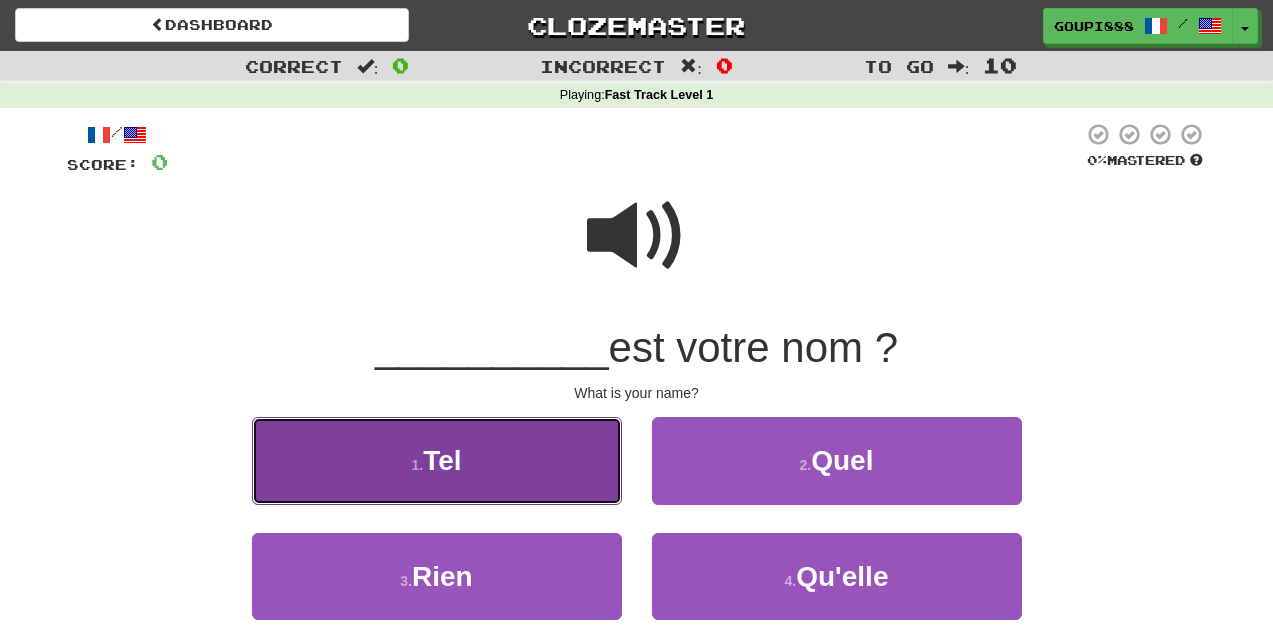 click on "1 .  Tel" at bounding box center [437, 460] 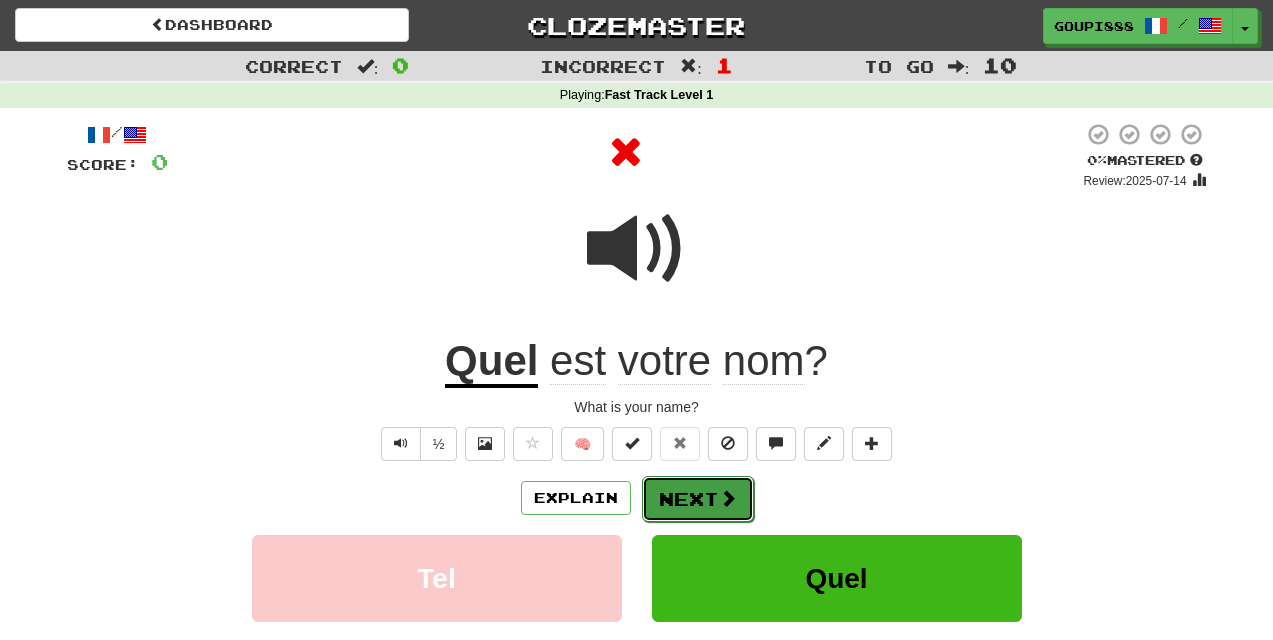 click on "Next" at bounding box center (698, 499) 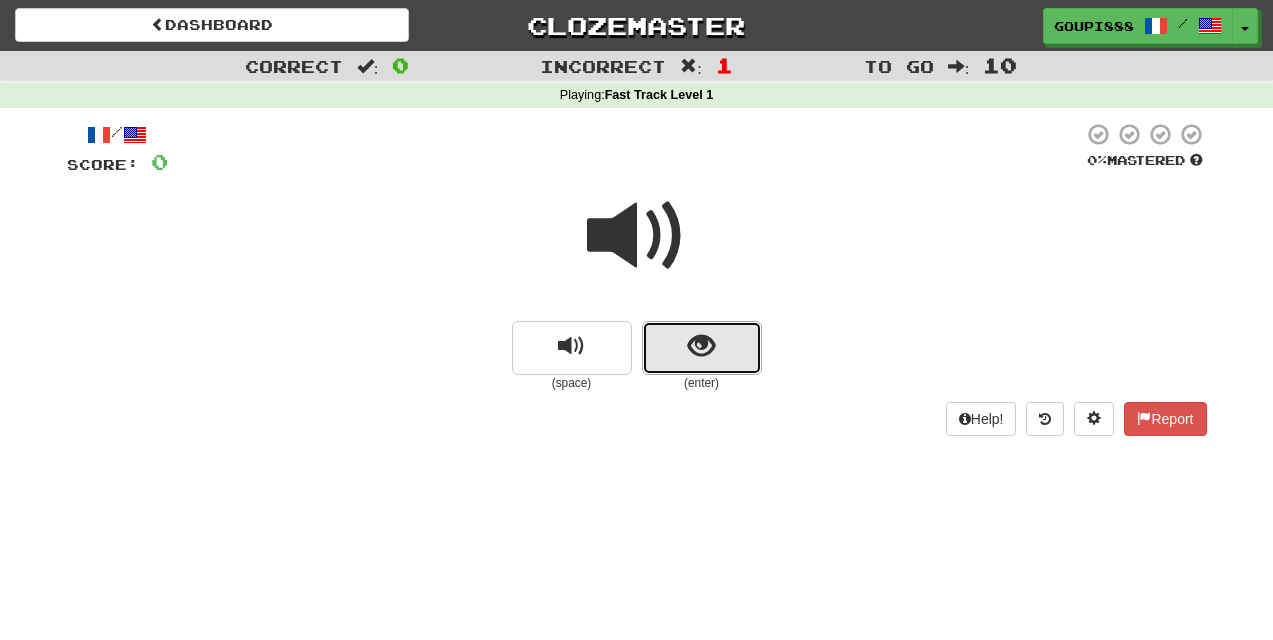 click at bounding box center [702, 348] 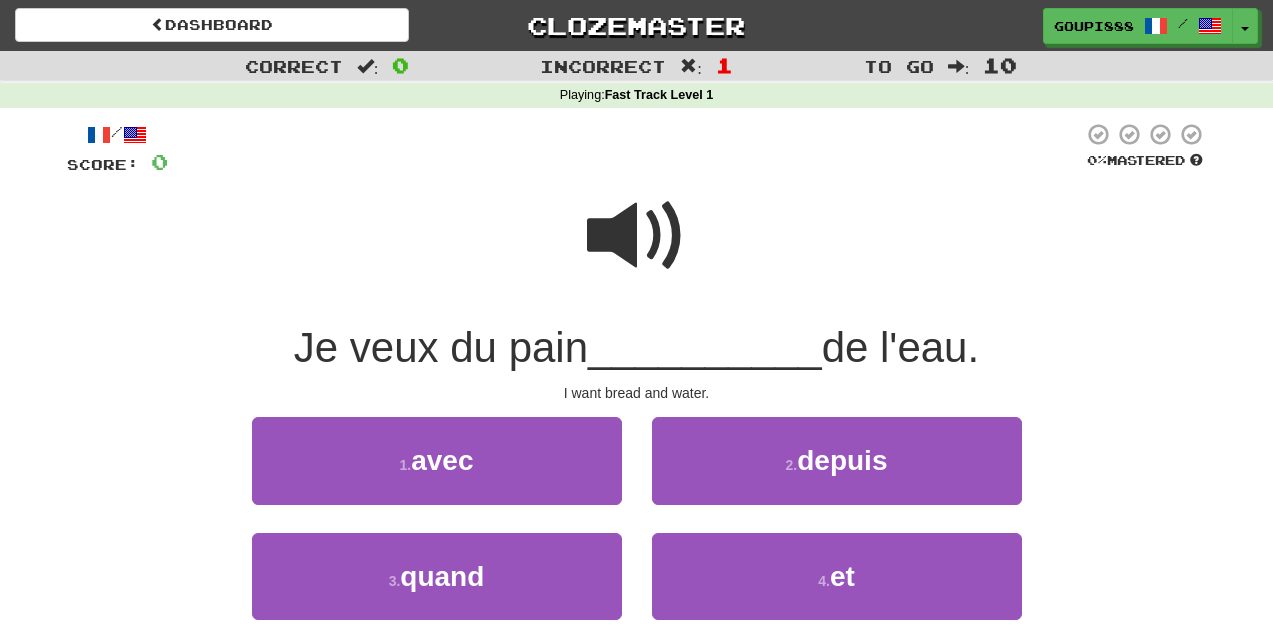 click at bounding box center (637, 236) 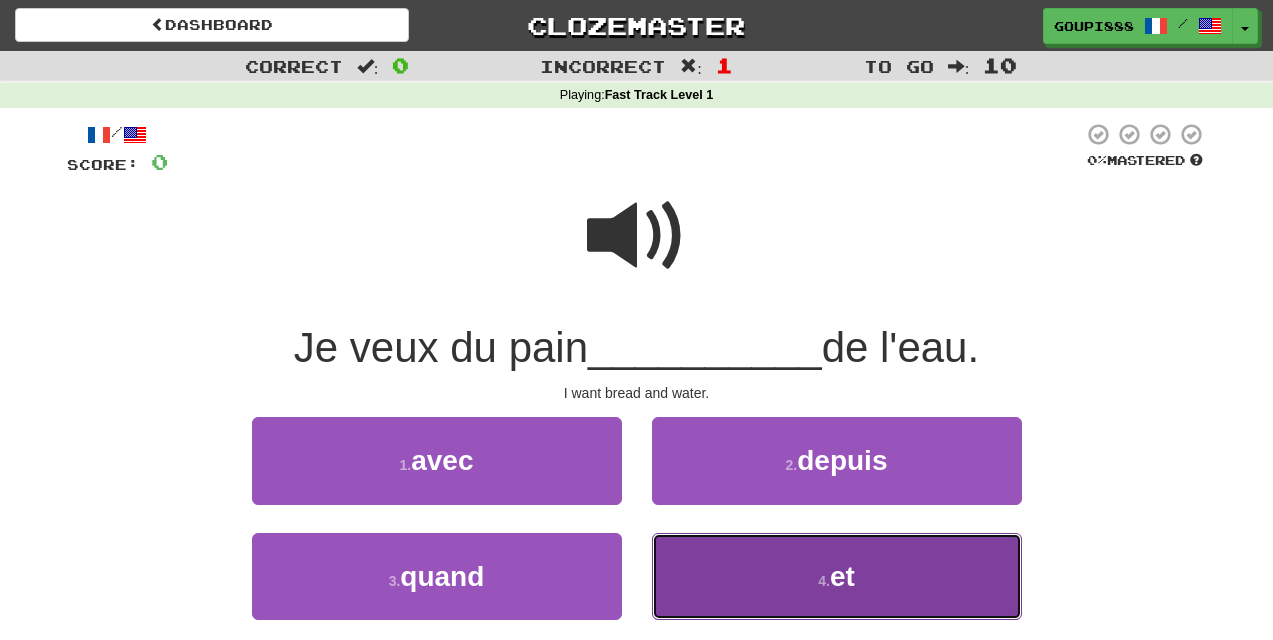 click on "4 ." at bounding box center [824, 581] 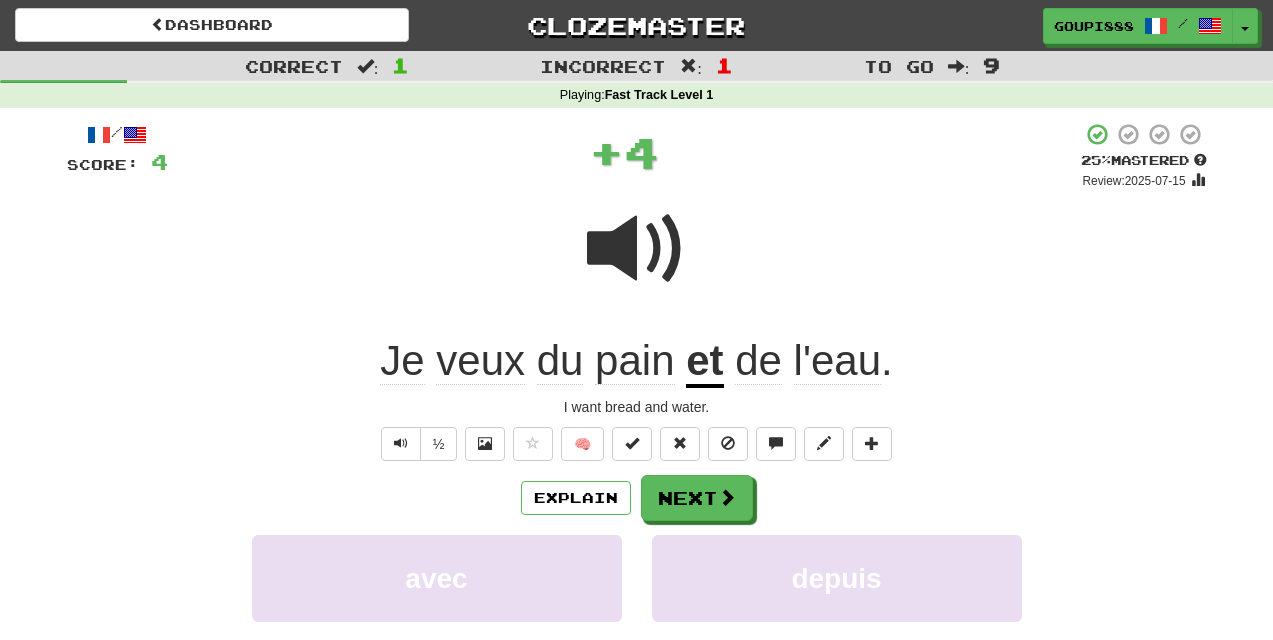 click at bounding box center [637, 249] 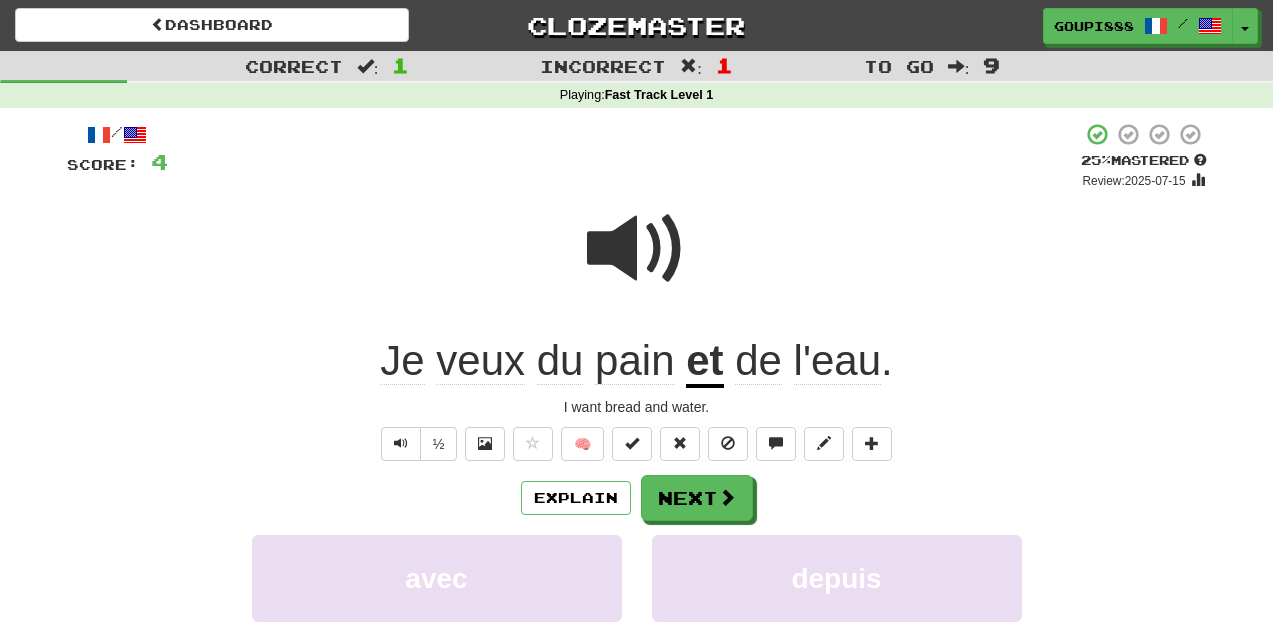 click at bounding box center (637, 249) 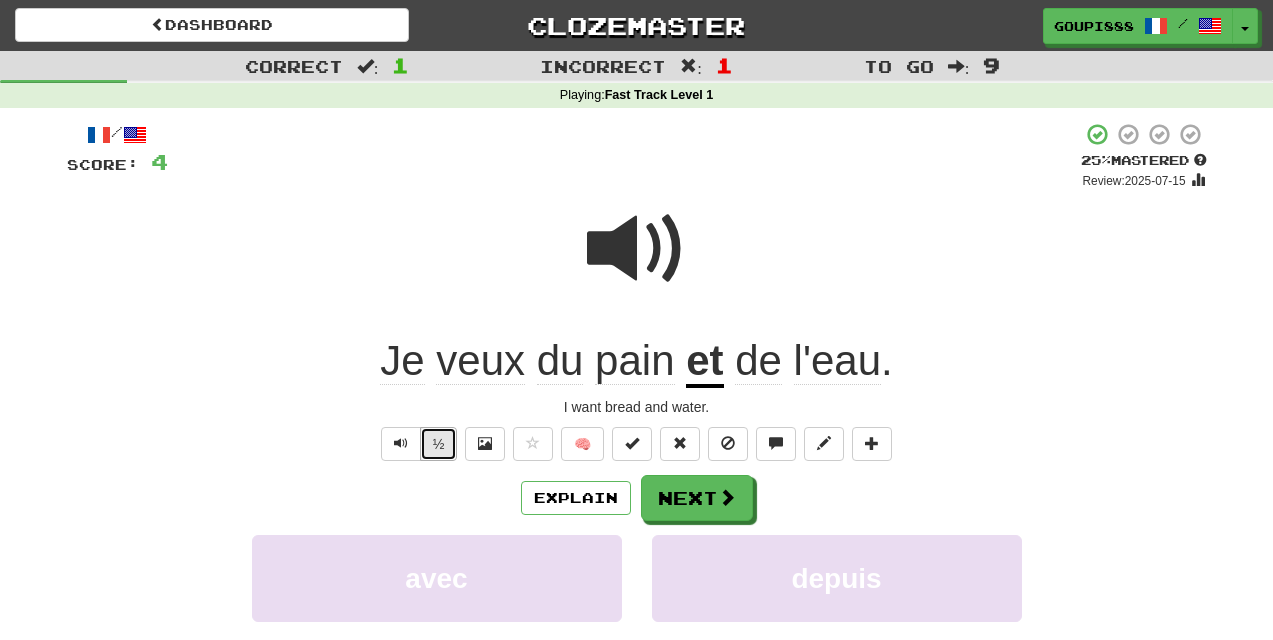 click on "½" at bounding box center (439, 444) 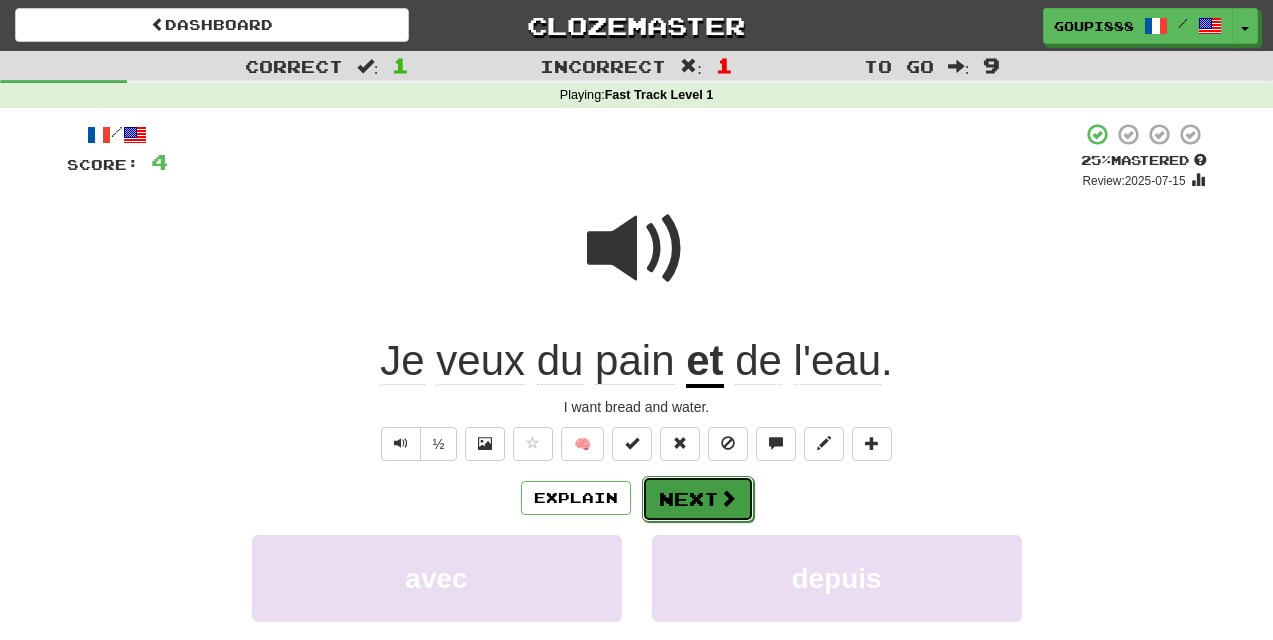 click on "Next" at bounding box center (698, 499) 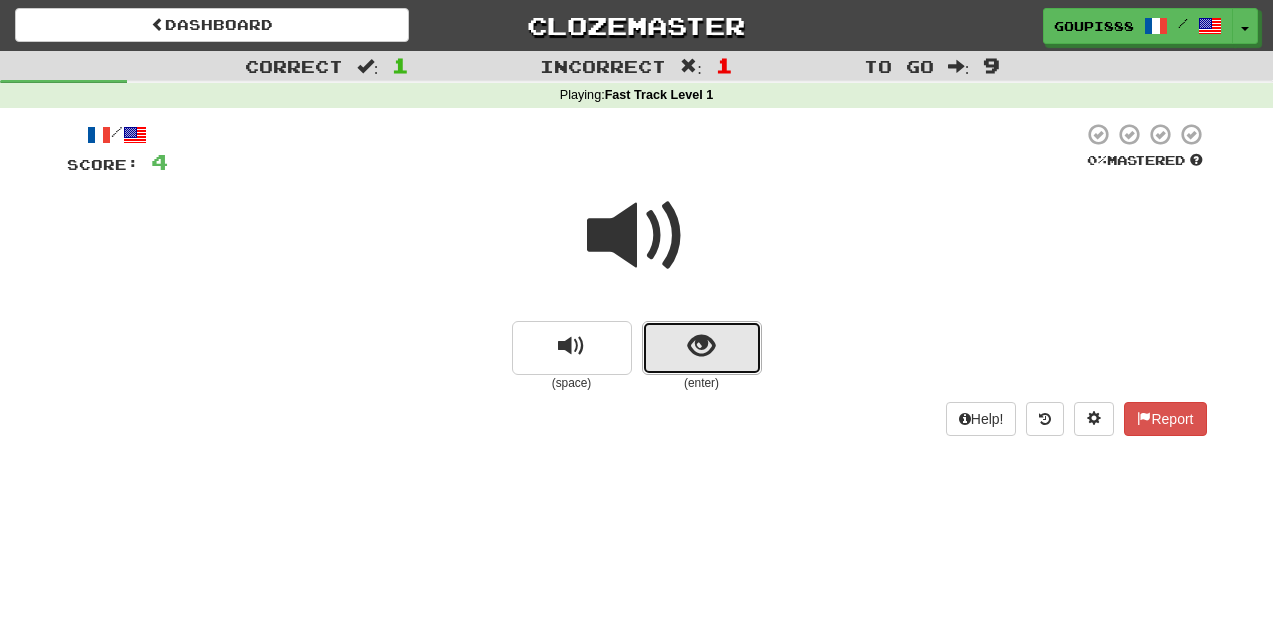click at bounding box center (702, 348) 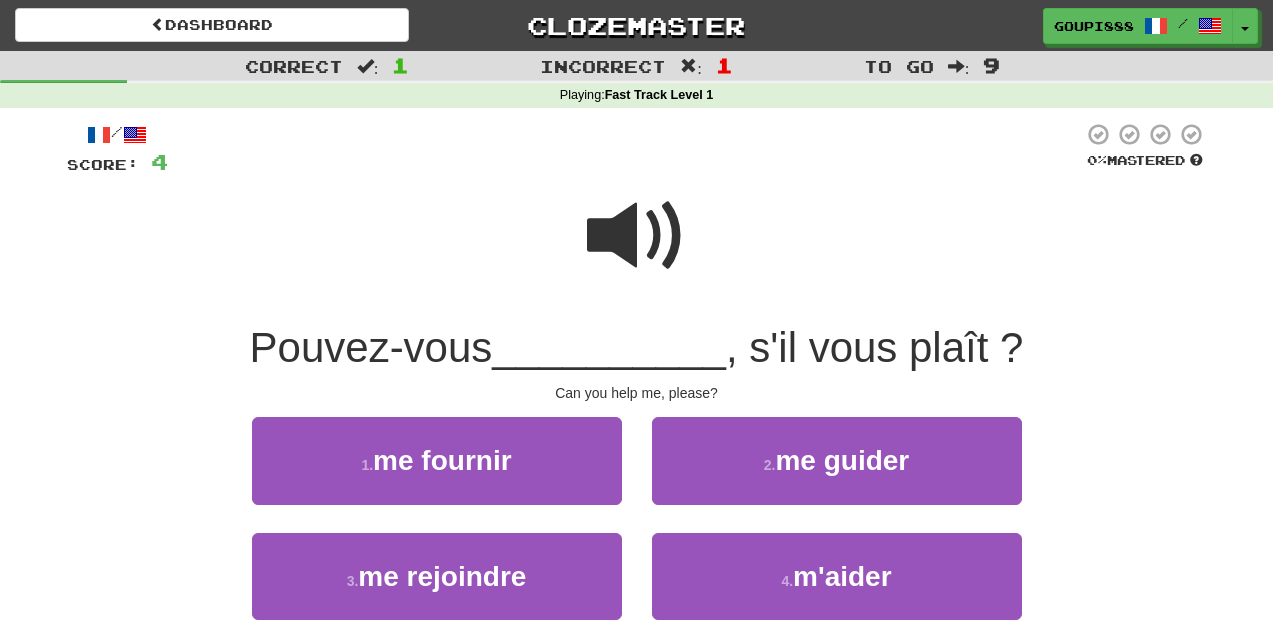 click at bounding box center (637, 236) 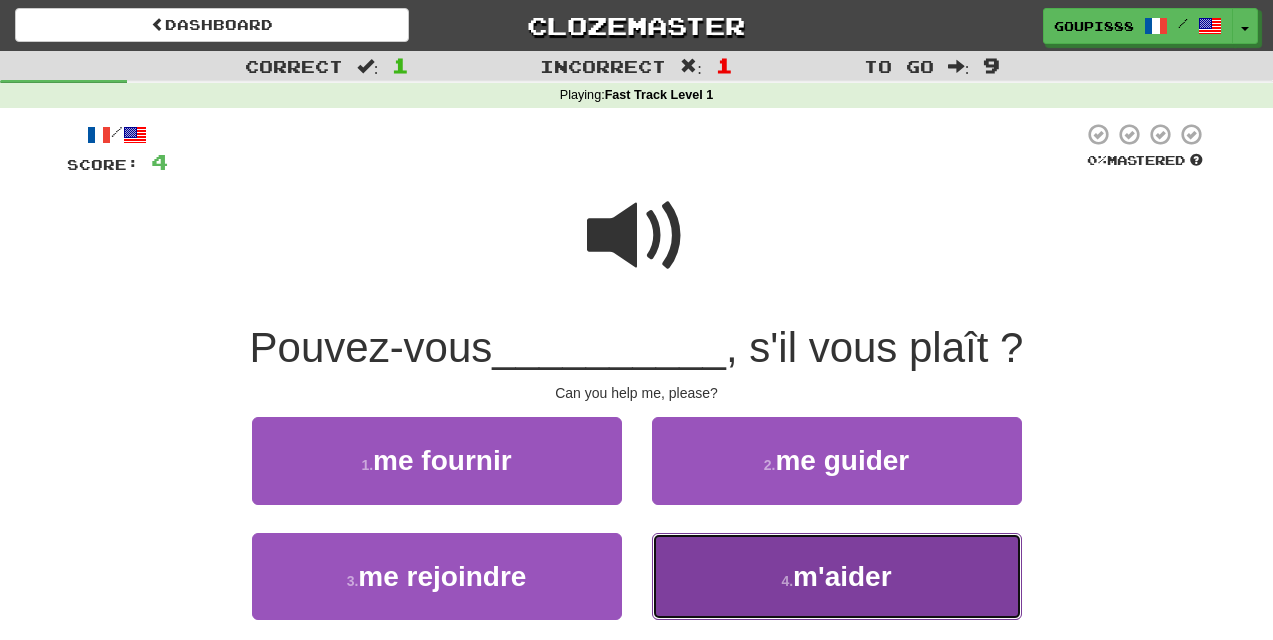 click on "m'aider" at bounding box center (842, 576) 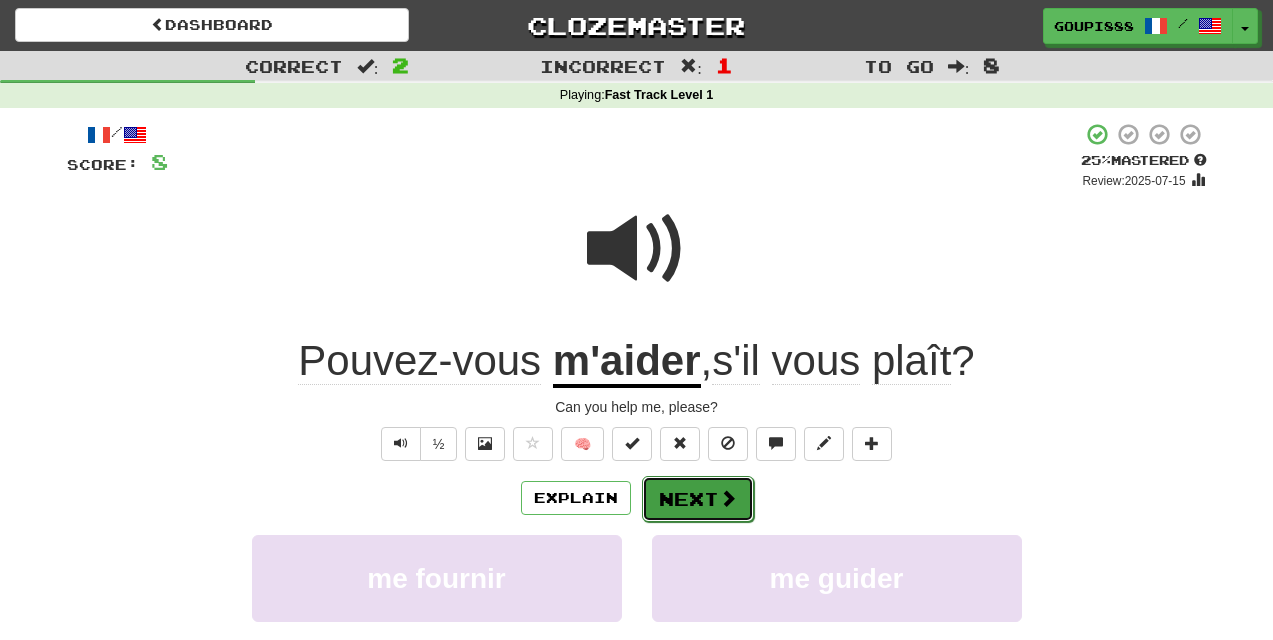 click on "Next" at bounding box center [698, 499] 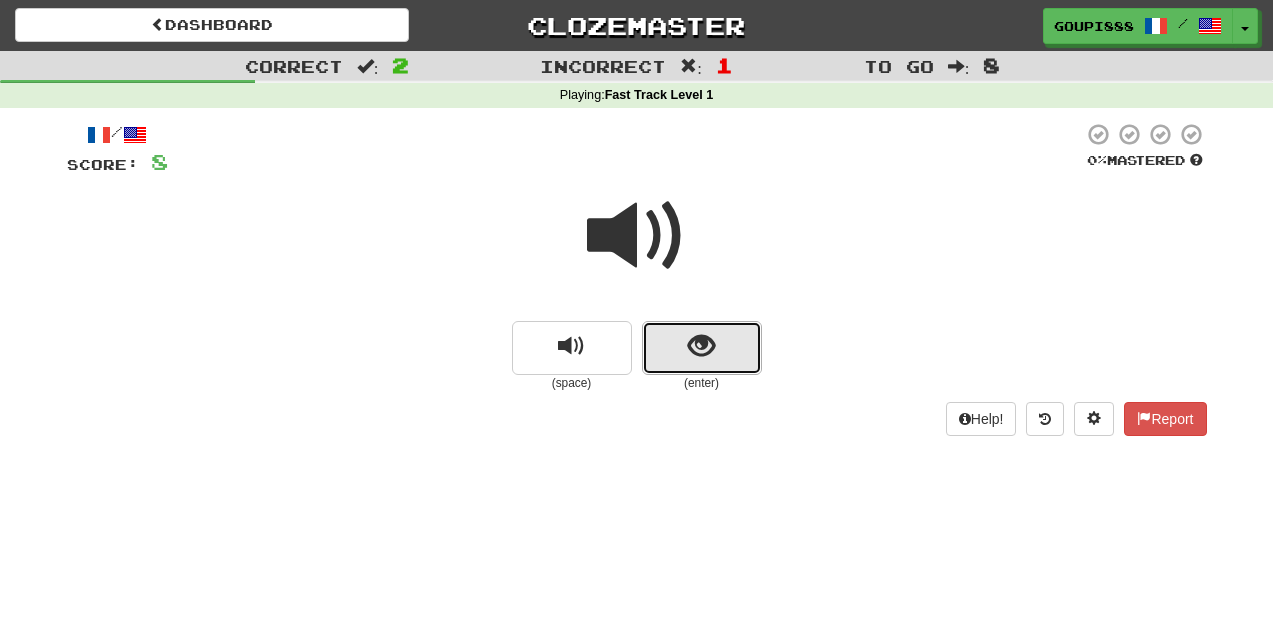 click at bounding box center (702, 348) 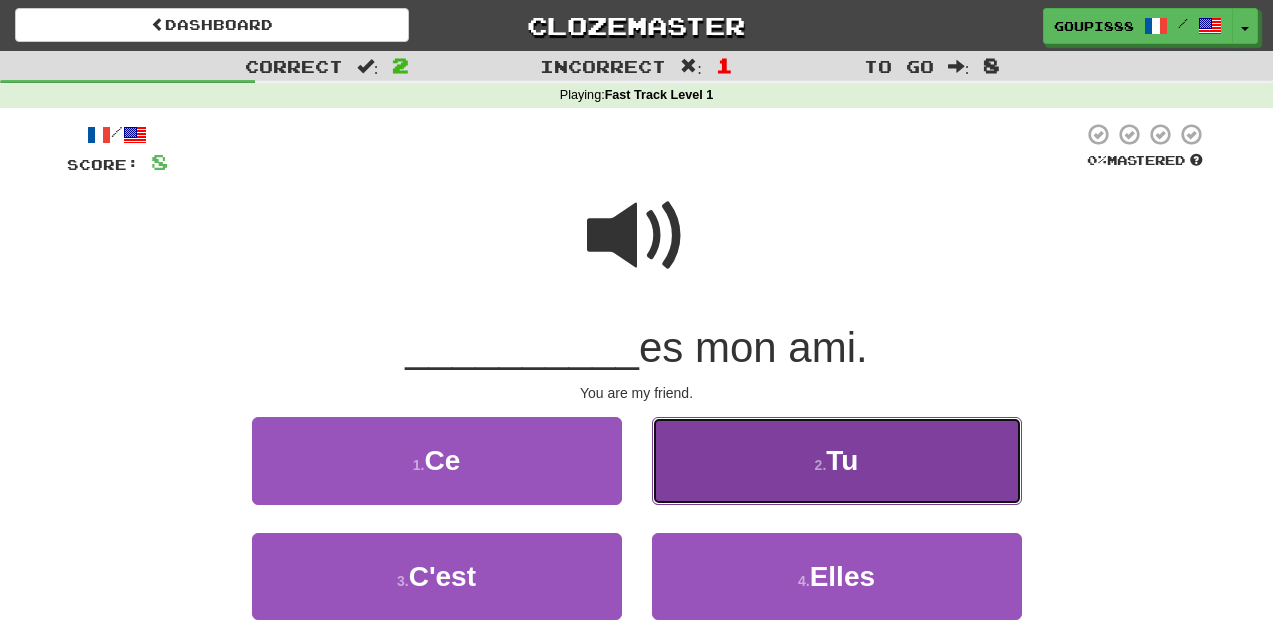 click on "2 .  Tu" at bounding box center [837, 460] 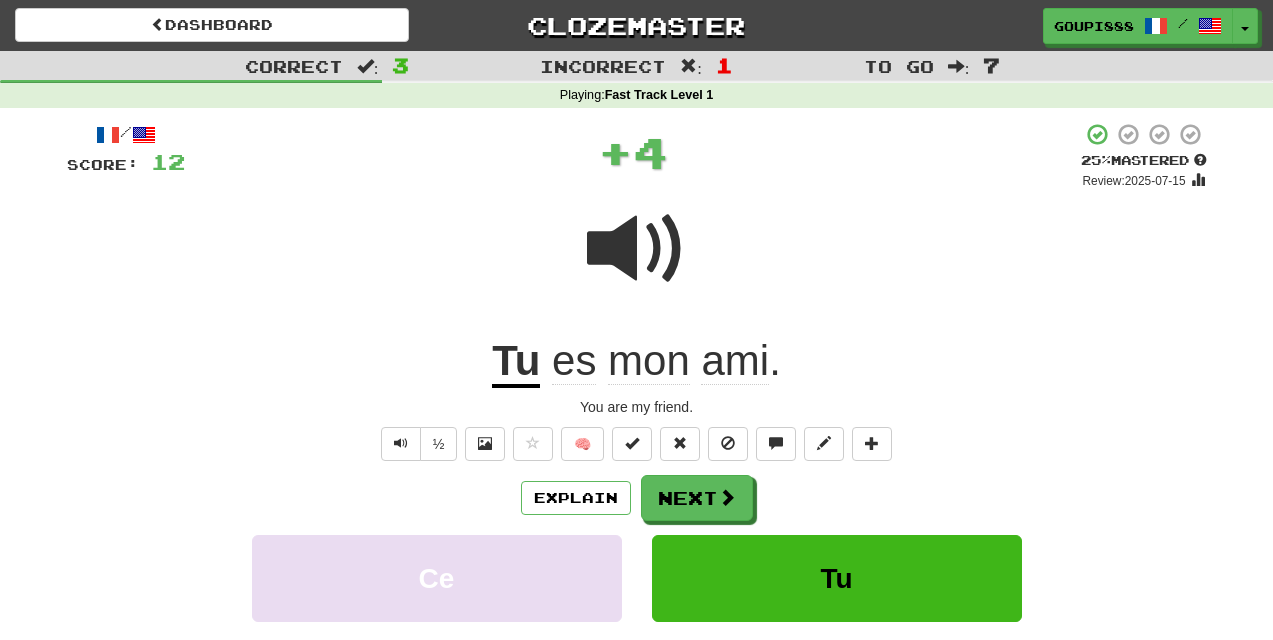 click at bounding box center (637, 249) 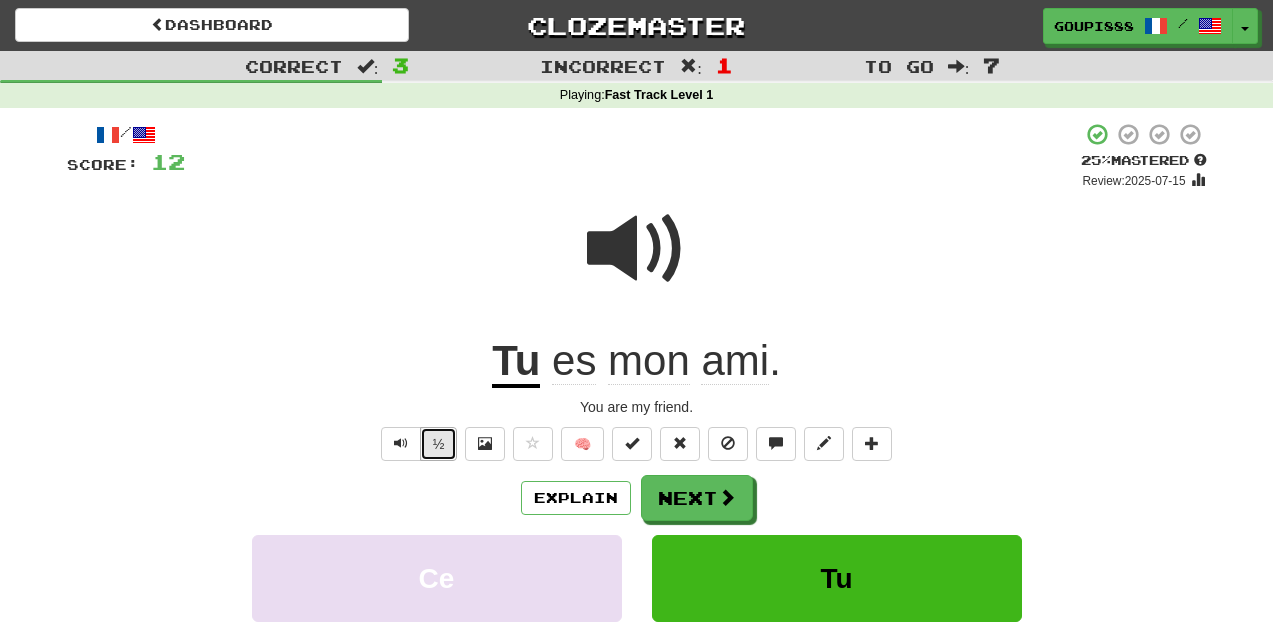 click on "½" at bounding box center (439, 444) 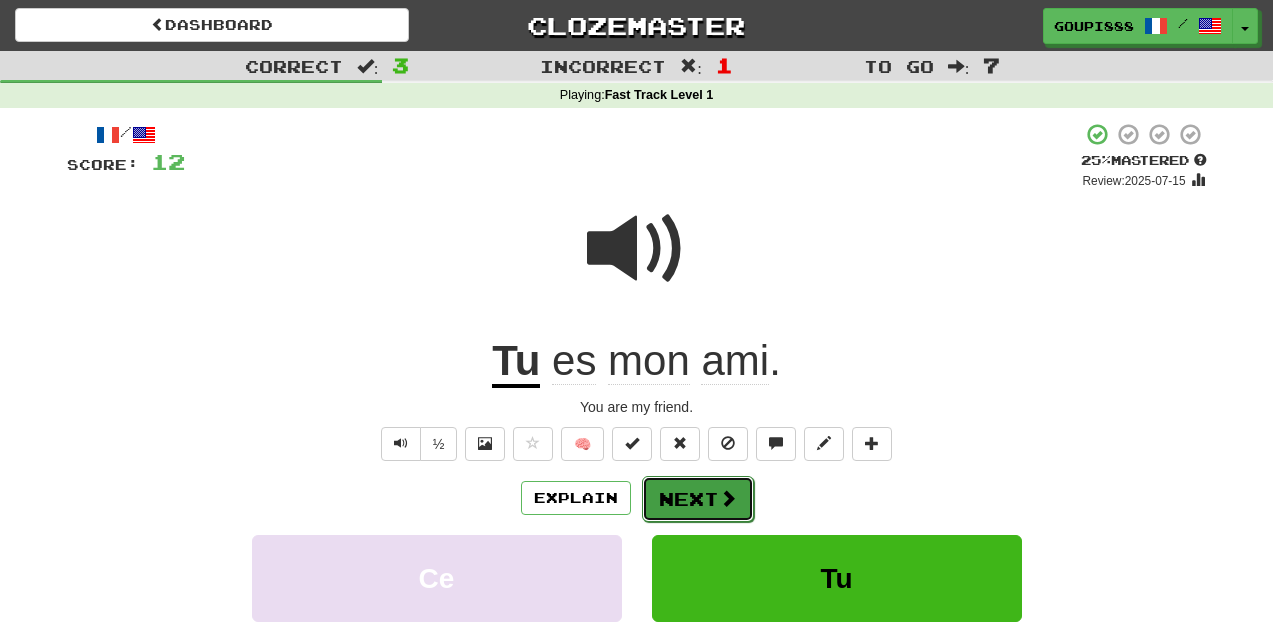 click on "Next" at bounding box center (698, 499) 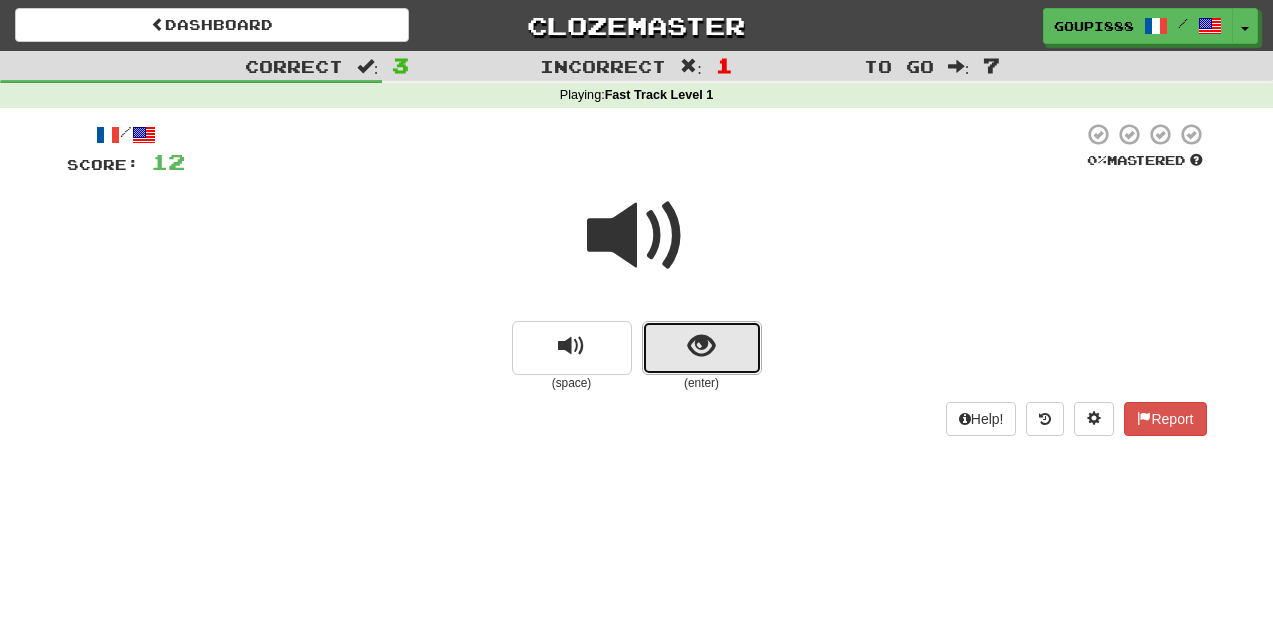 click at bounding box center (701, 346) 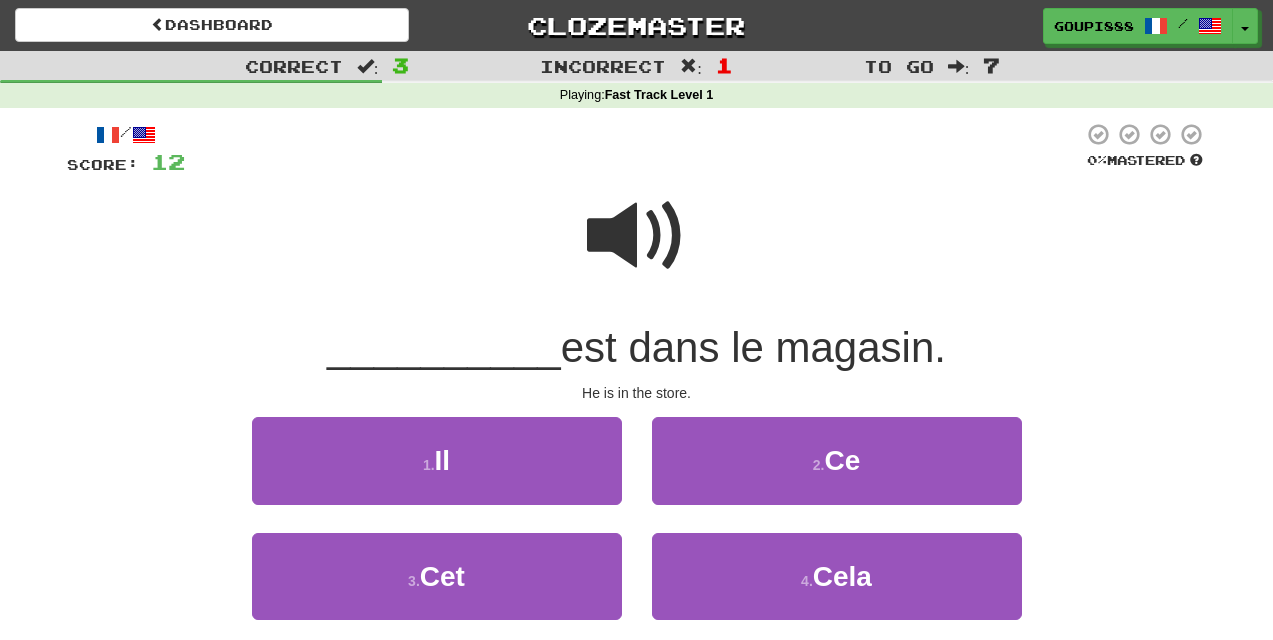 click at bounding box center (637, 236) 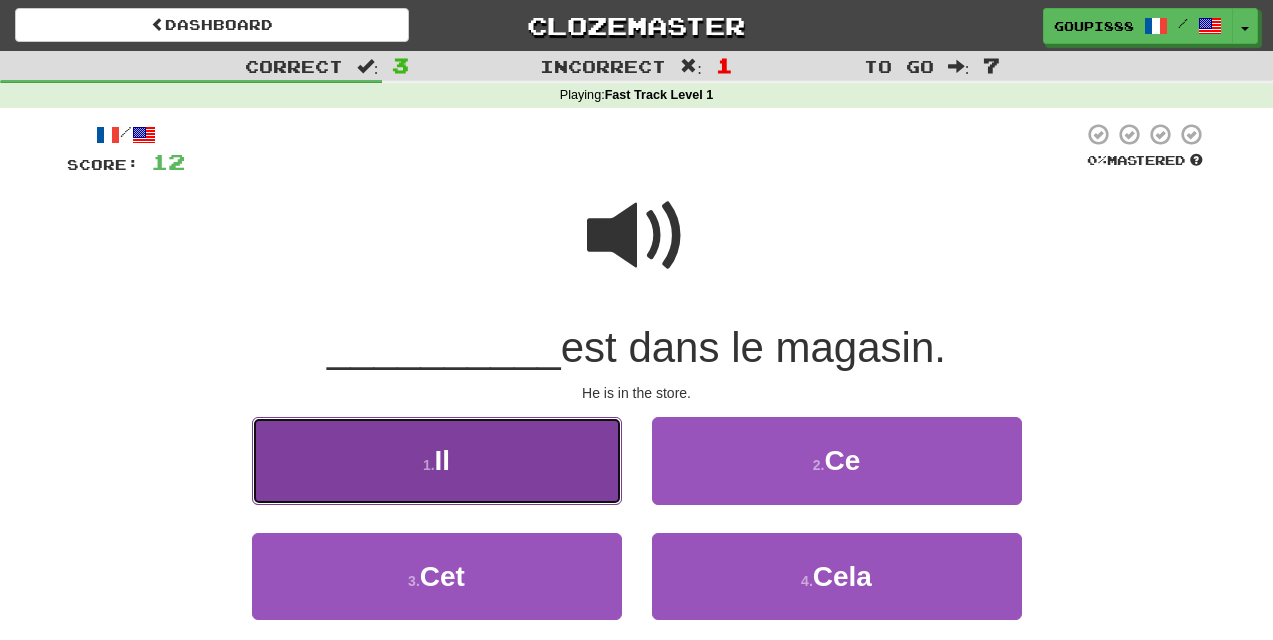 click on "1 .  Il" at bounding box center [437, 460] 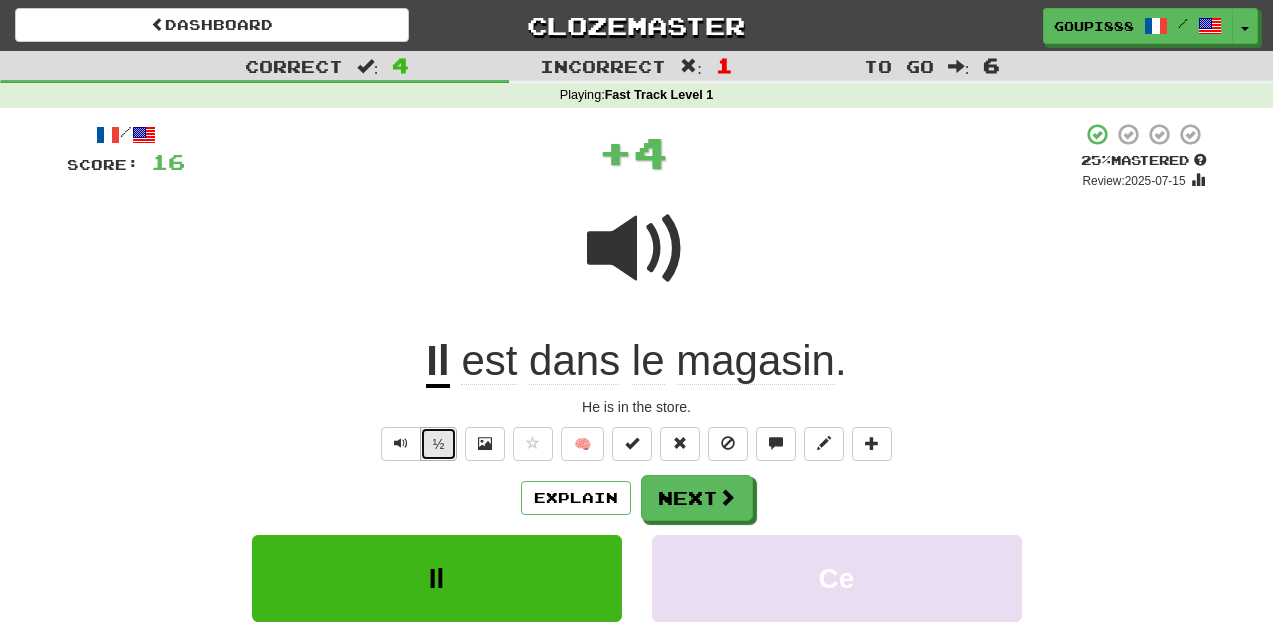 click on "½" at bounding box center (439, 444) 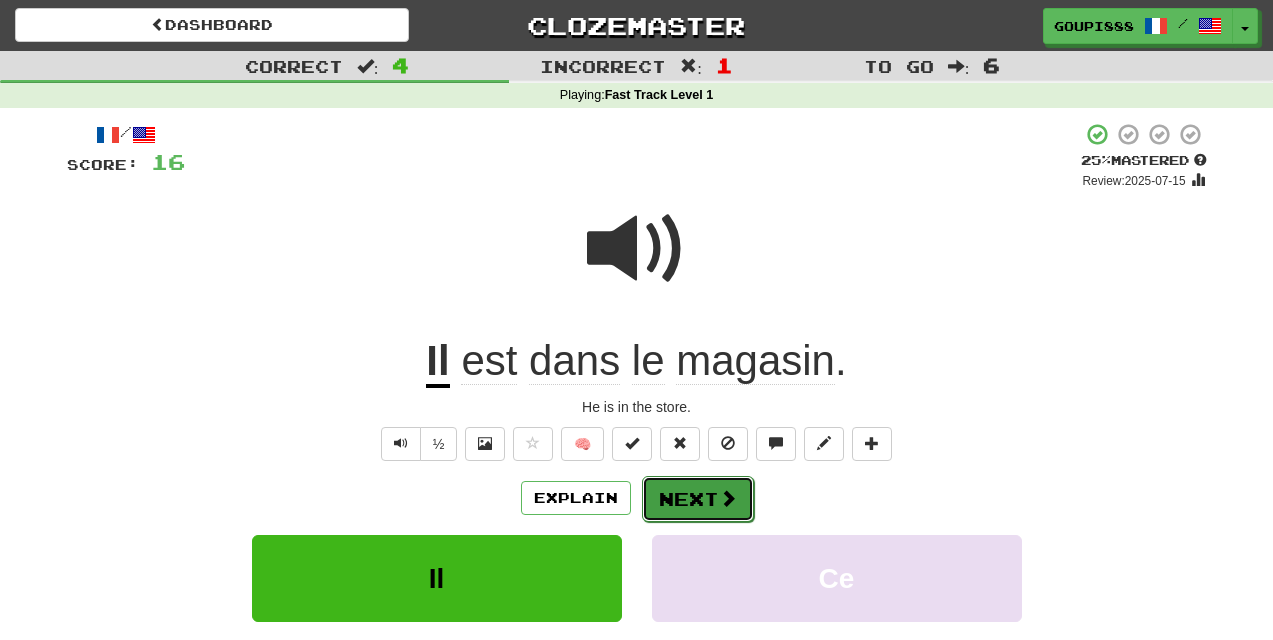 click on "Next" at bounding box center [698, 499] 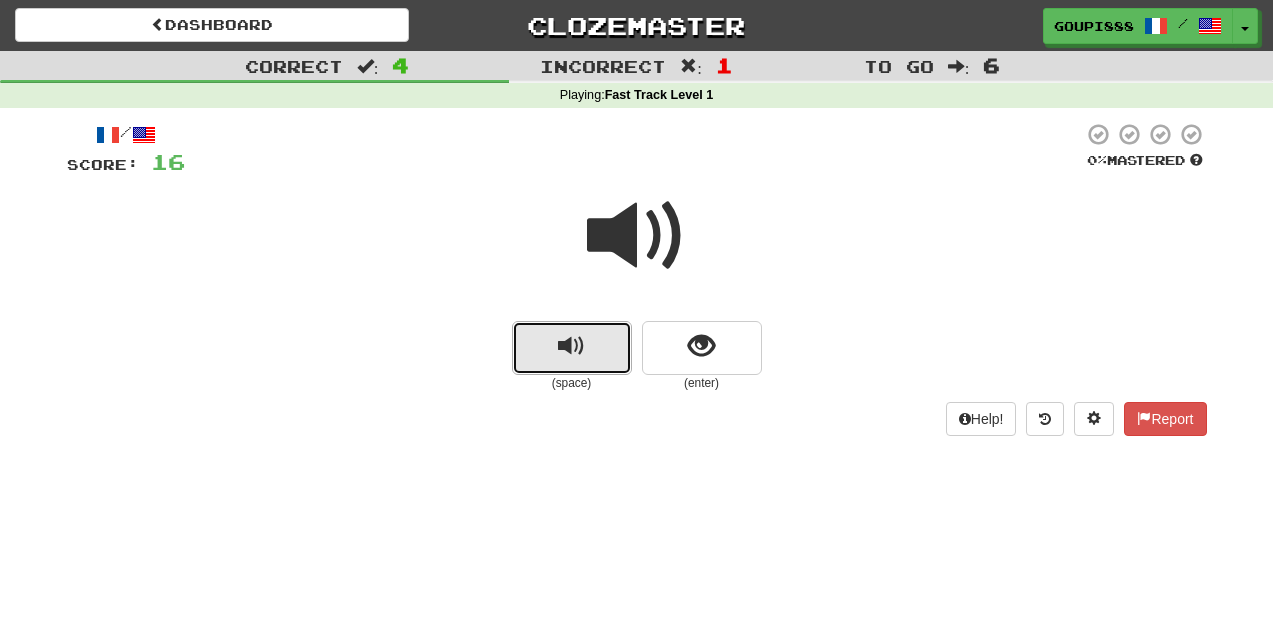 click at bounding box center [571, 346] 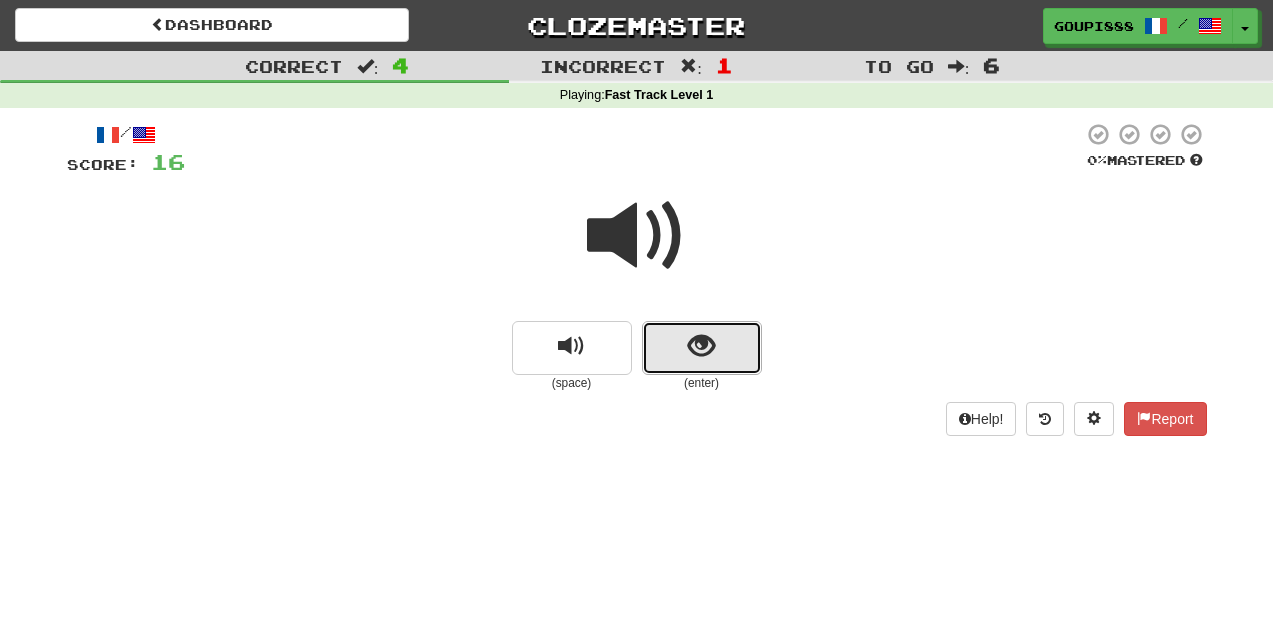 click at bounding box center (701, 346) 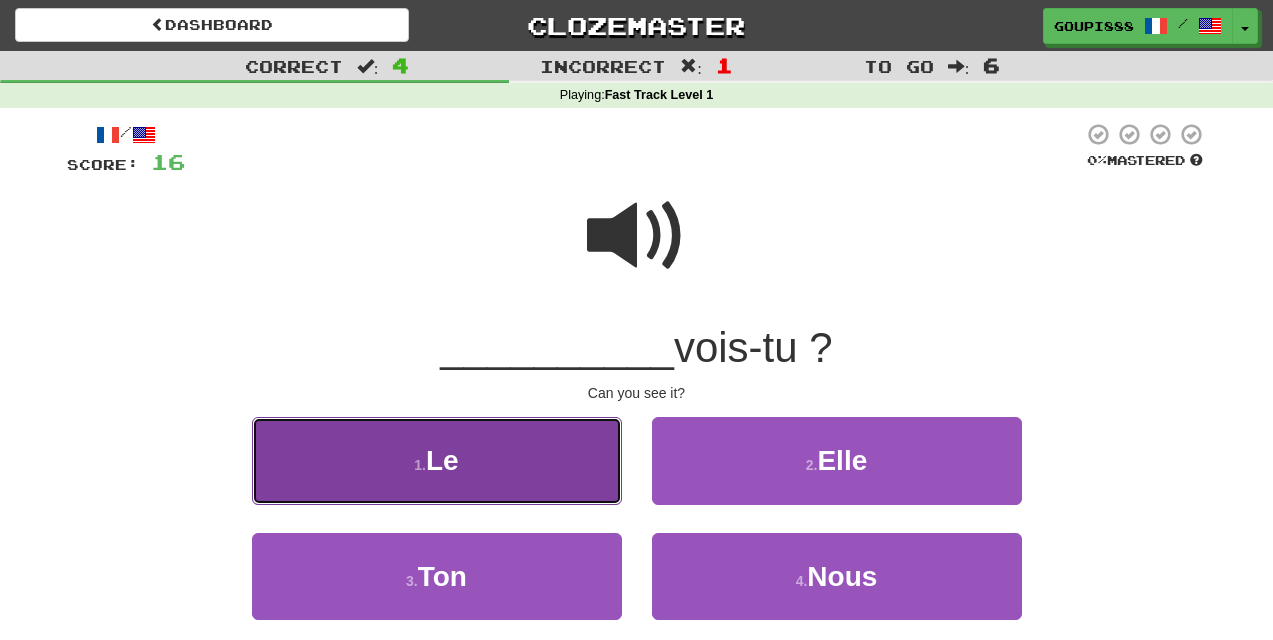 click on "1 .  Le" at bounding box center (437, 460) 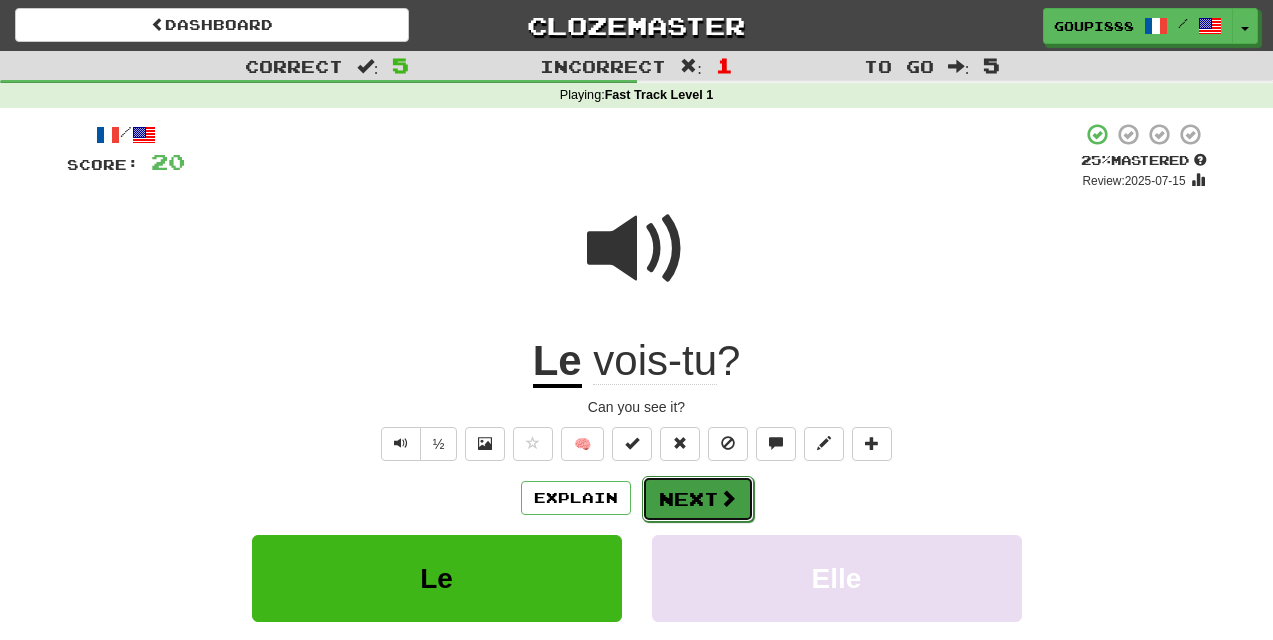 click on "Next" at bounding box center (698, 499) 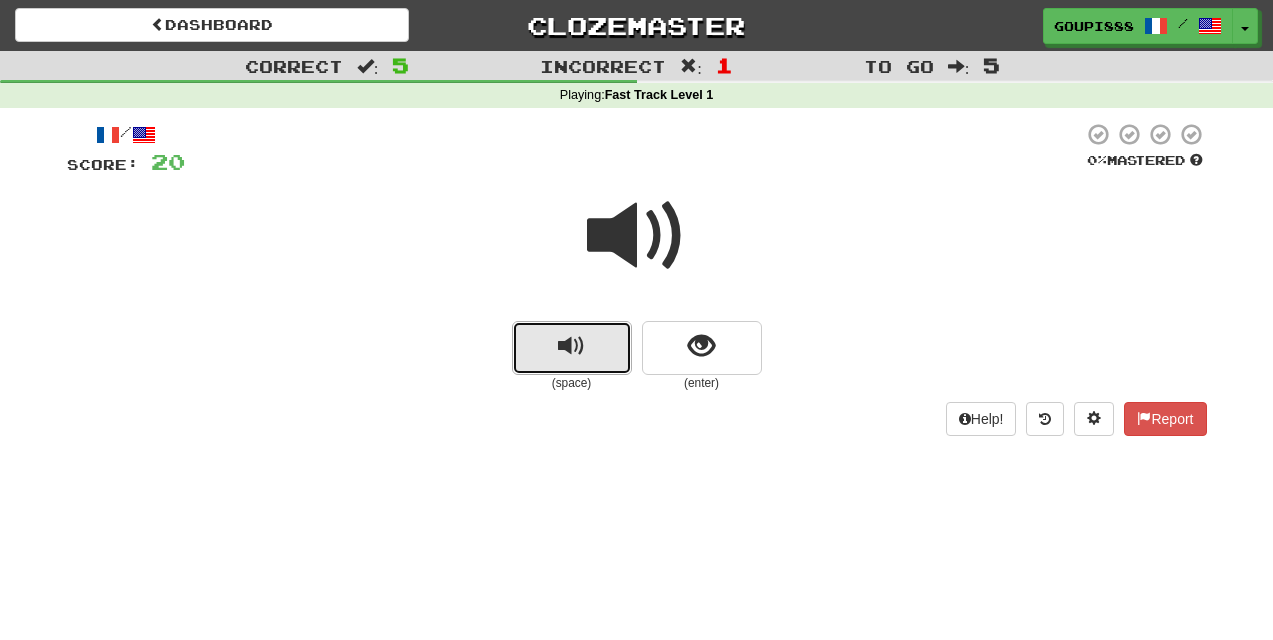 click at bounding box center [571, 346] 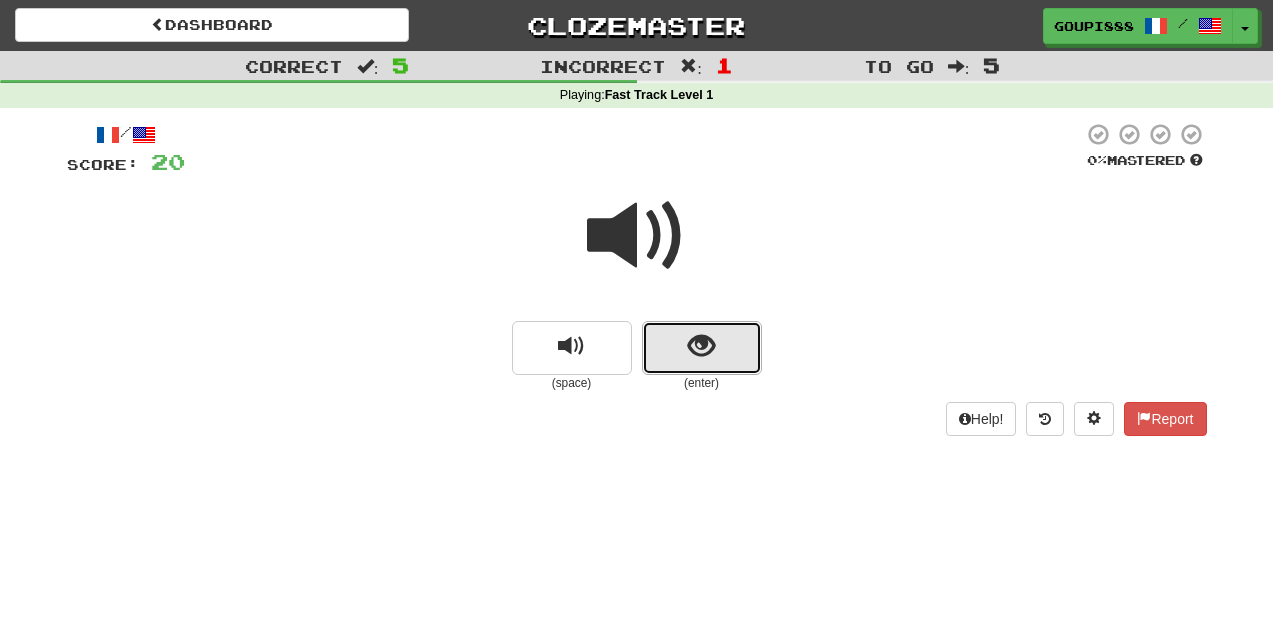 click at bounding box center [701, 346] 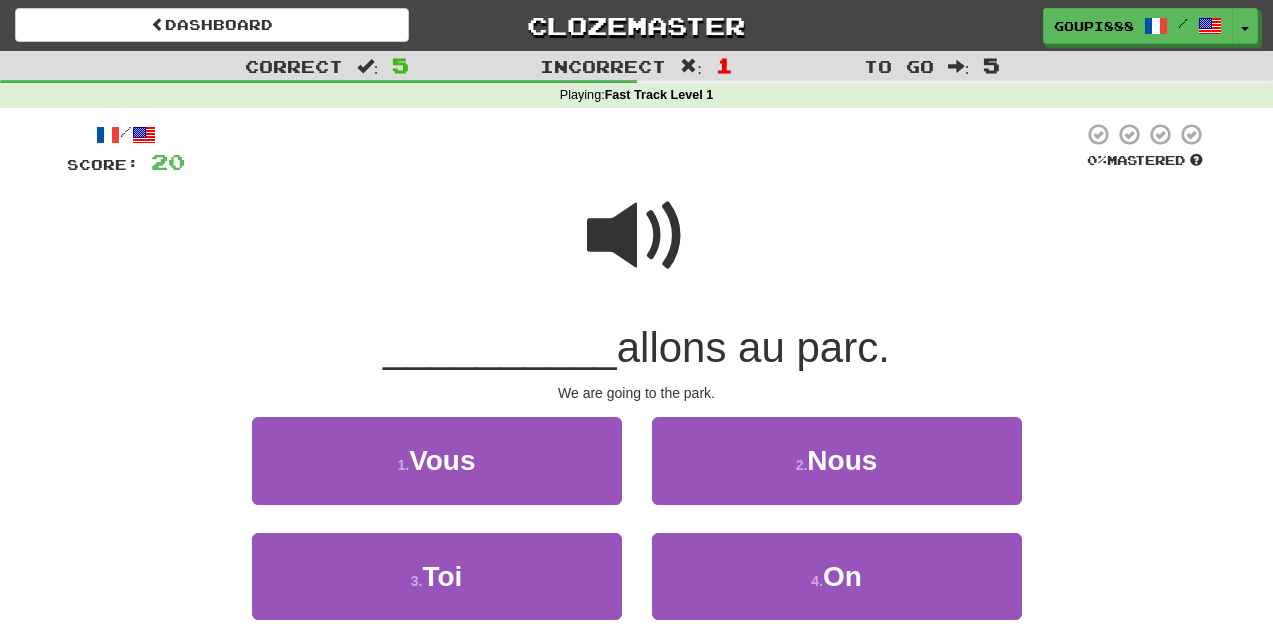 click at bounding box center (637, 236) 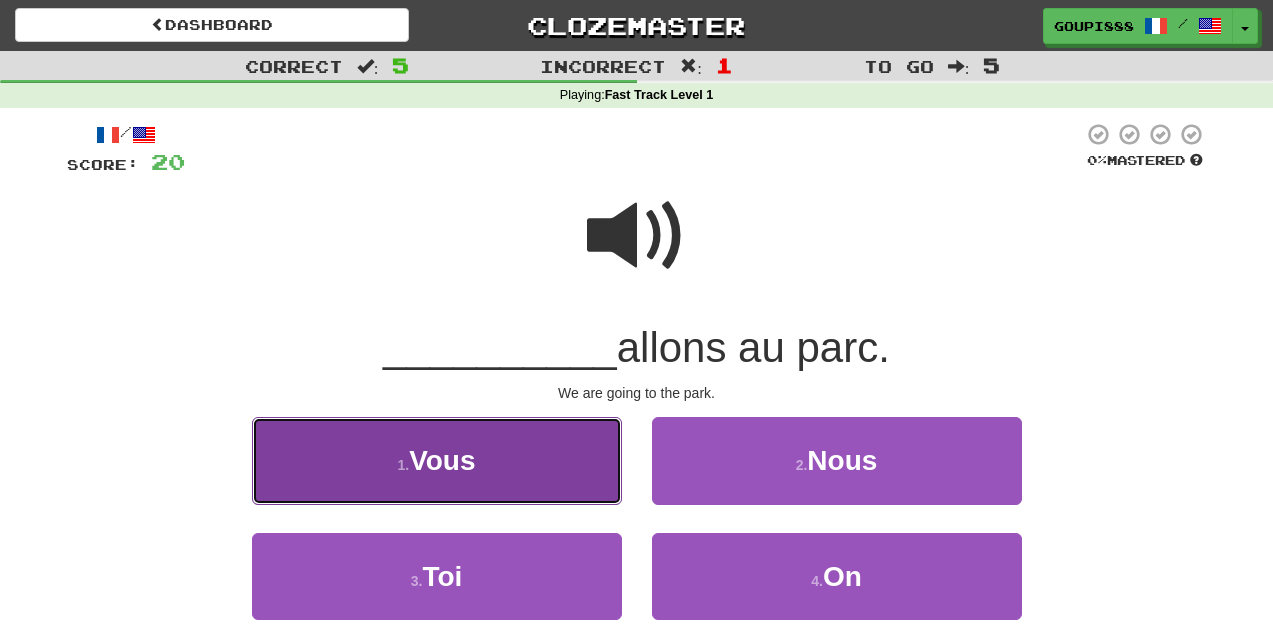 click on "1 .  Vous" at bounding box center [437, 460] 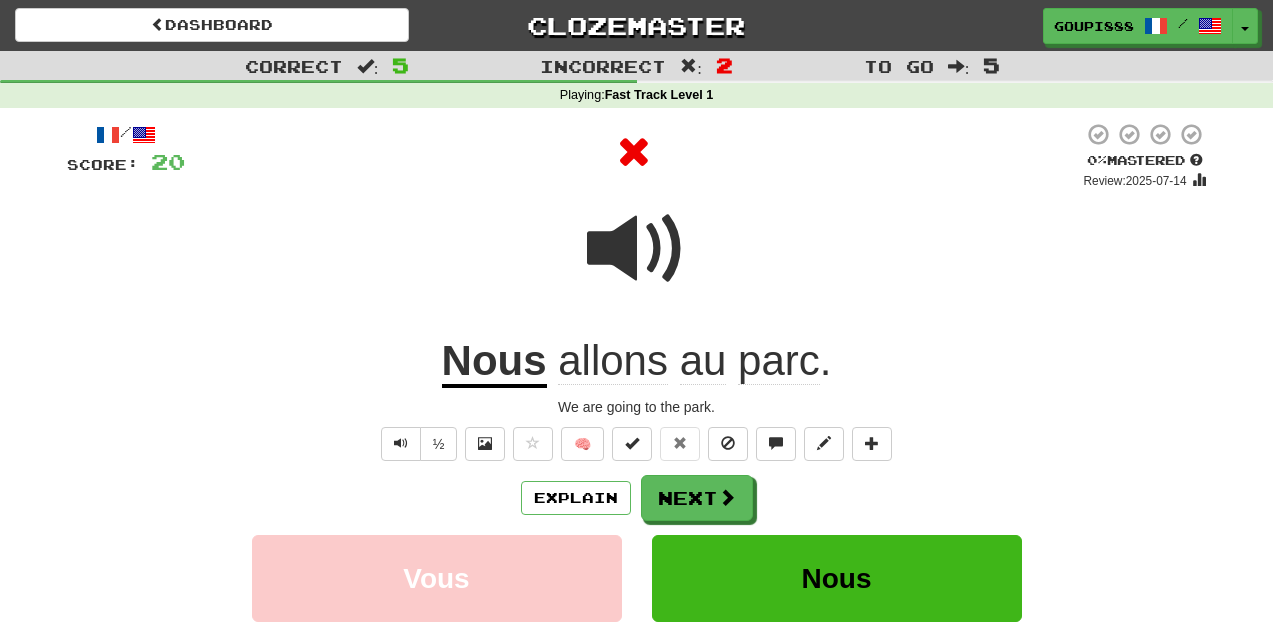 click on "Explain Next Vous Nous Toi On Learn more: Vous Nous Toi On" at bounding box center [637, 635] 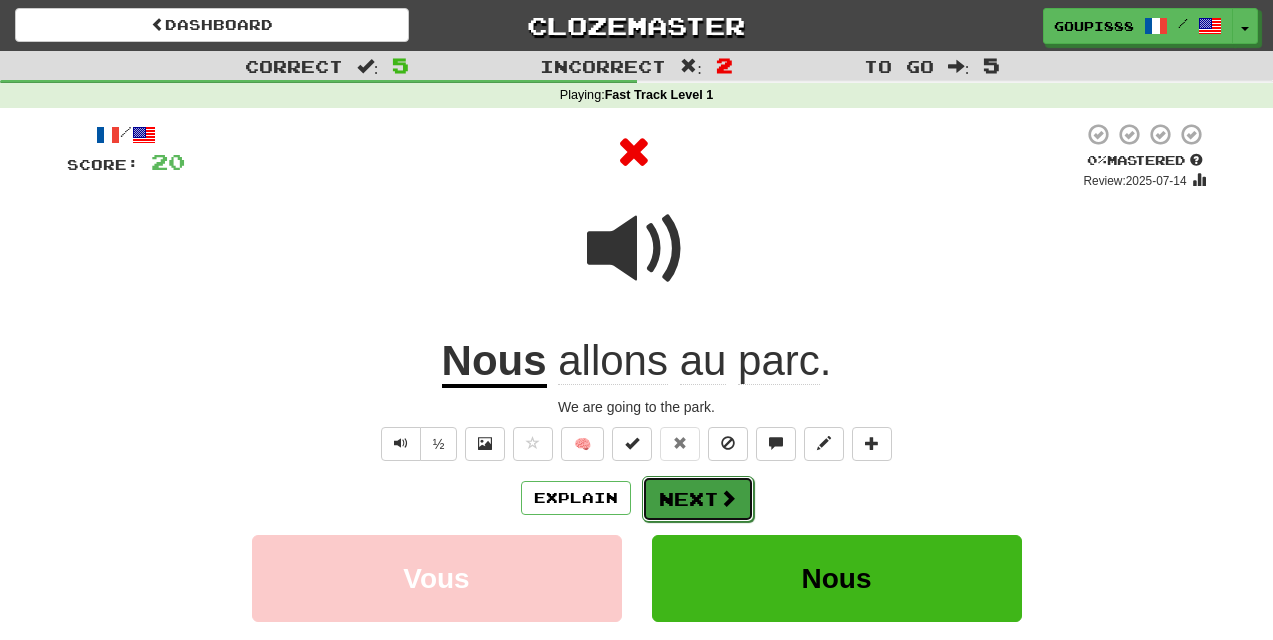 click on "Next" at bounding box center (698, 499) 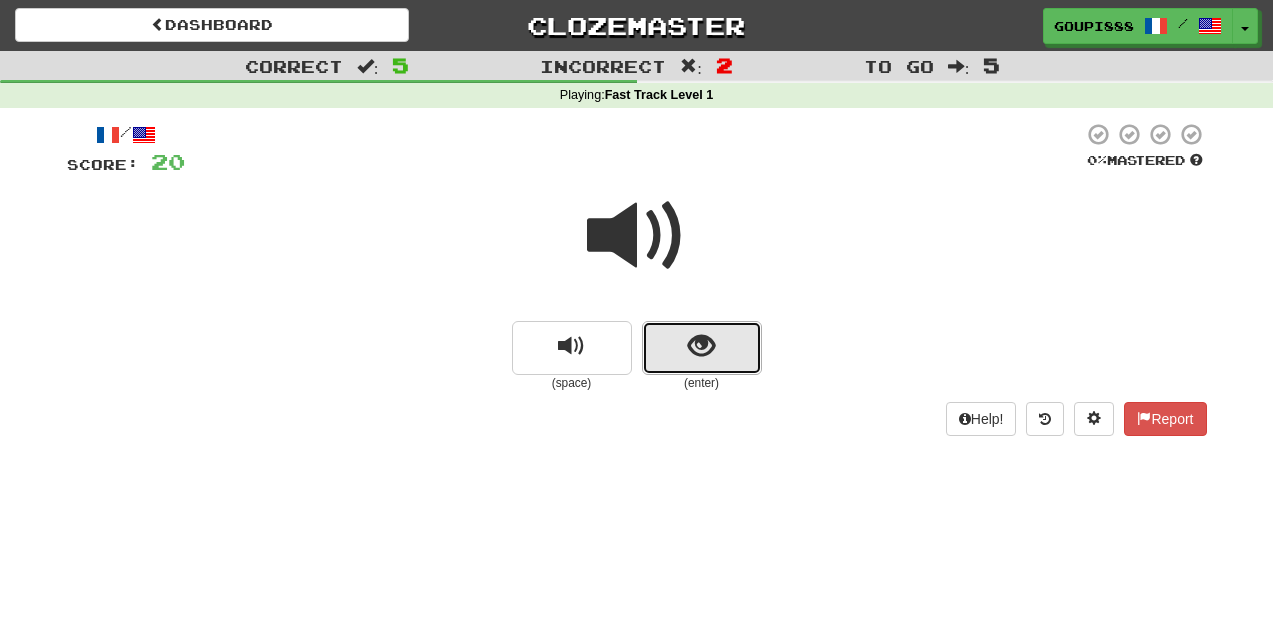 click at bounding box center [701, 346] 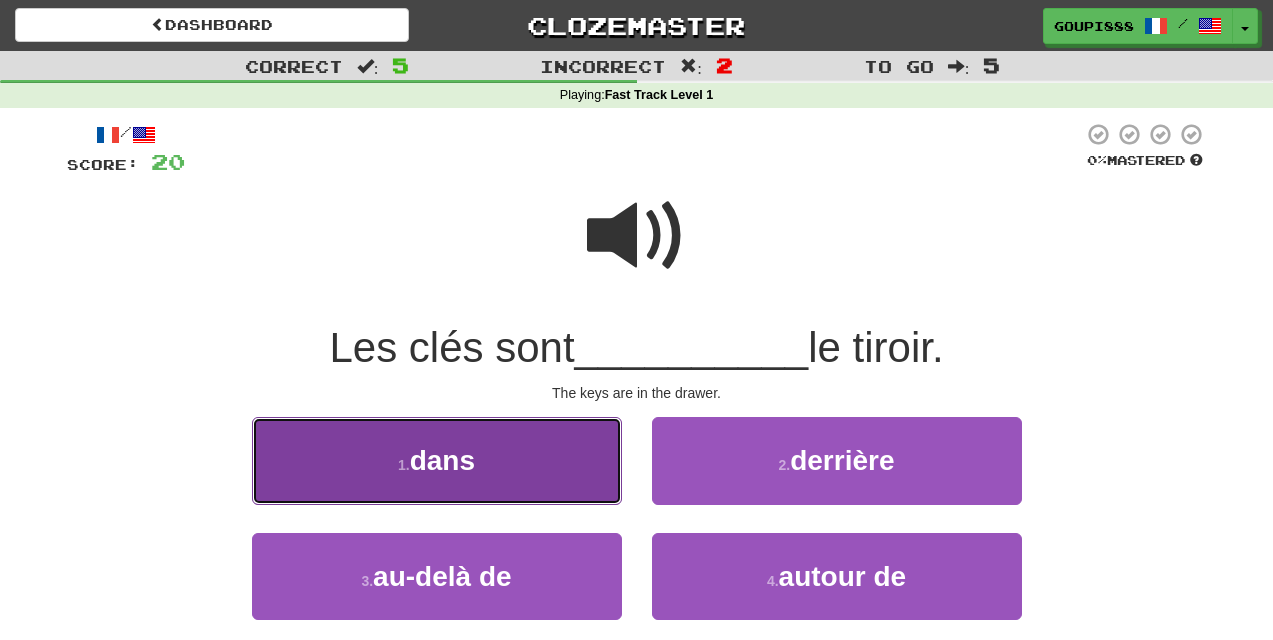 click on "1 .  dans" at bounding box center [437, 460] 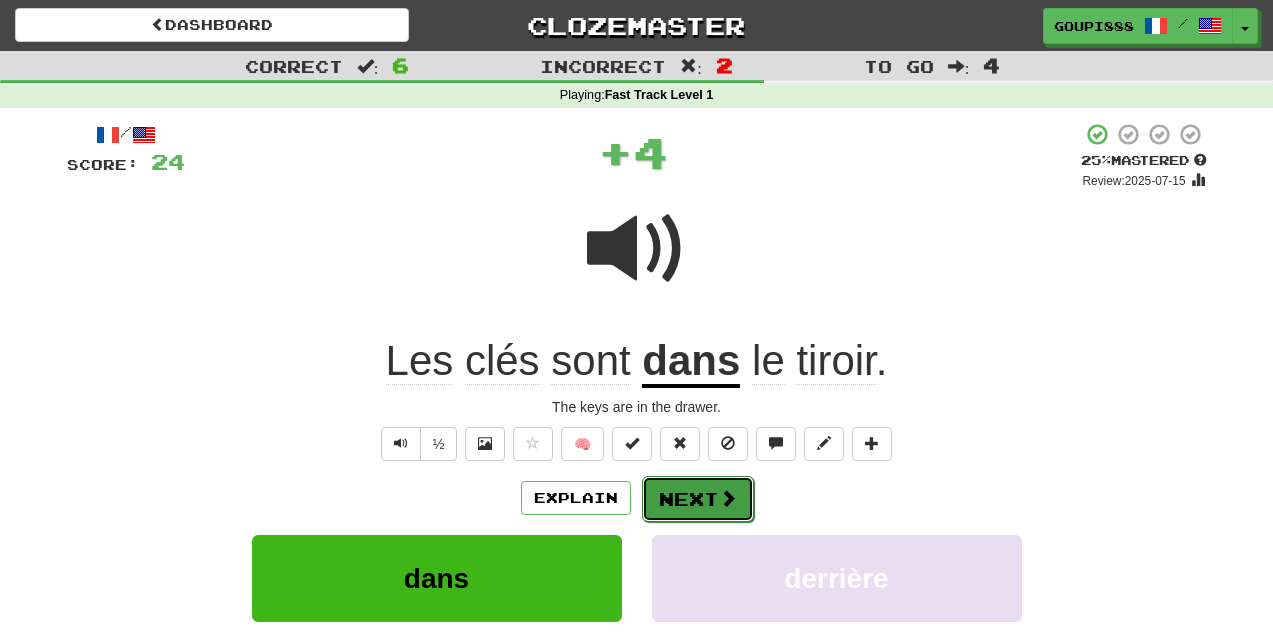 click on "Next" at bounding box center (698, 499) 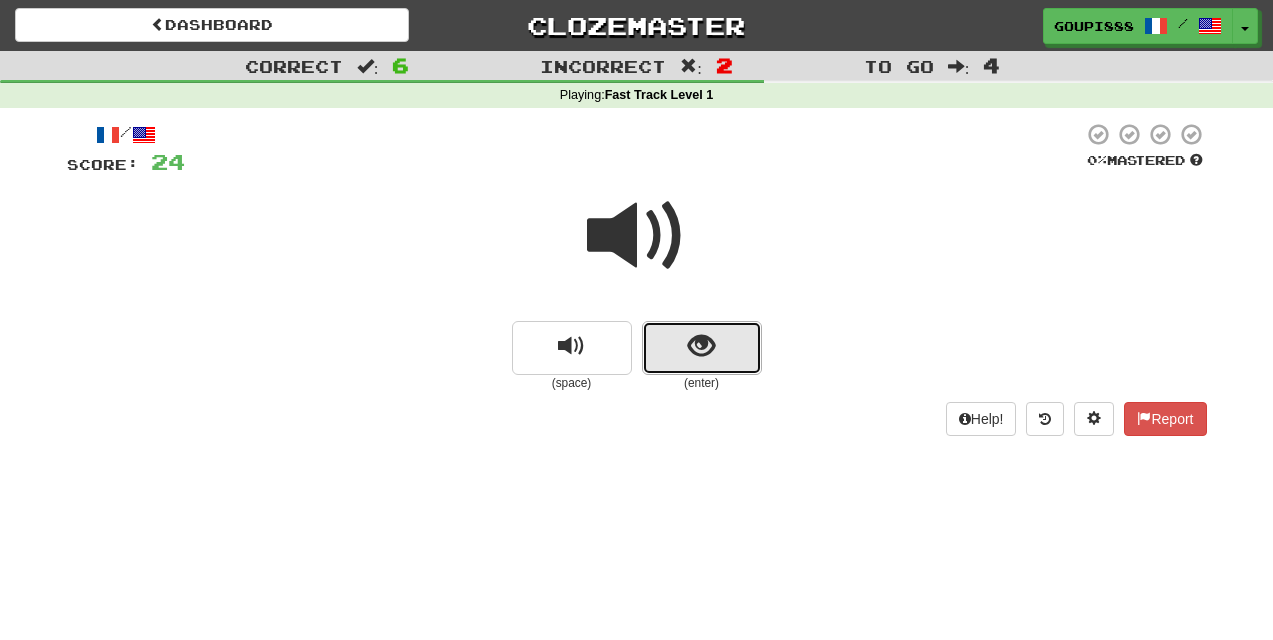 click at bounding box center (701, 346) 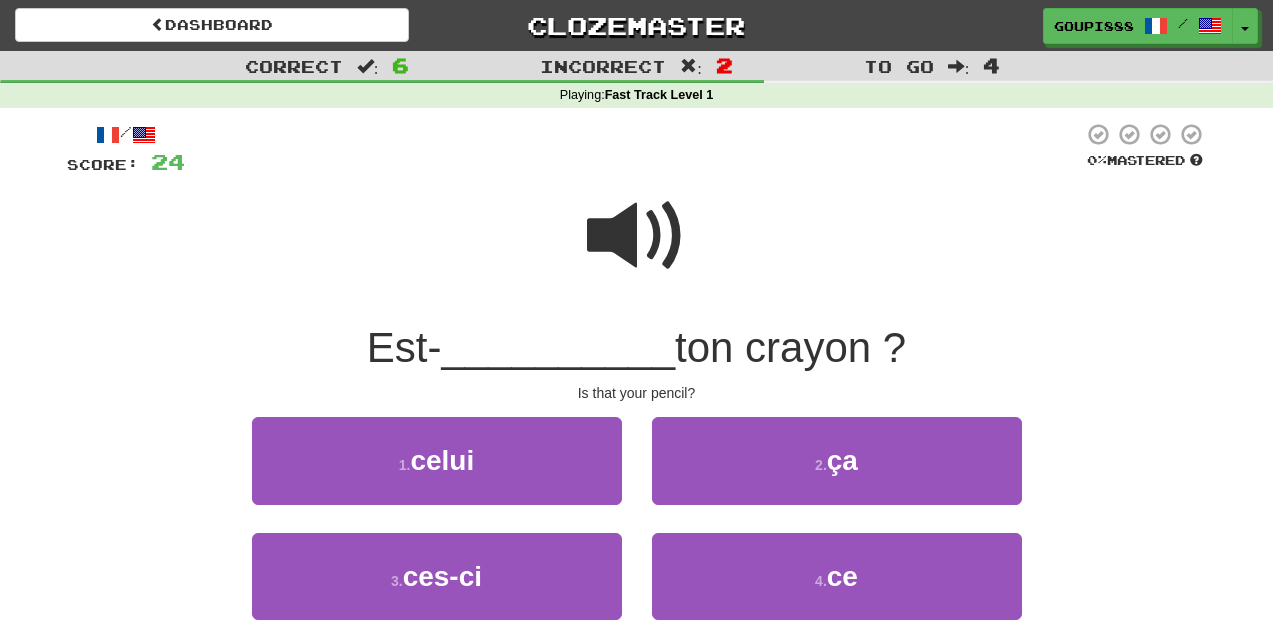 click at bounding box center (637, 236) 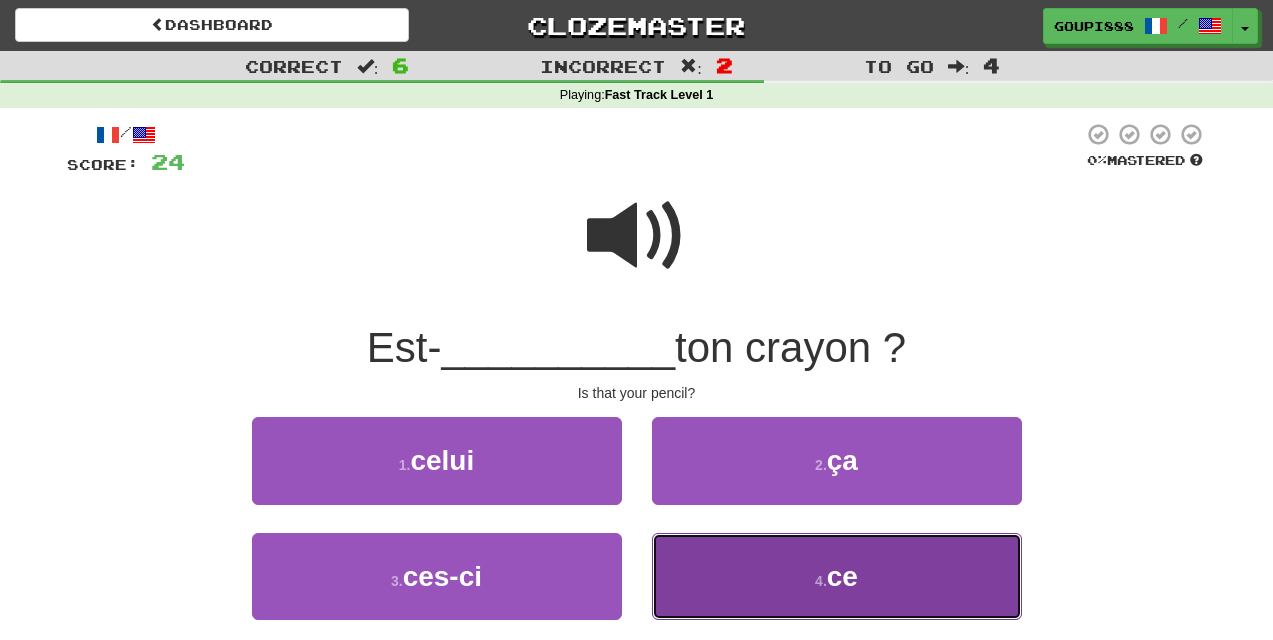 click on "4 .  ce" at bounding box center [837, 576] 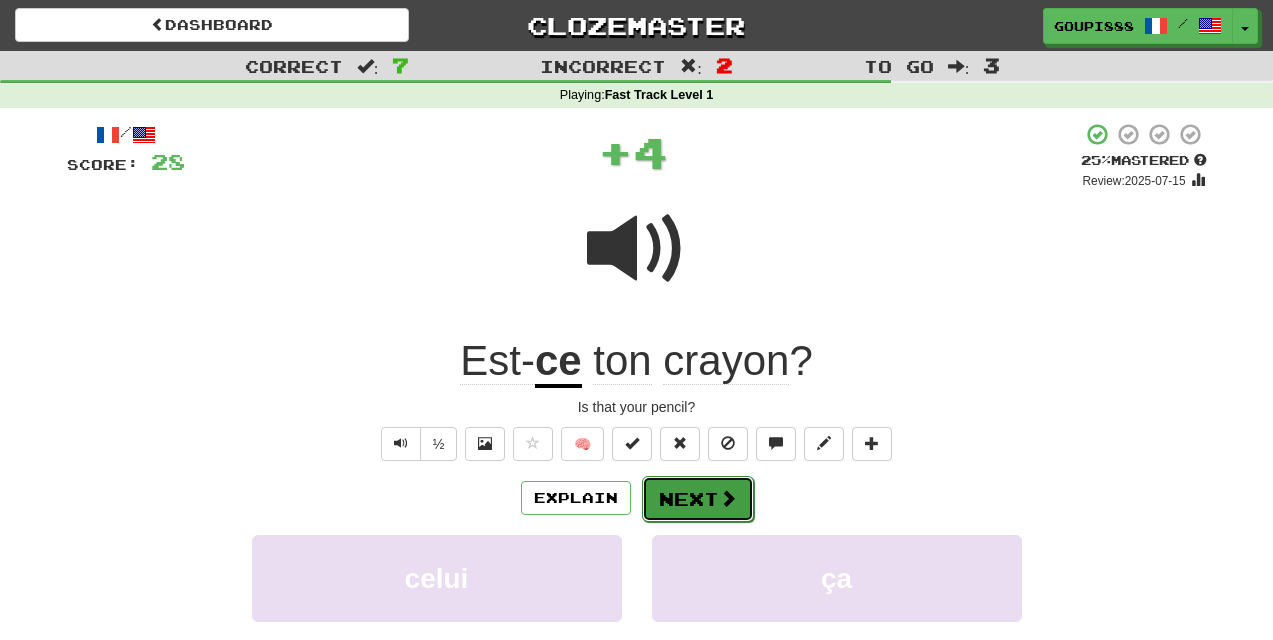 click on "Next" at bounding box center [698, 499] 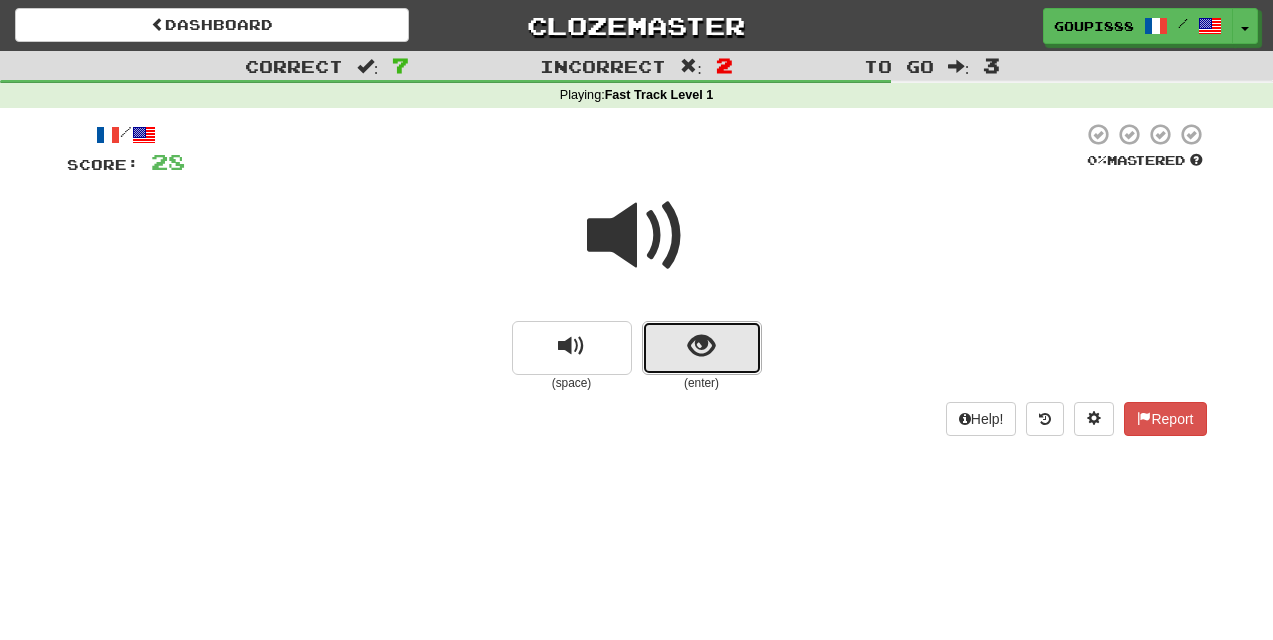 click at bounding box center [702, 348] 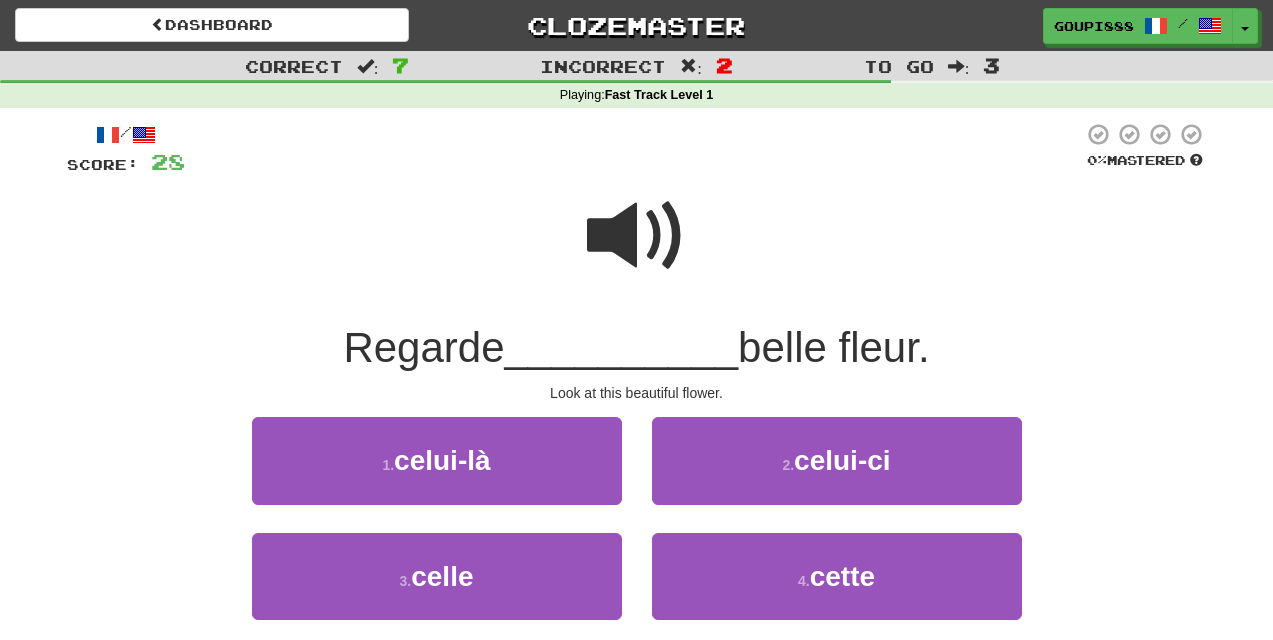click at bounding box center (637, 236) 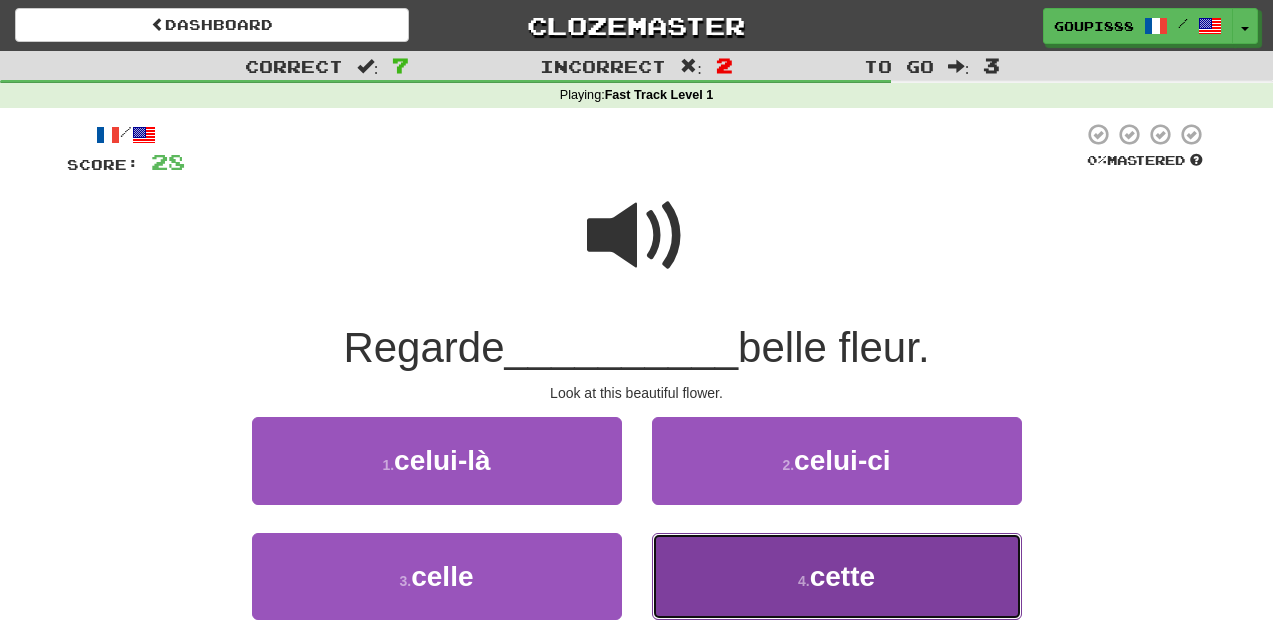 click on "4 .  cette" at bounding box center [837, 576] 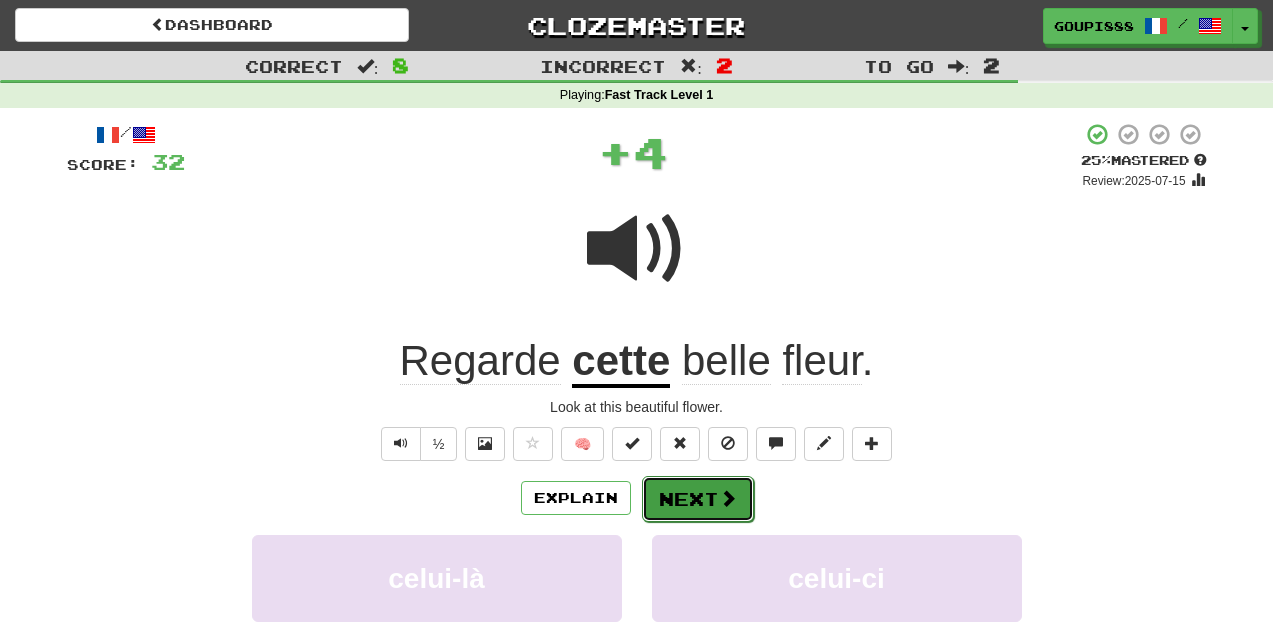 click at bounding box center (728, 498) 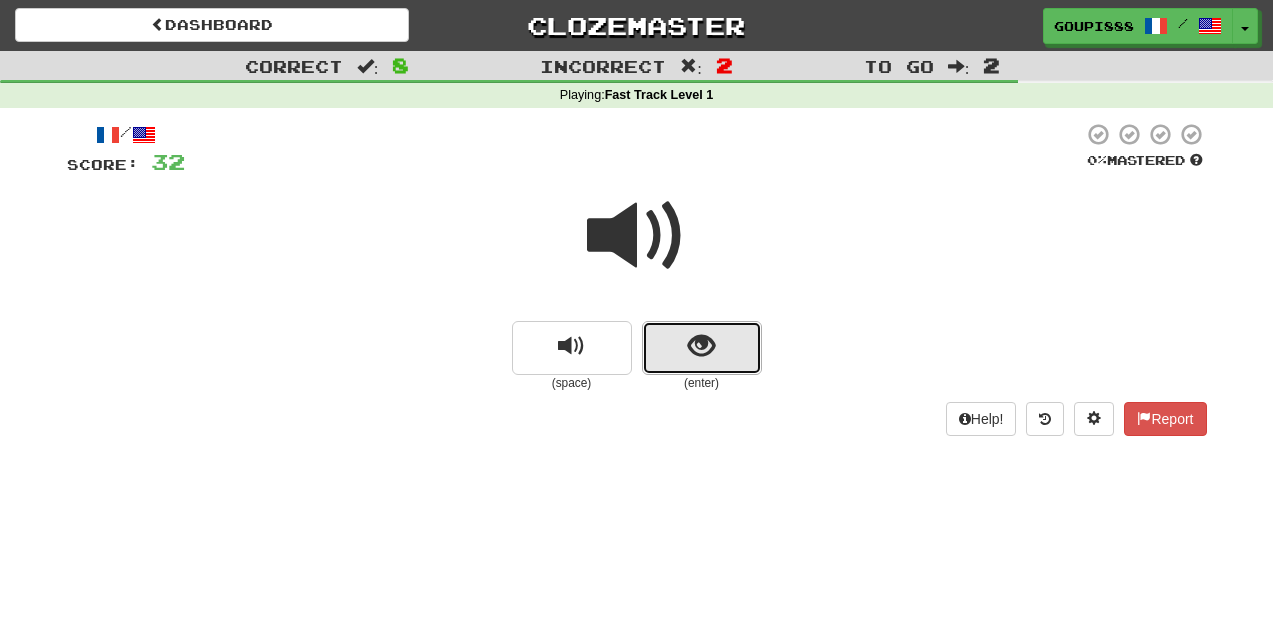 click at bounding box center (702, 348) 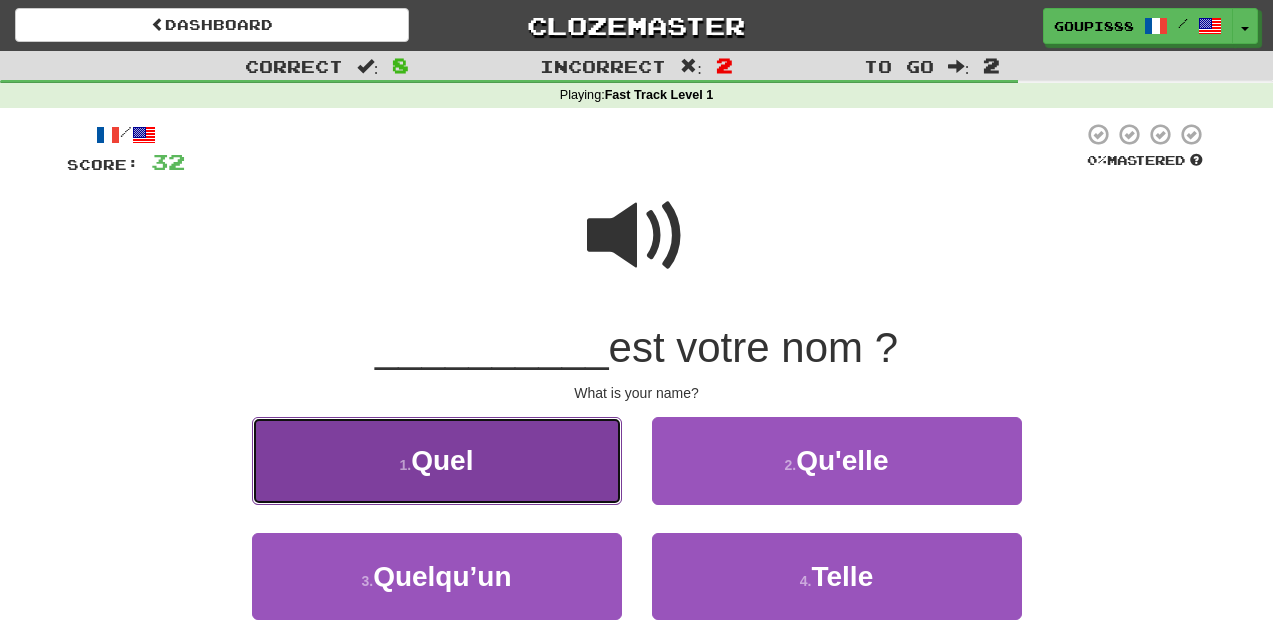 click on "1 .  Quel" at bounding box center [437, 460] 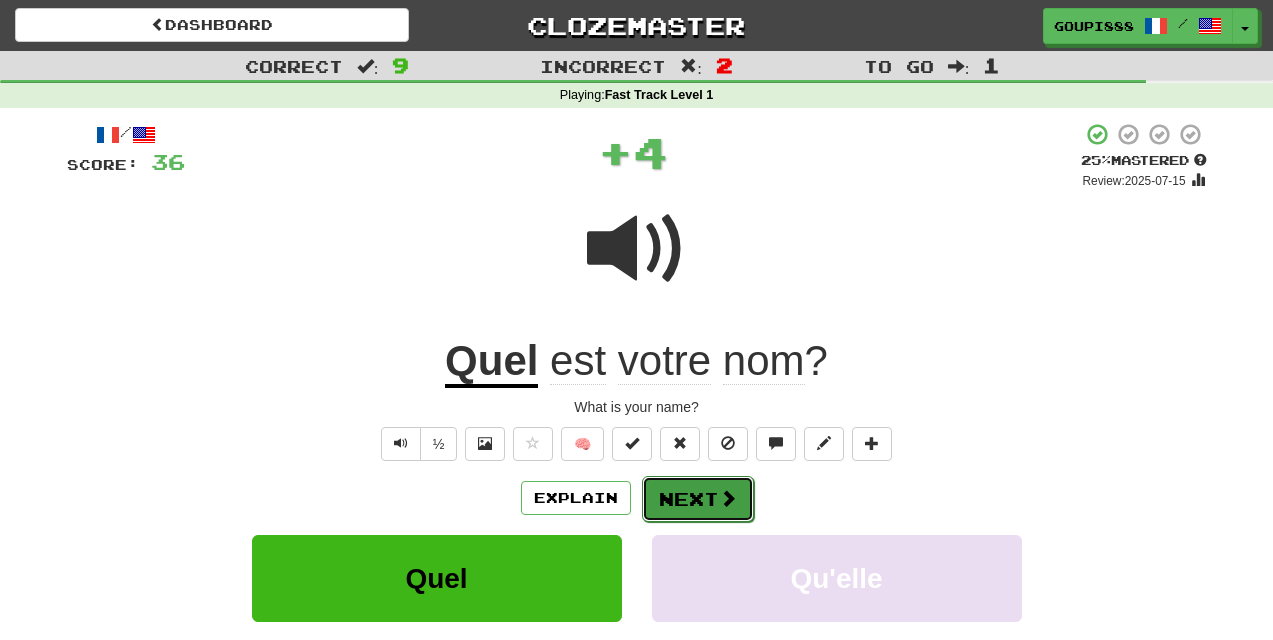 click on "Next" at bounding box center (698, 499) 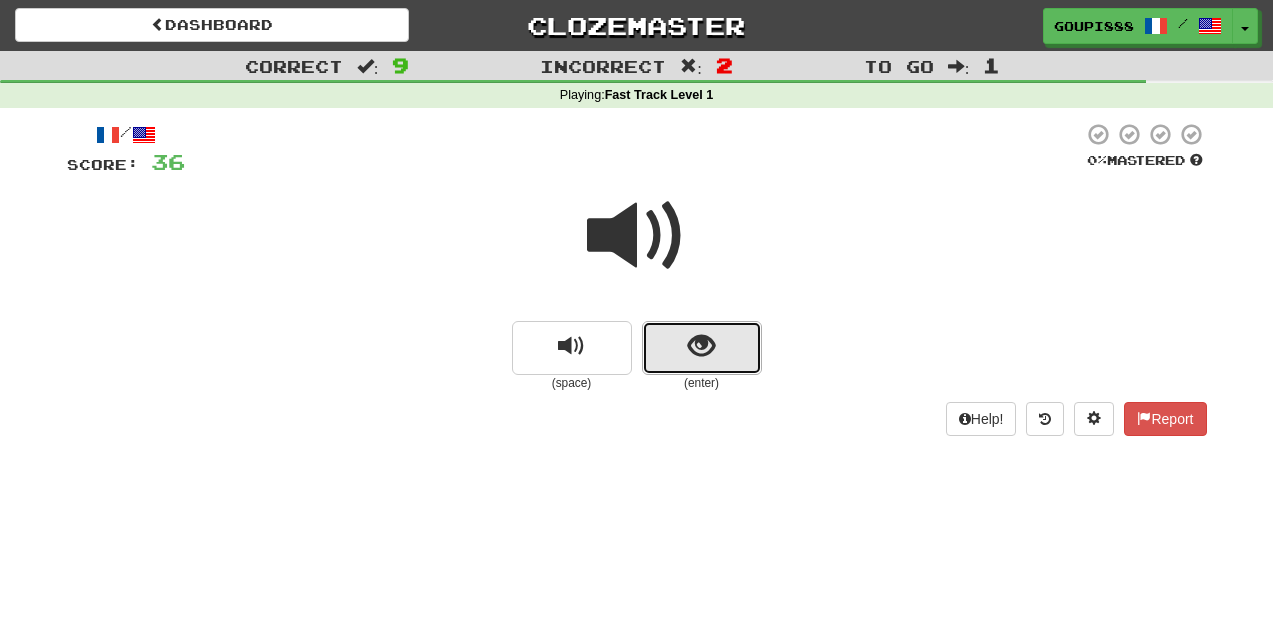 click at bounding box center (701, 346) 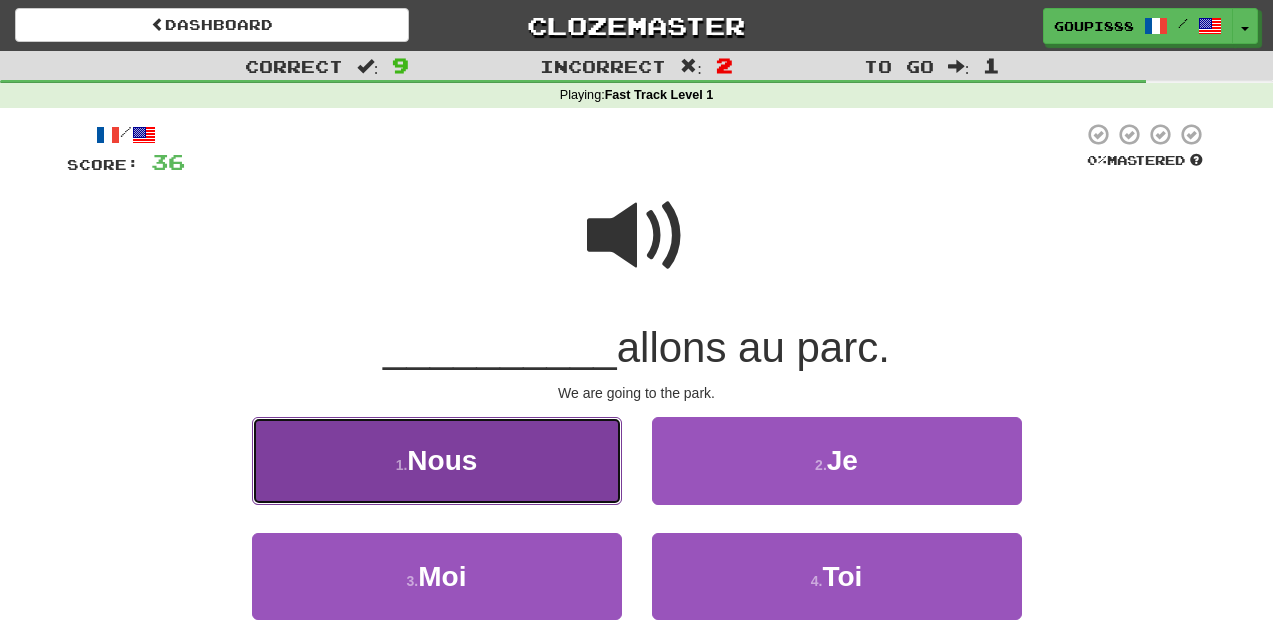 click on "1 .  Nous" at bounding box center (437, 460) 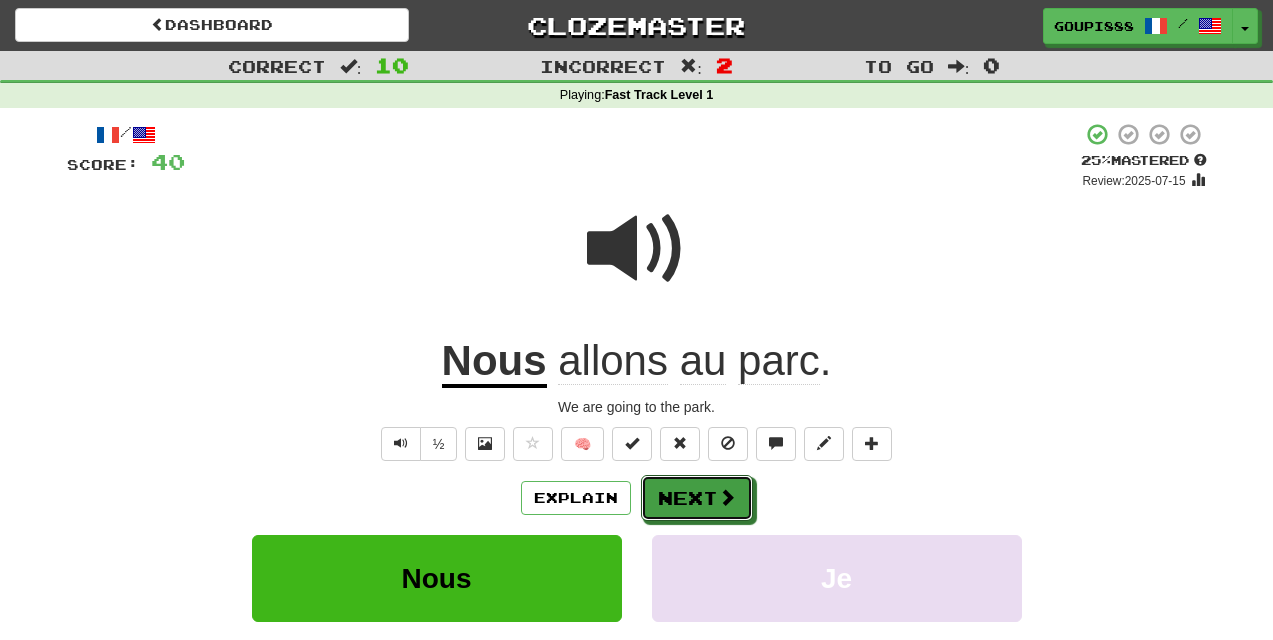 click on "Next" at bounding box center (697, 498) 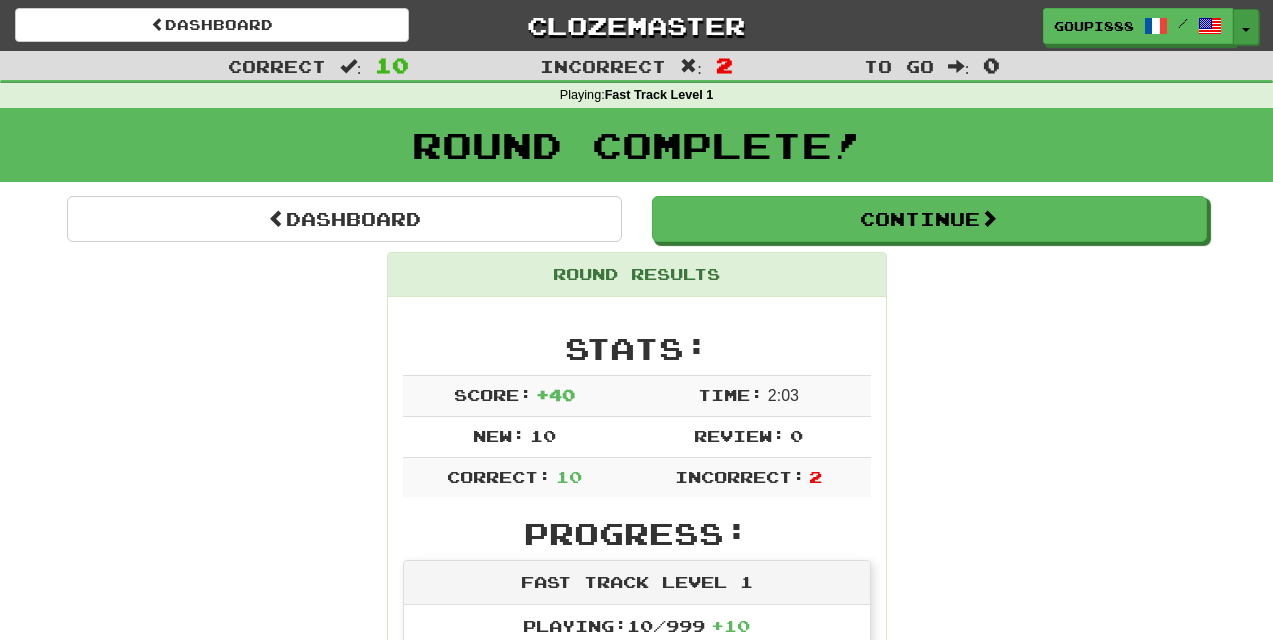 click on "Toggle Dropdown" at bounding box center [1246, 27] 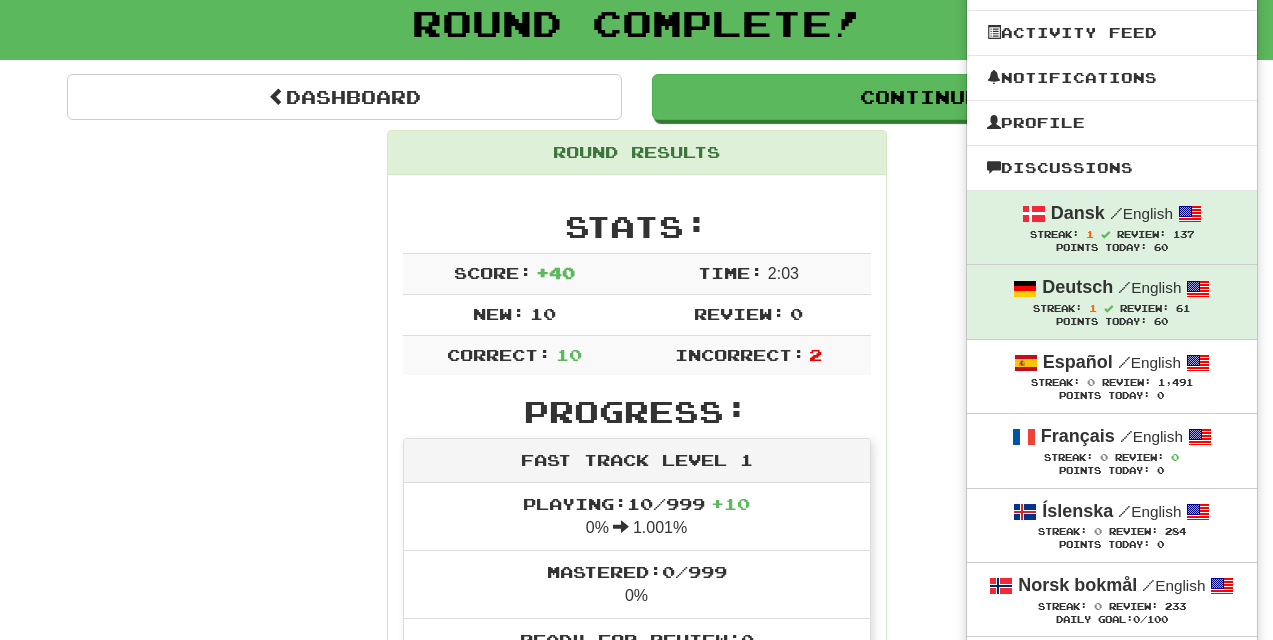 scroll, scrollTop: 124, scrollLeft: 0, axis: vertical 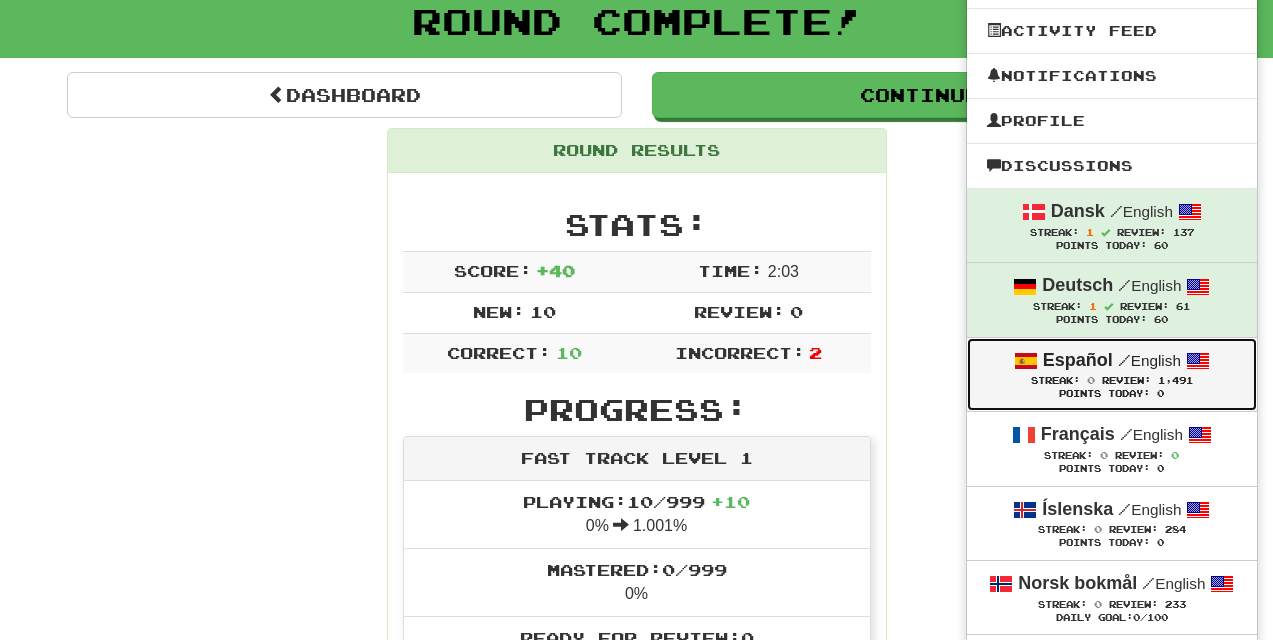 click on "Review:" at bounding box center [1126, 380] 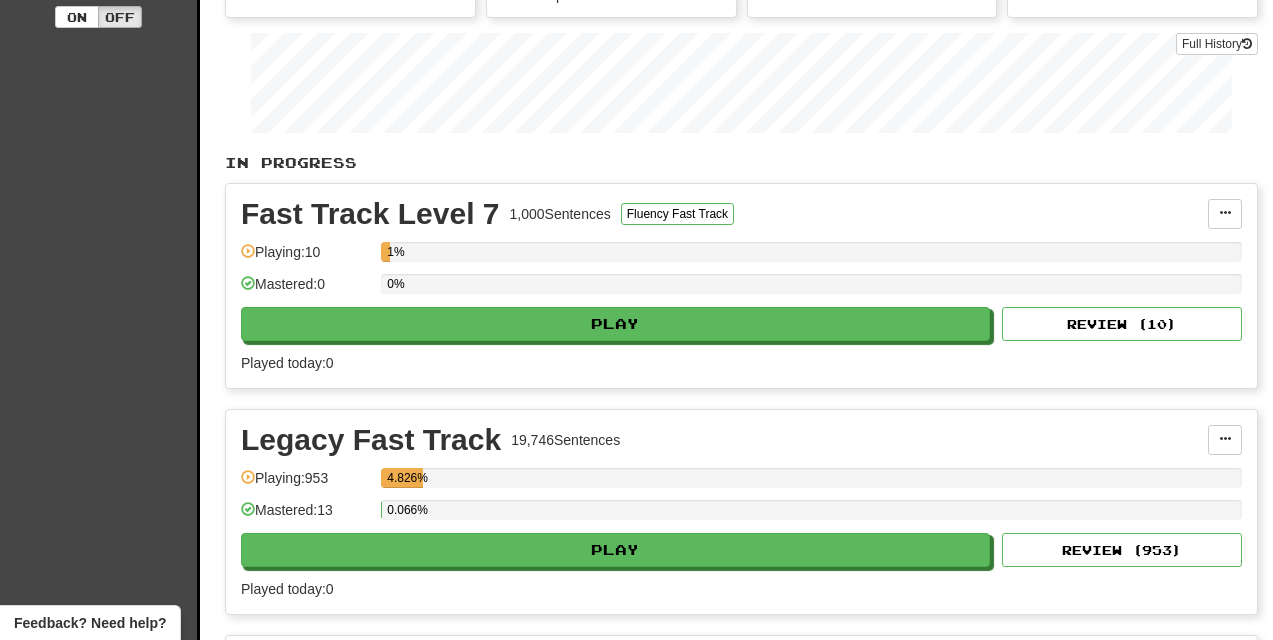 scroll, scrollTop: 279, scrollLeft: 0, axis: vertical 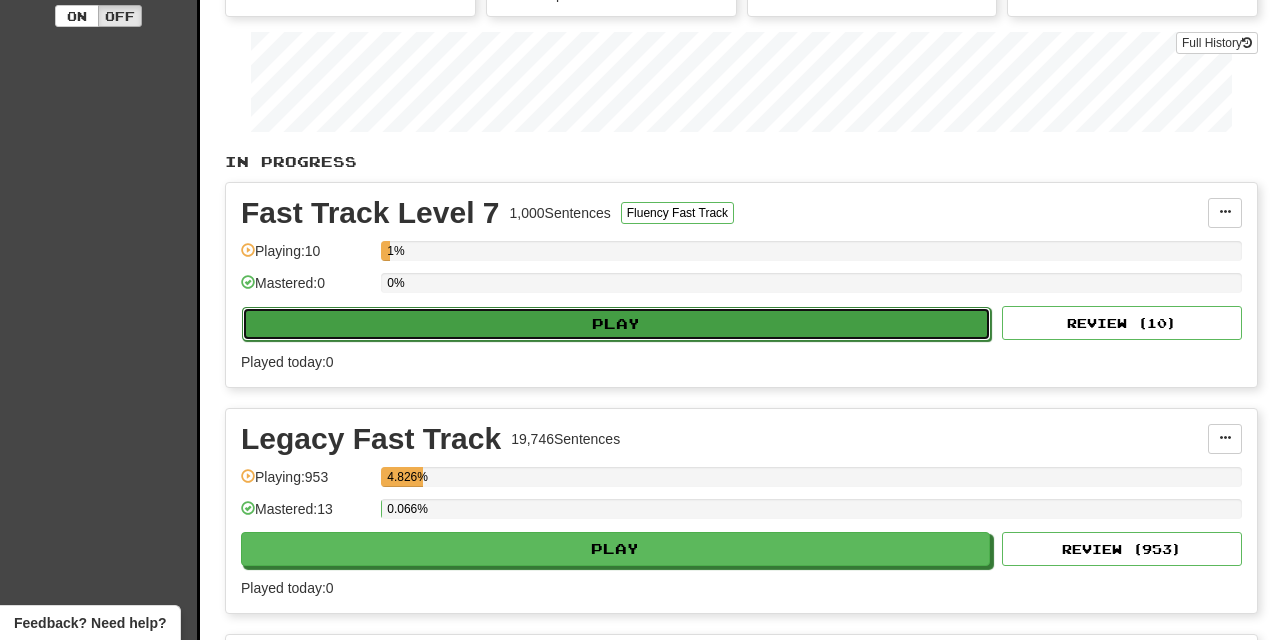 click on "Play" at bounding box center (616, 324) 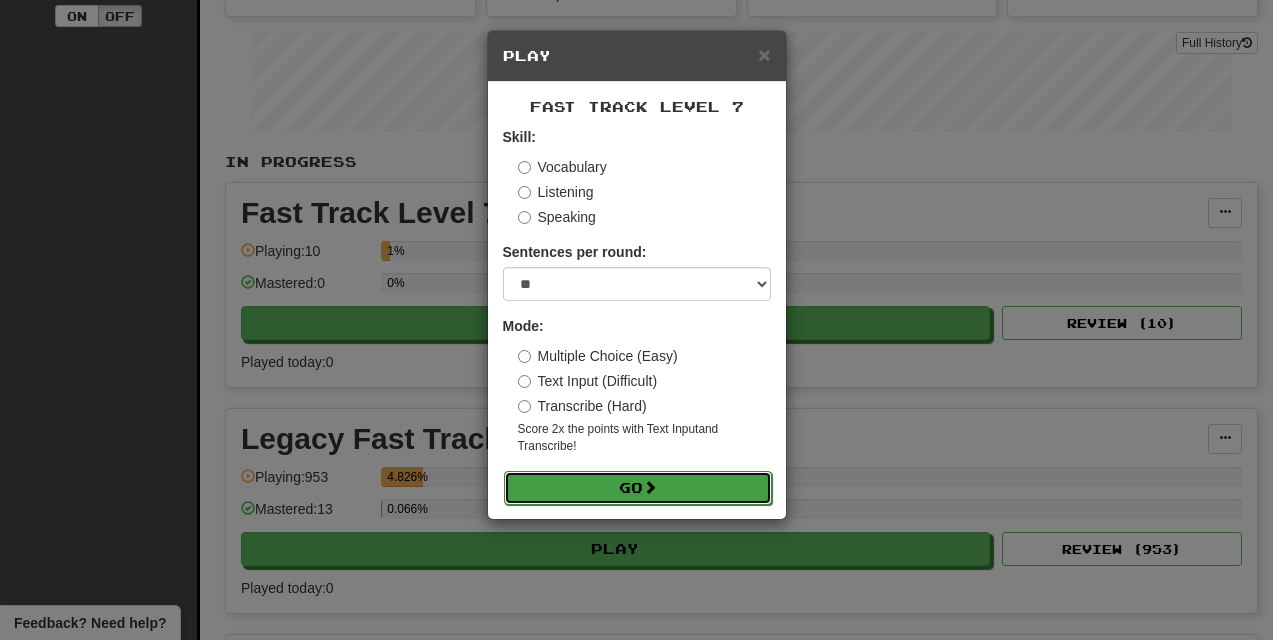 click on "Go" at bounding box center (638, 488) 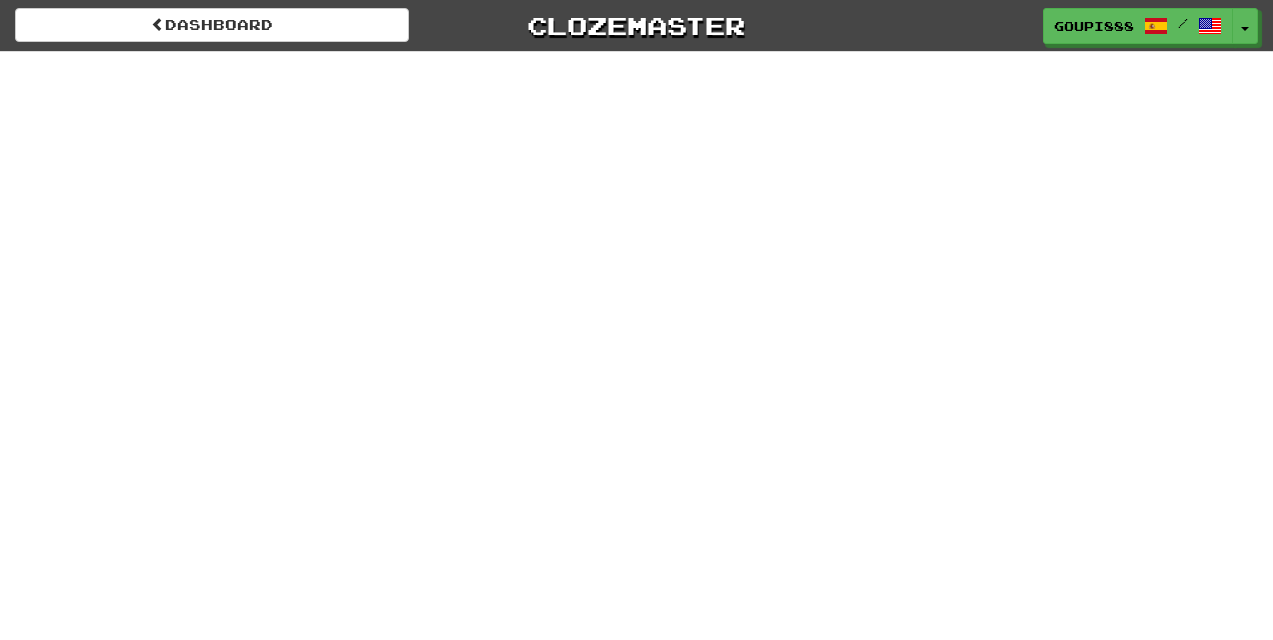 scroll, scrollTop: 0, scrollLeft: 0, axis: both 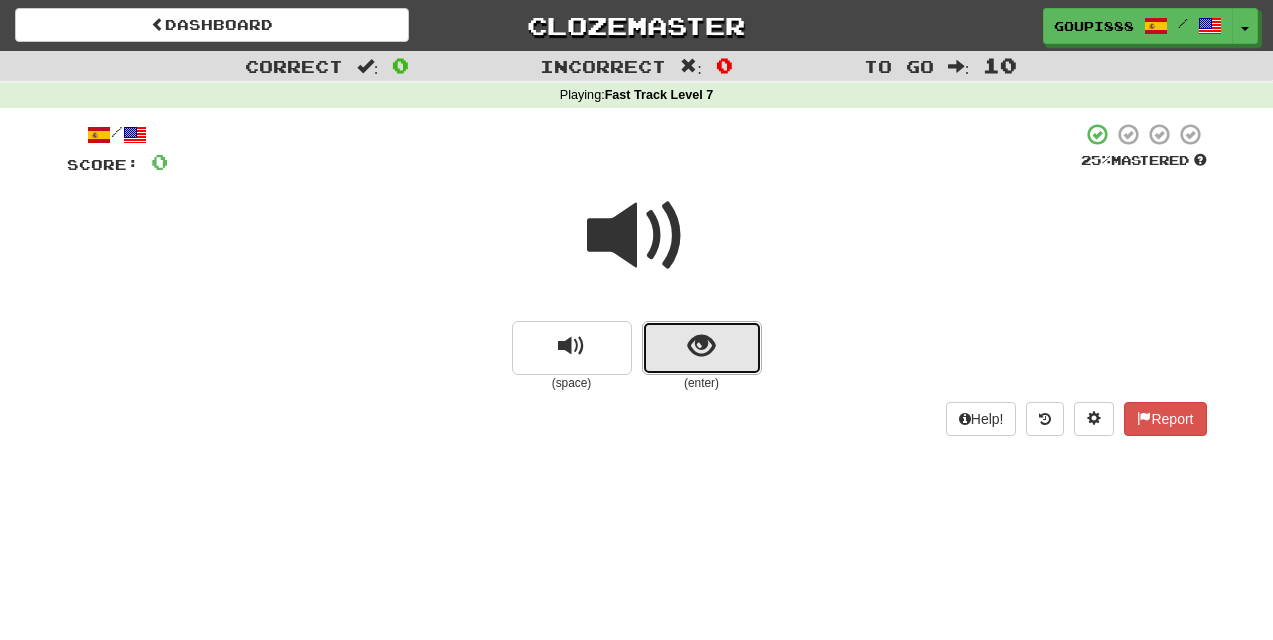 click at bounding box center (701, 346) 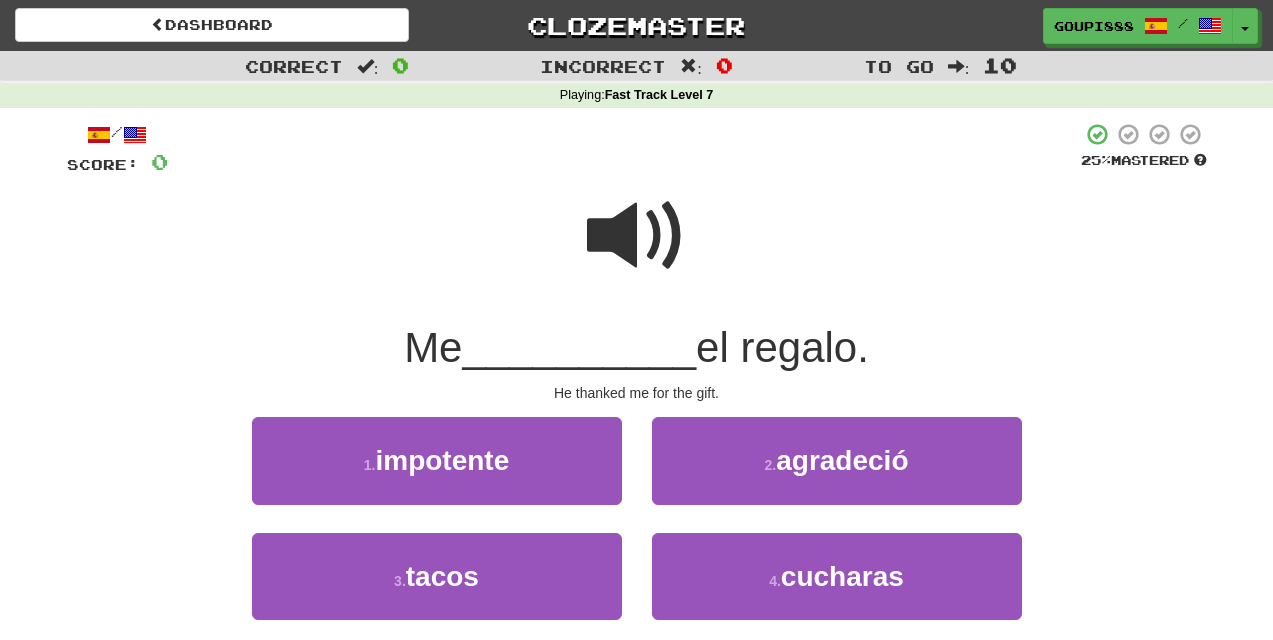 click at bounding box center [637, 236] 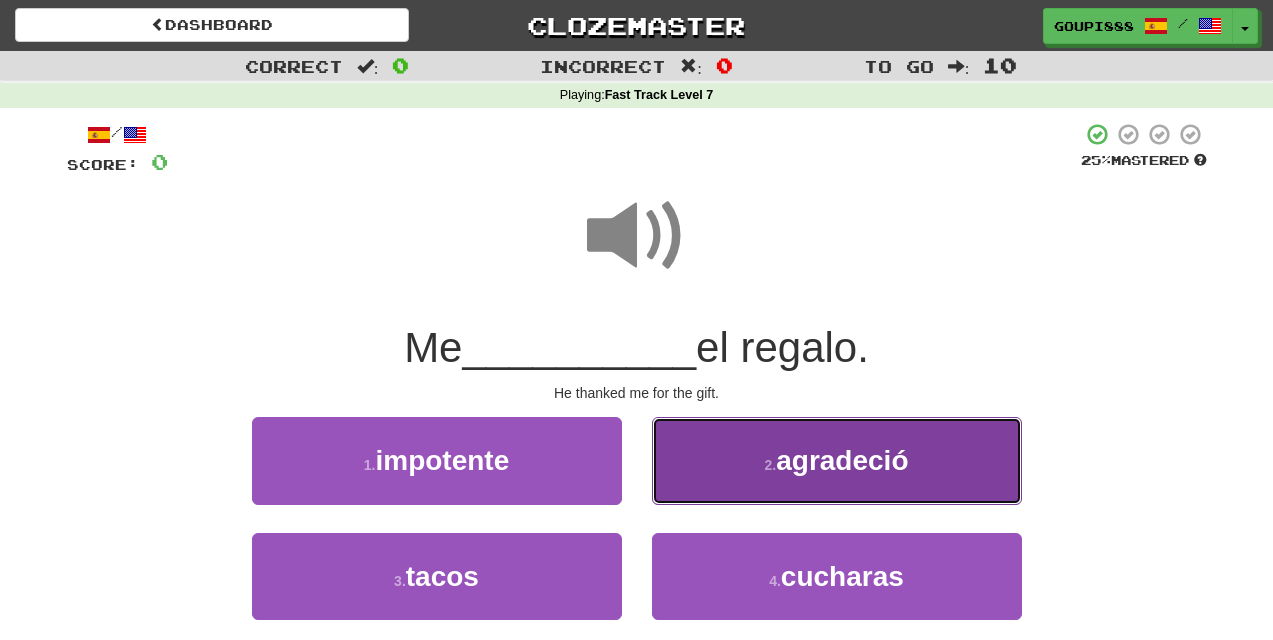 click on "agradeció" at bounding box center (842, 460) 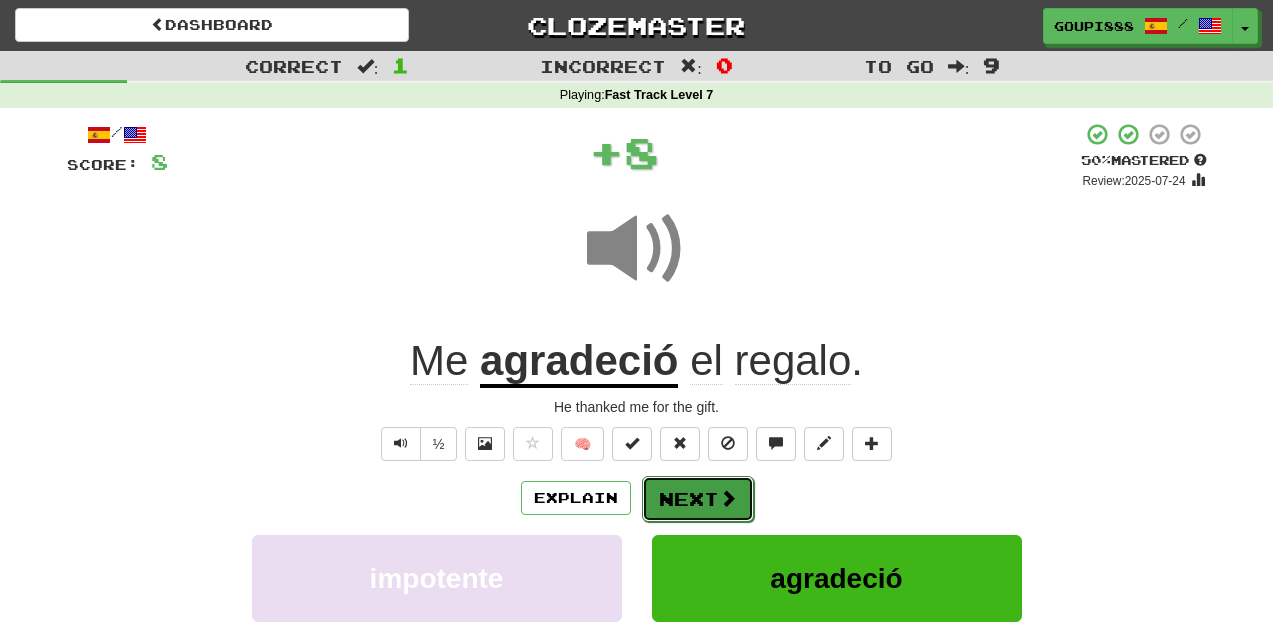 click on "Next" at bounding box center [698, 499] 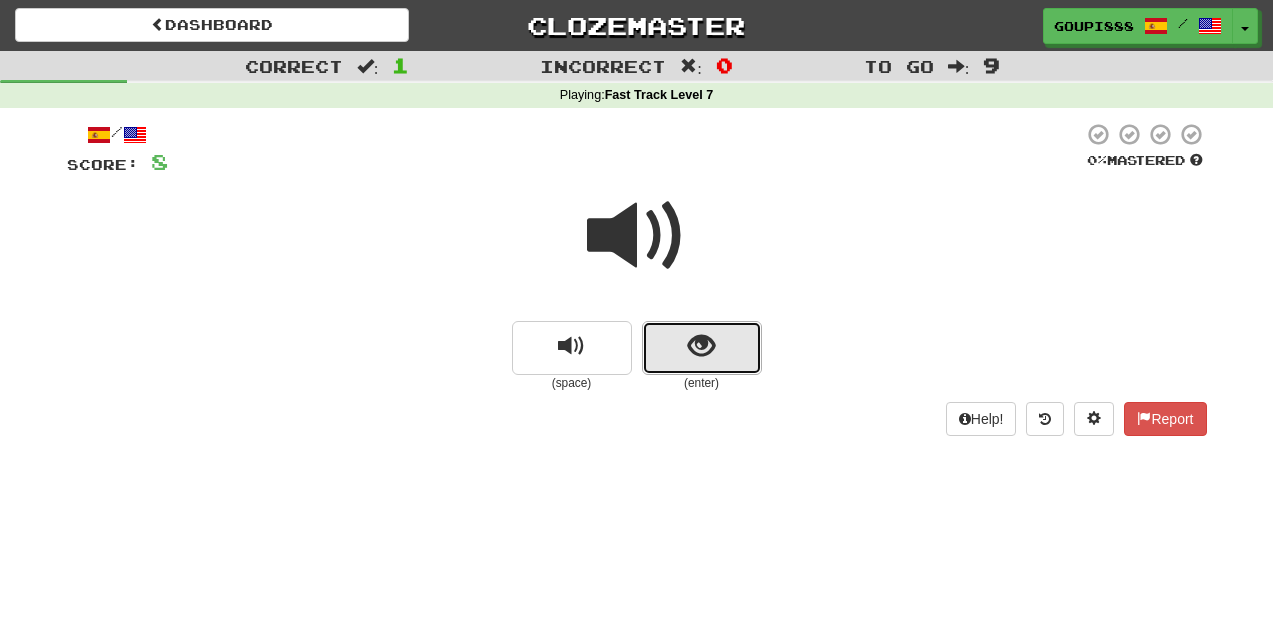 click at bounding box center (701, 346) 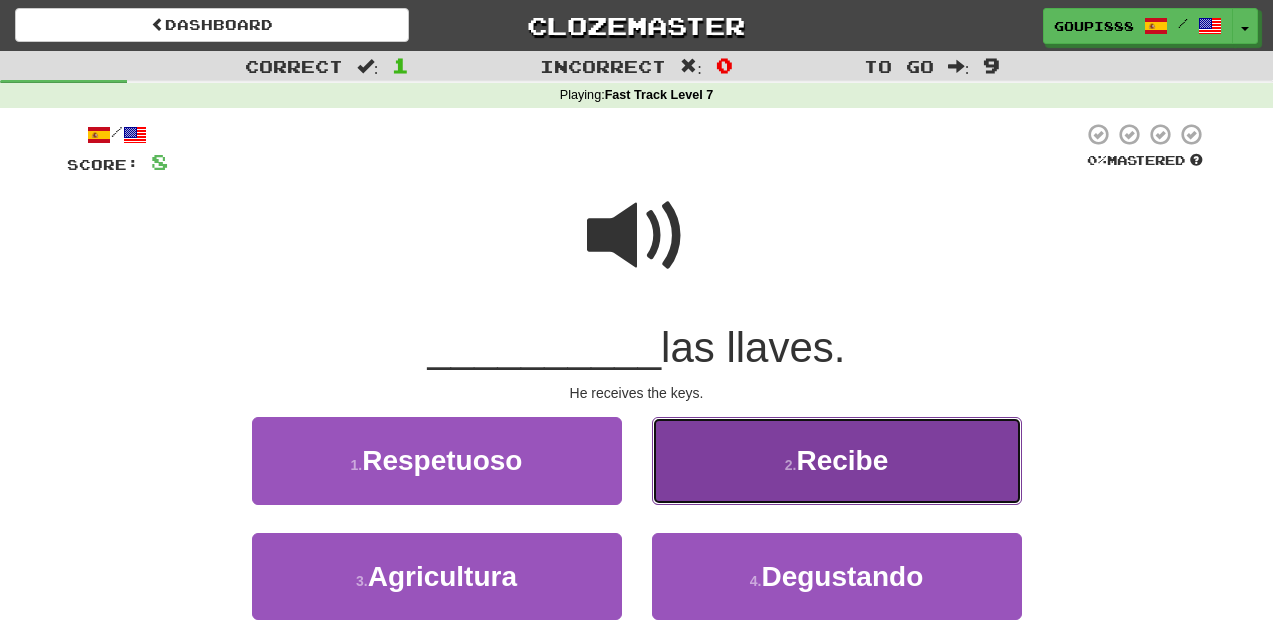 click on "2 ." at bounding box center [791, 465] 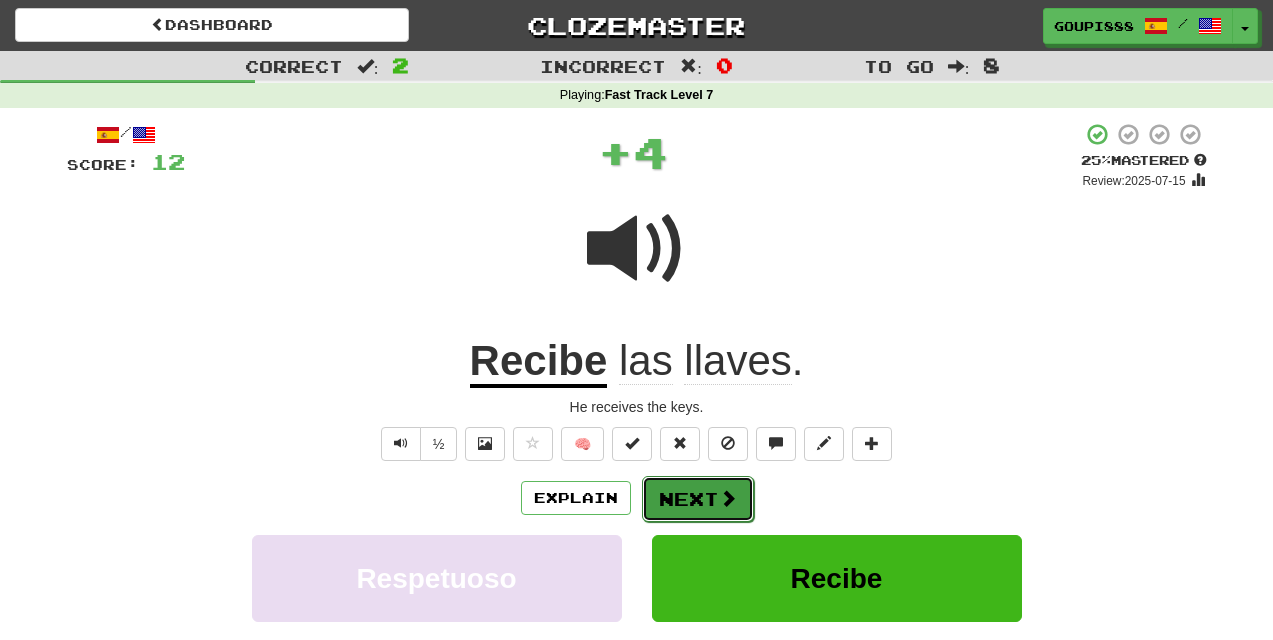click at bounding box center (728, 498) 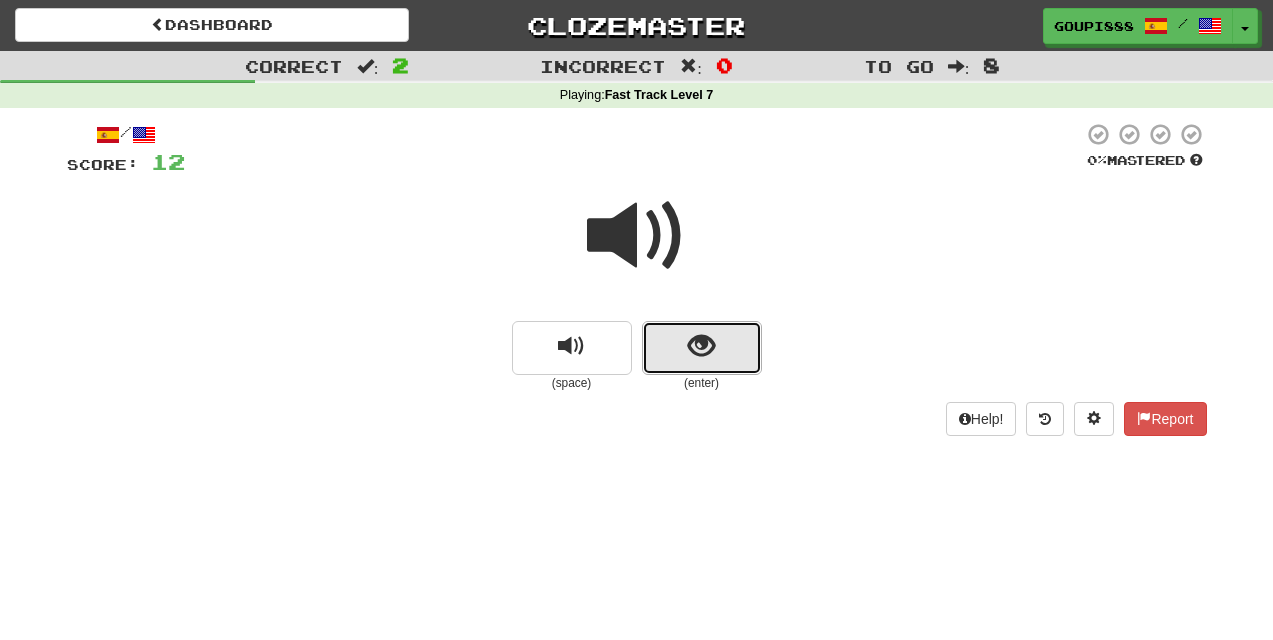 click at bounding box center [701, 346] 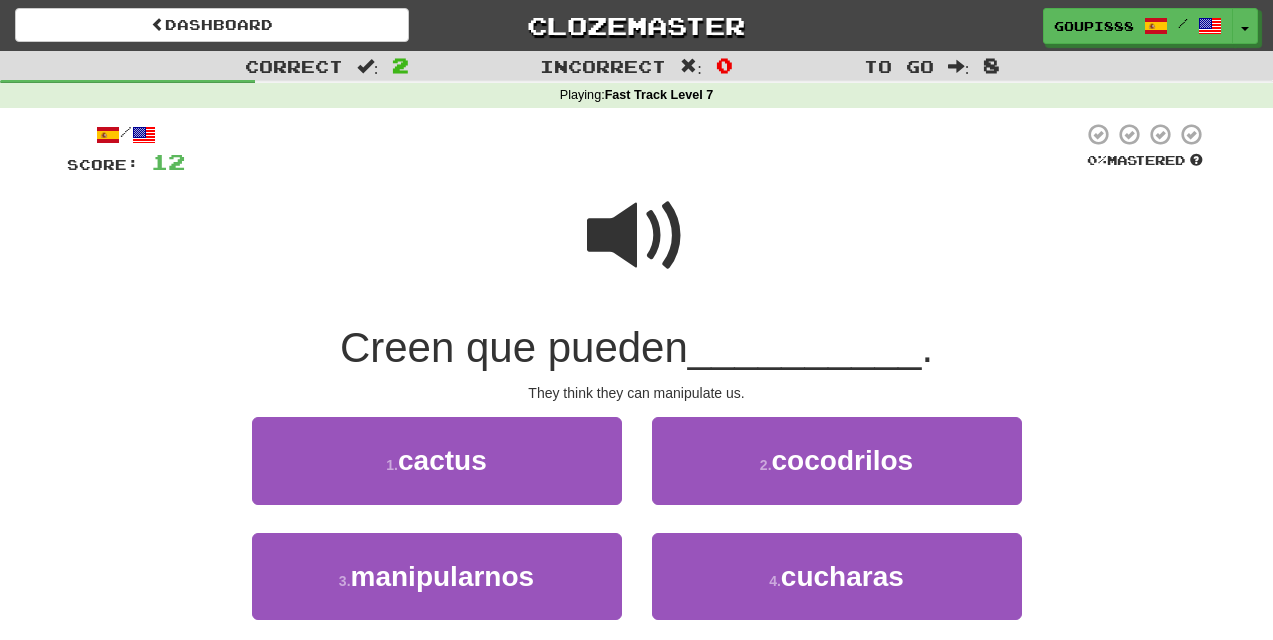 click at bounding box center (637, 236) 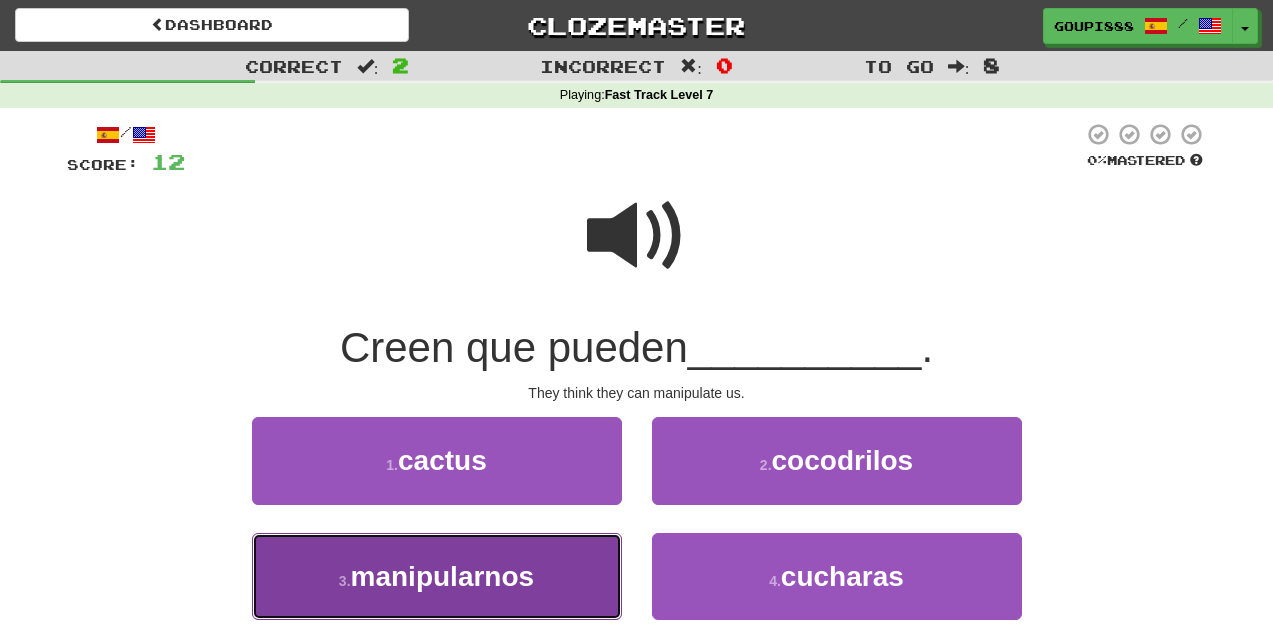 click on "manipularnos" at bounding box center [443, 576] 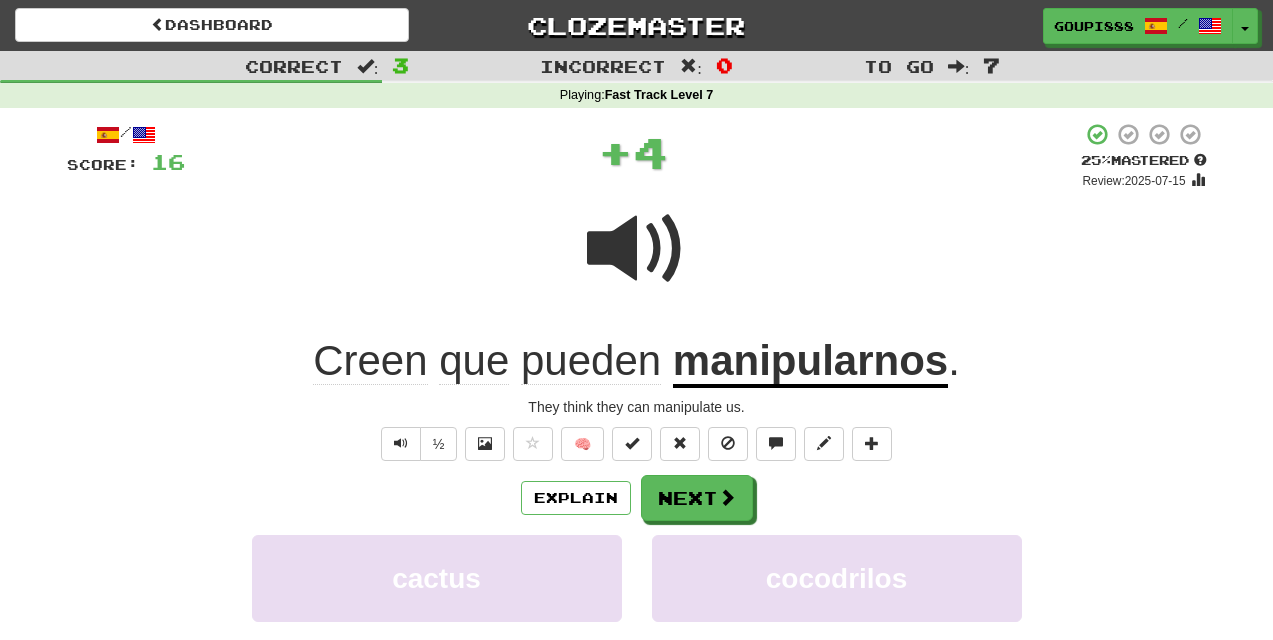click at bounding box center [637, 249] 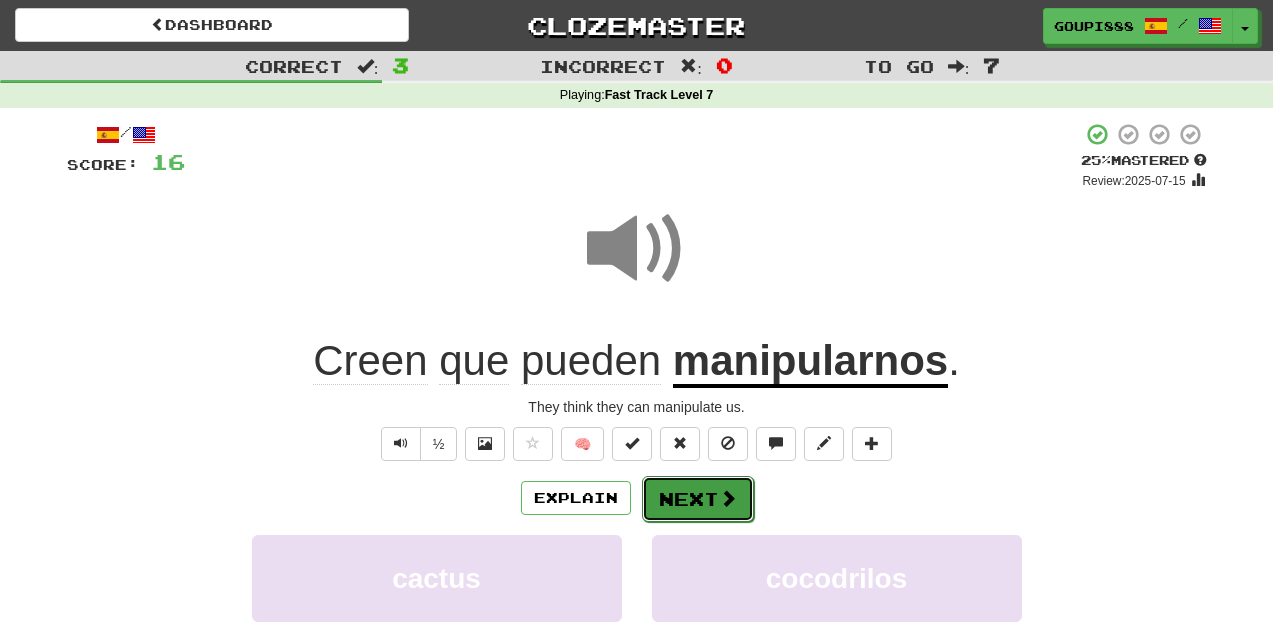 click at bounding box center (728, 498) 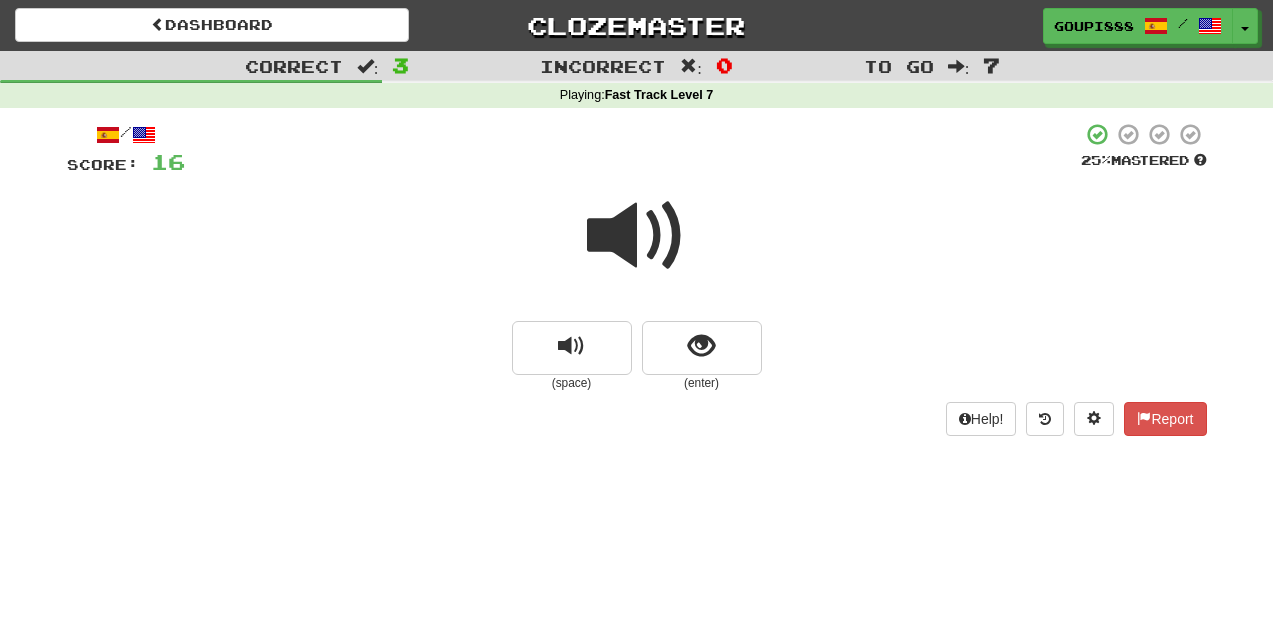 click at bounding box center [637, 236] 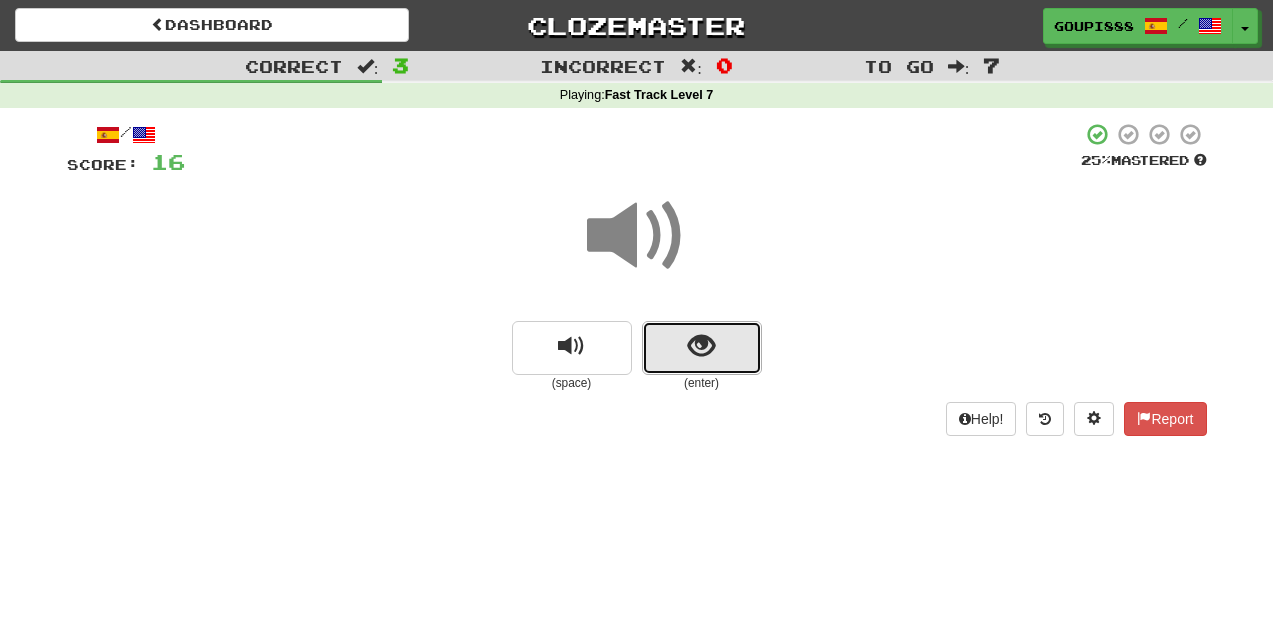 click at bounding box center [701, 346] 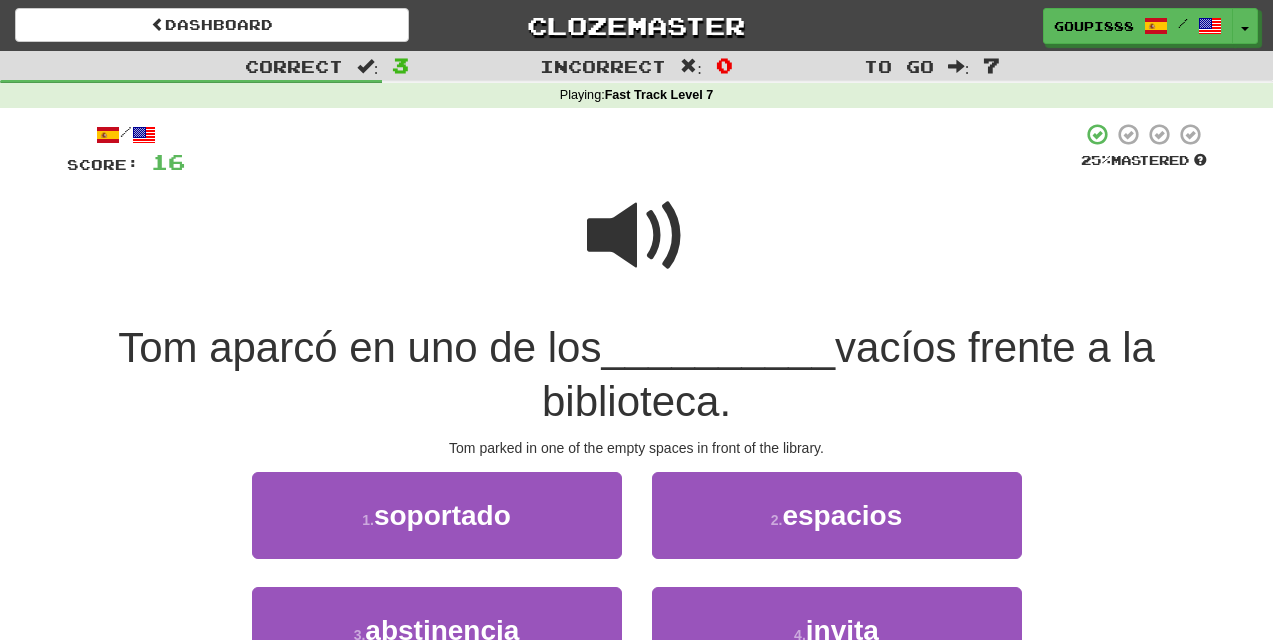 click at bounding box center (637, 236) 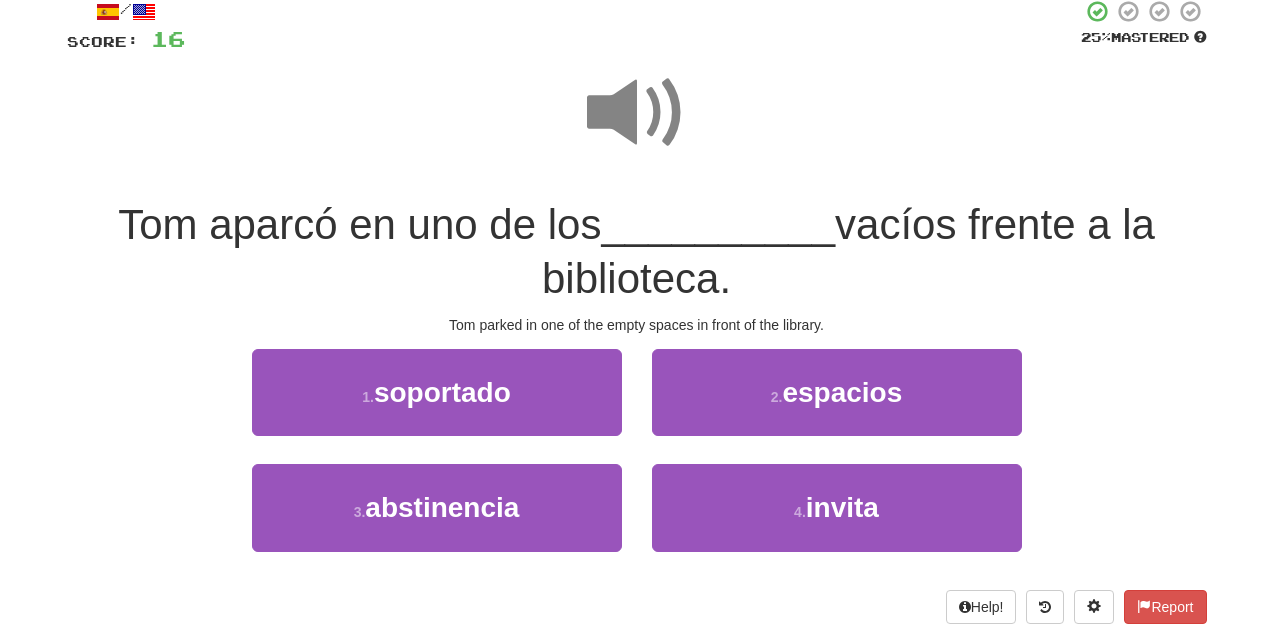 scroll, scrollTop: 124, scrollLeft: 0, axis: vertical 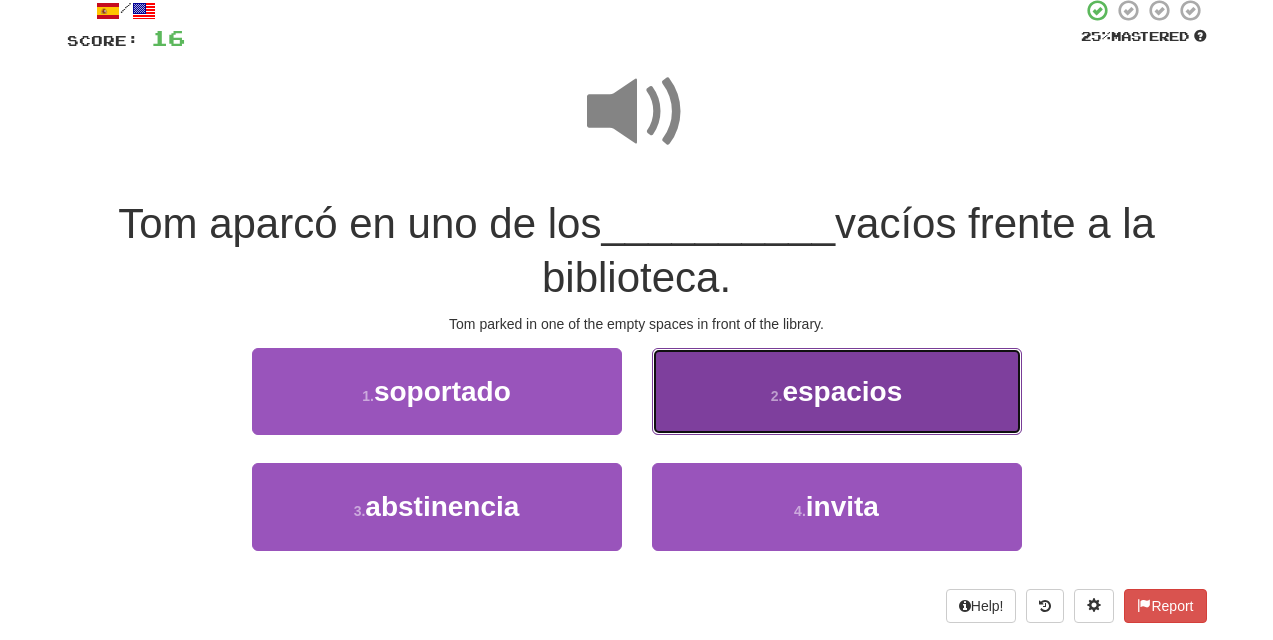 click on "espacios" at bounding box center [842, 391] 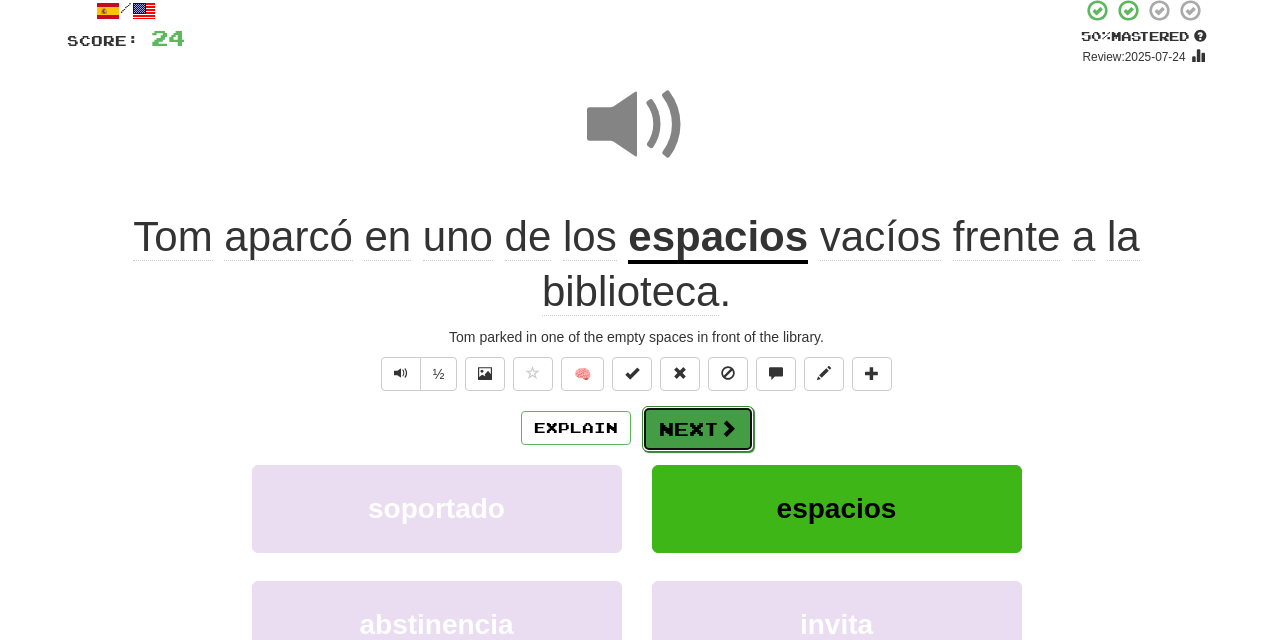 click on "Next" at bounding box center (698, 429) 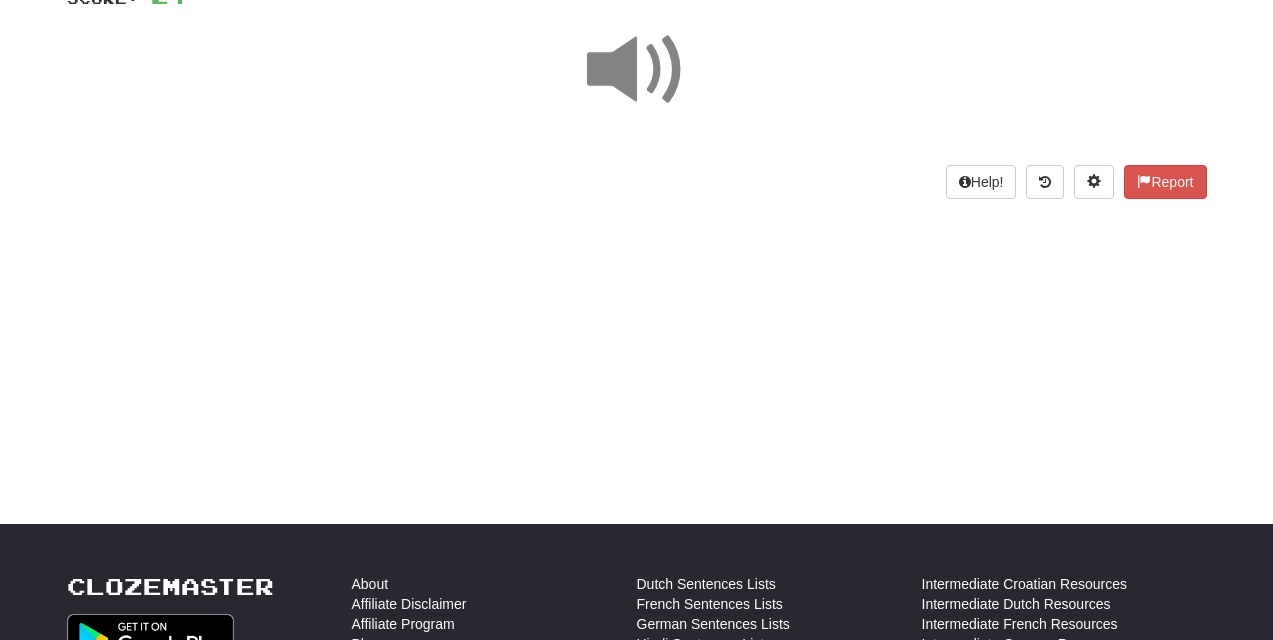 scroll, scrollTop: 171, scrollLeft: 0, axis: vertical 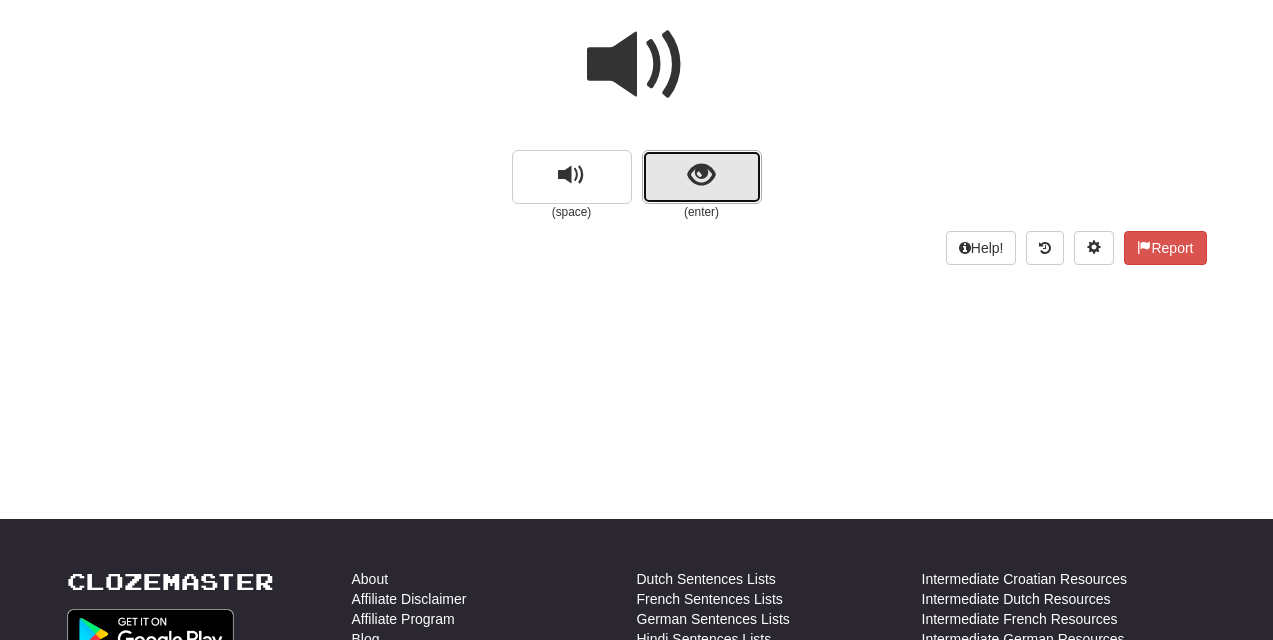 click at bounding box center (701, 175) 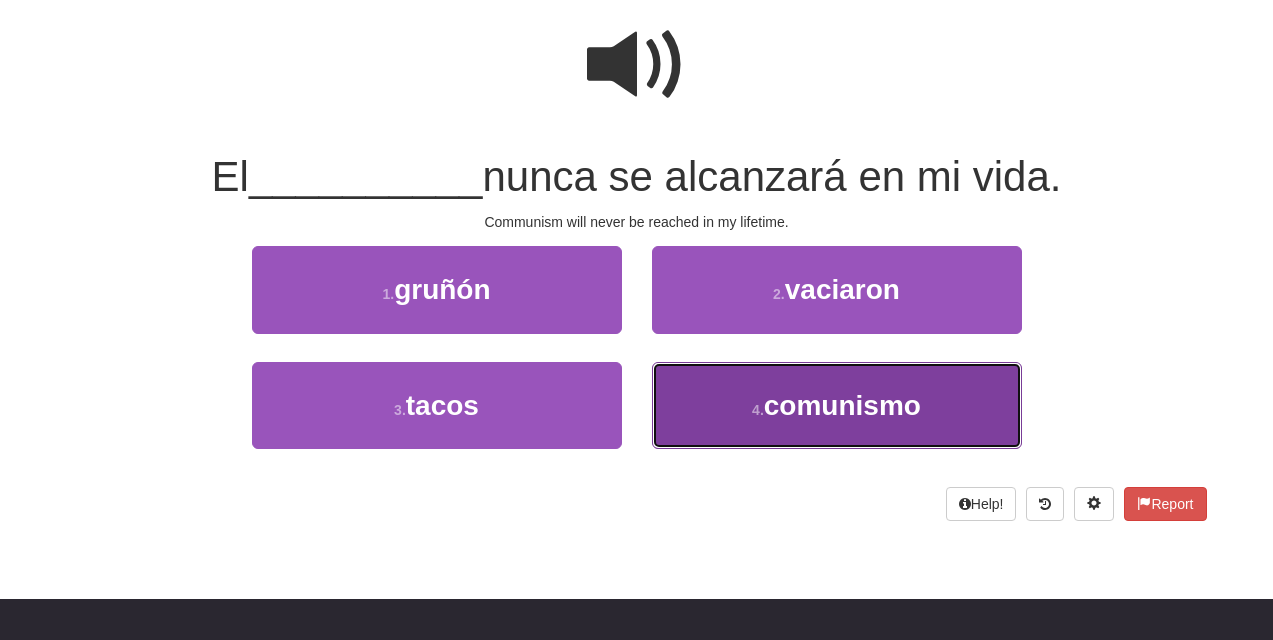 click on "comunismo" at bounding box center (842, 405) 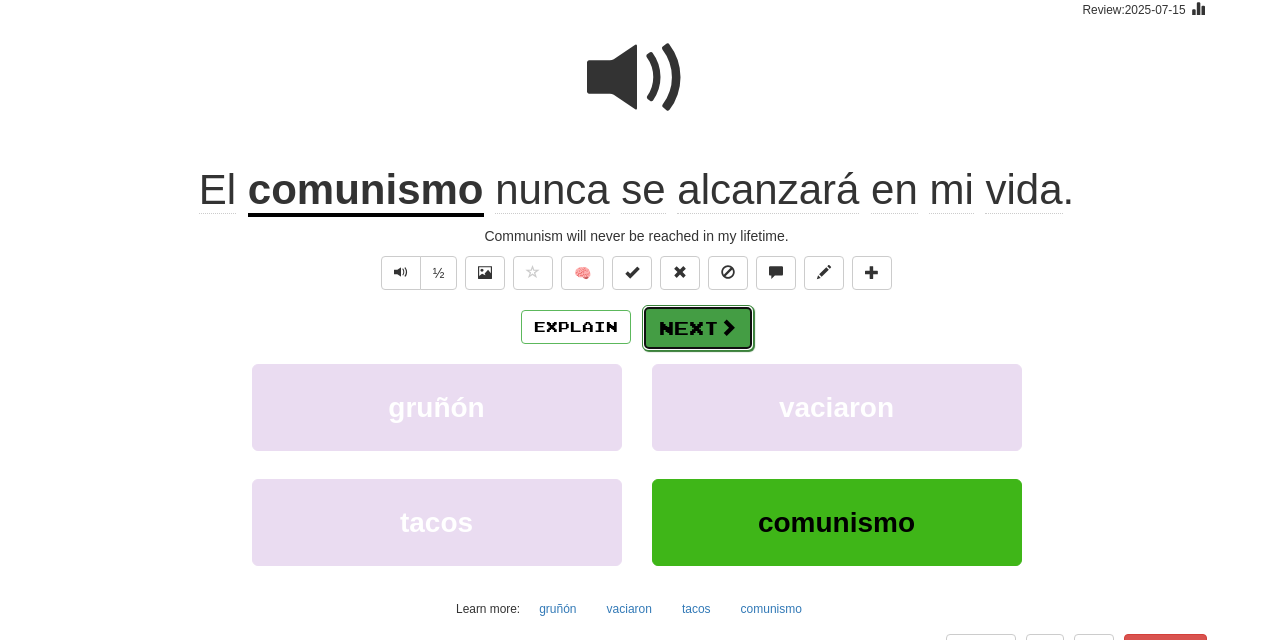 click on "Next" at bounding box center (698, 328) 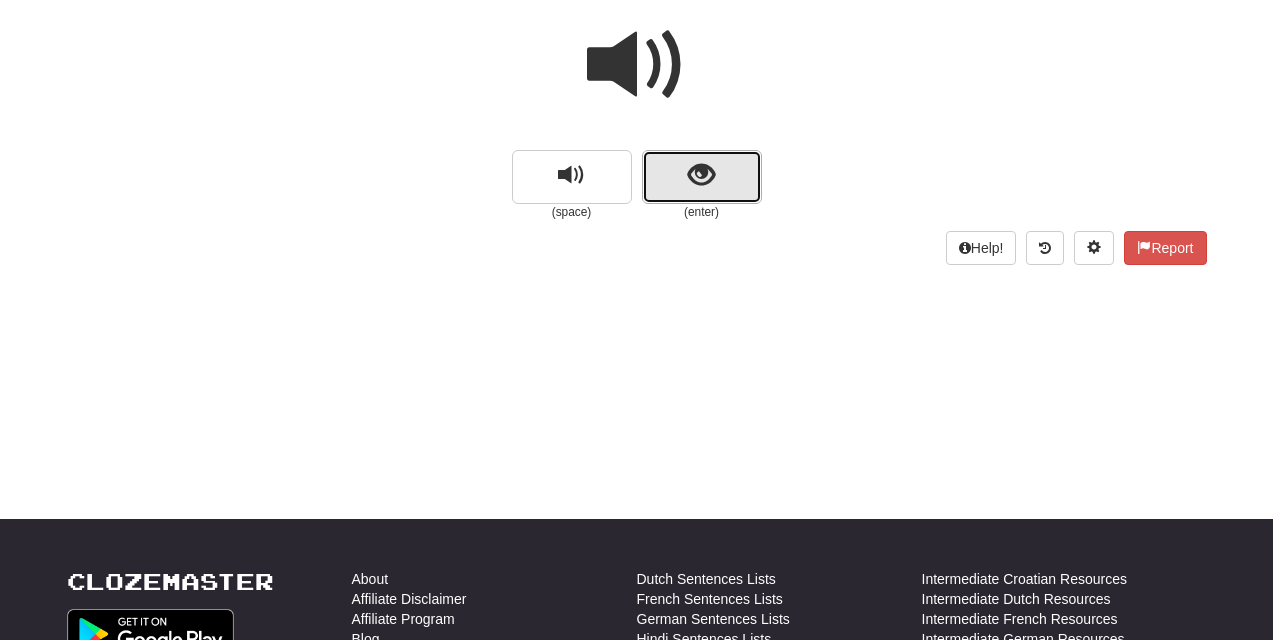 click at bounding box center (702, 177) 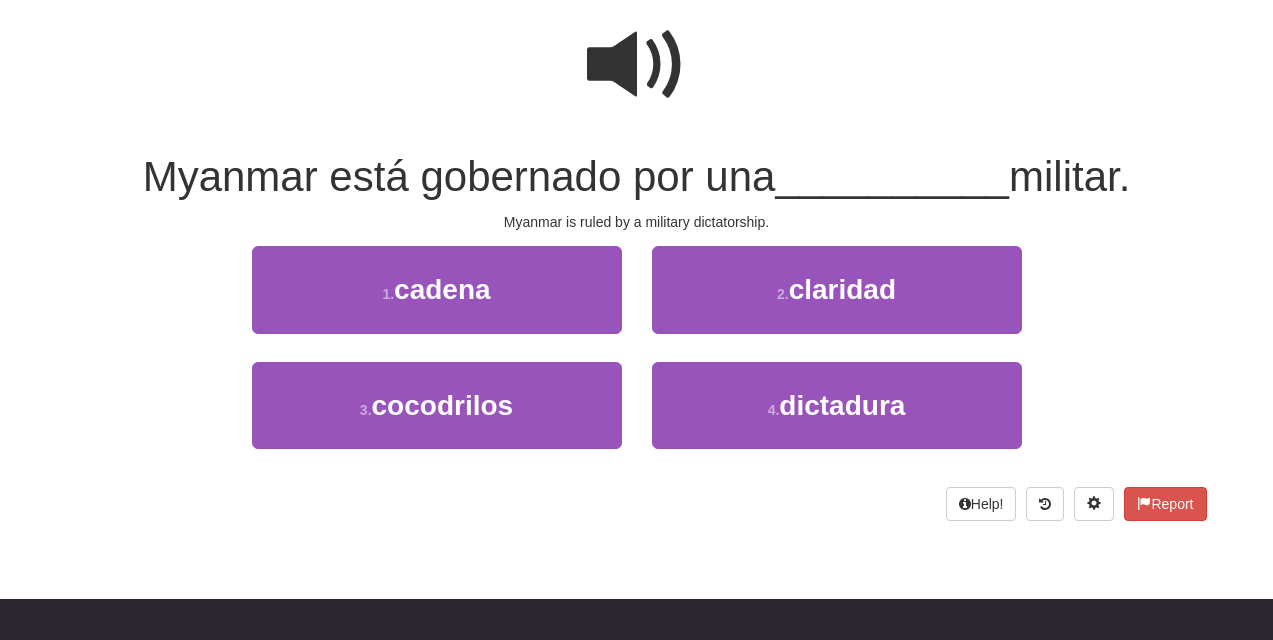click at bounding box center (637, 65) 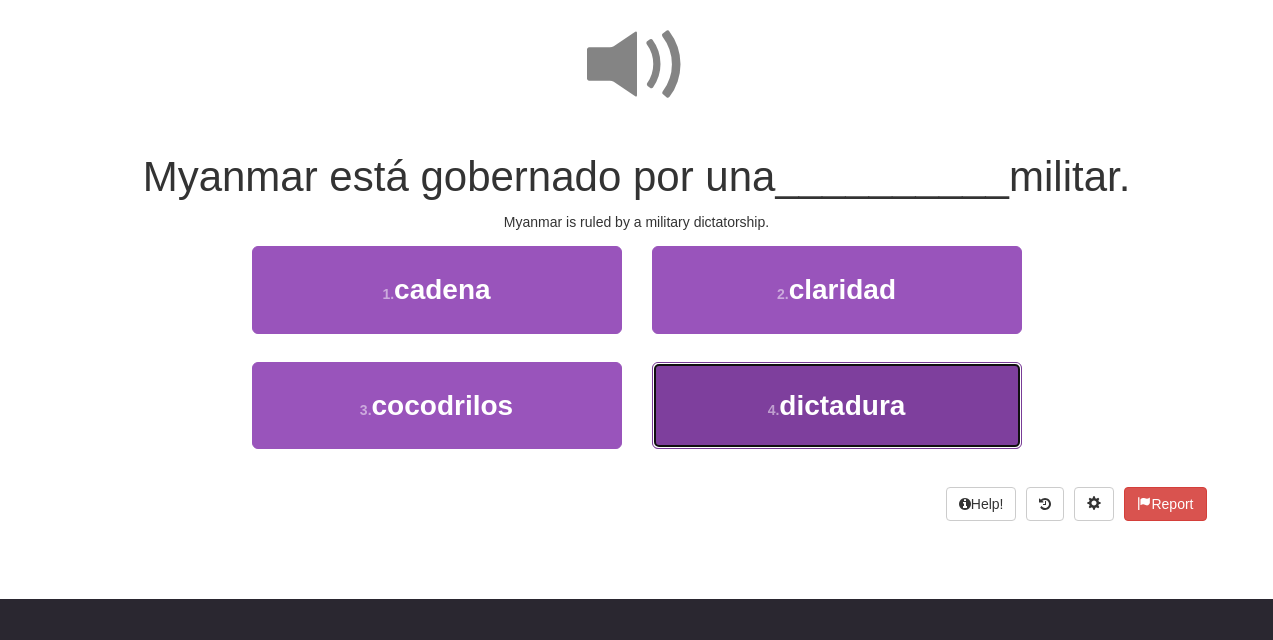 click on "4 .  dictadura" at bounding box center [837, 405] 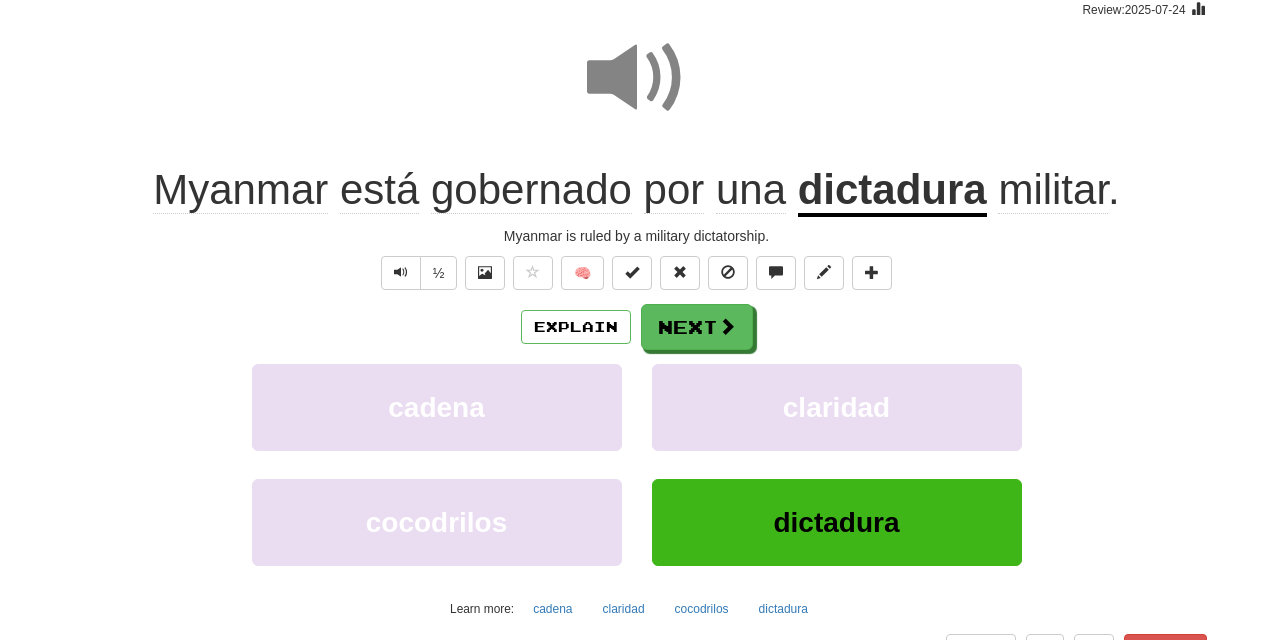 click at bounding box center [637, 78] 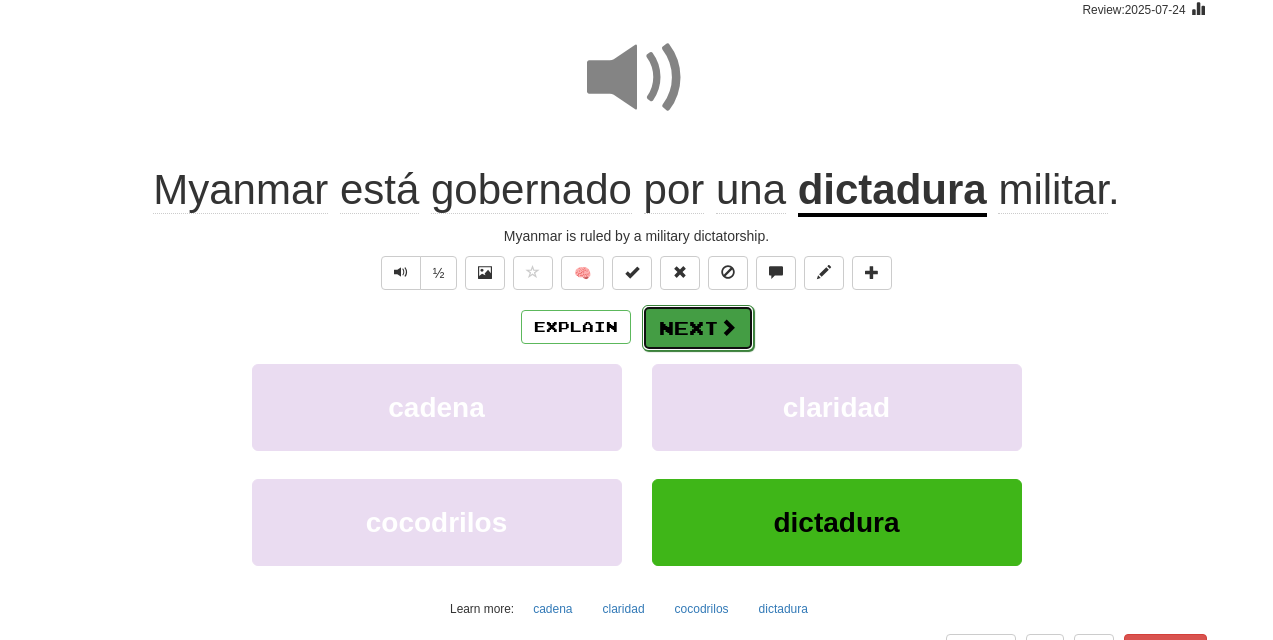 click at bounding box center (728, 327) 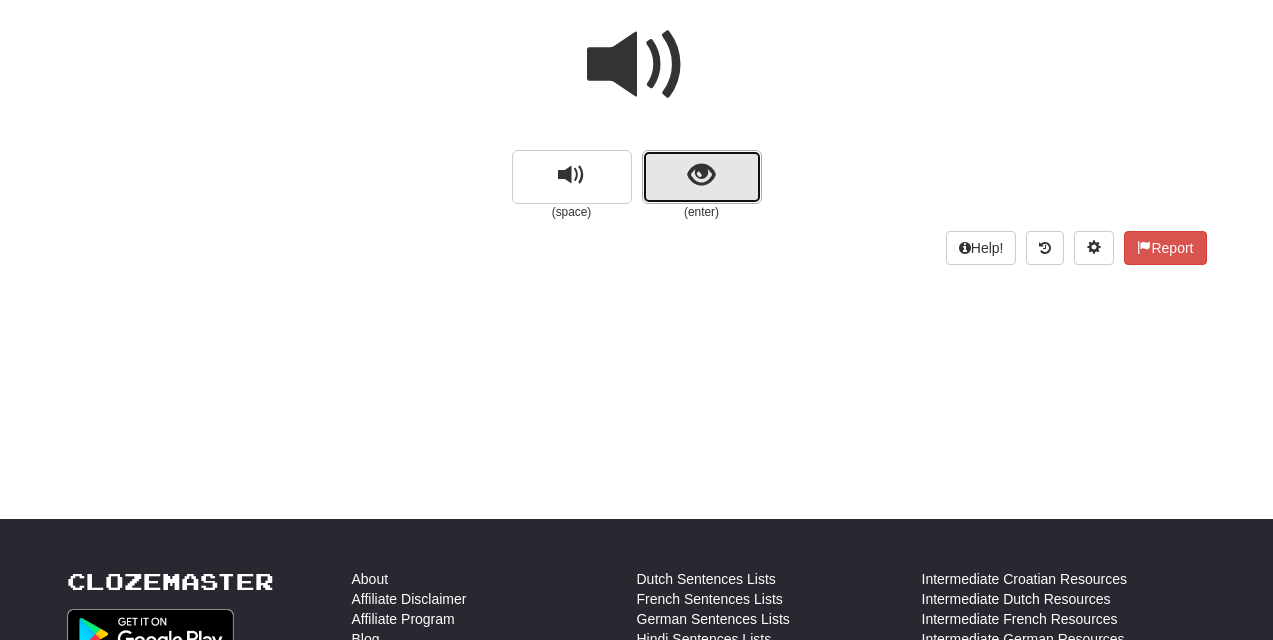 click at bounding box center (702, 177) 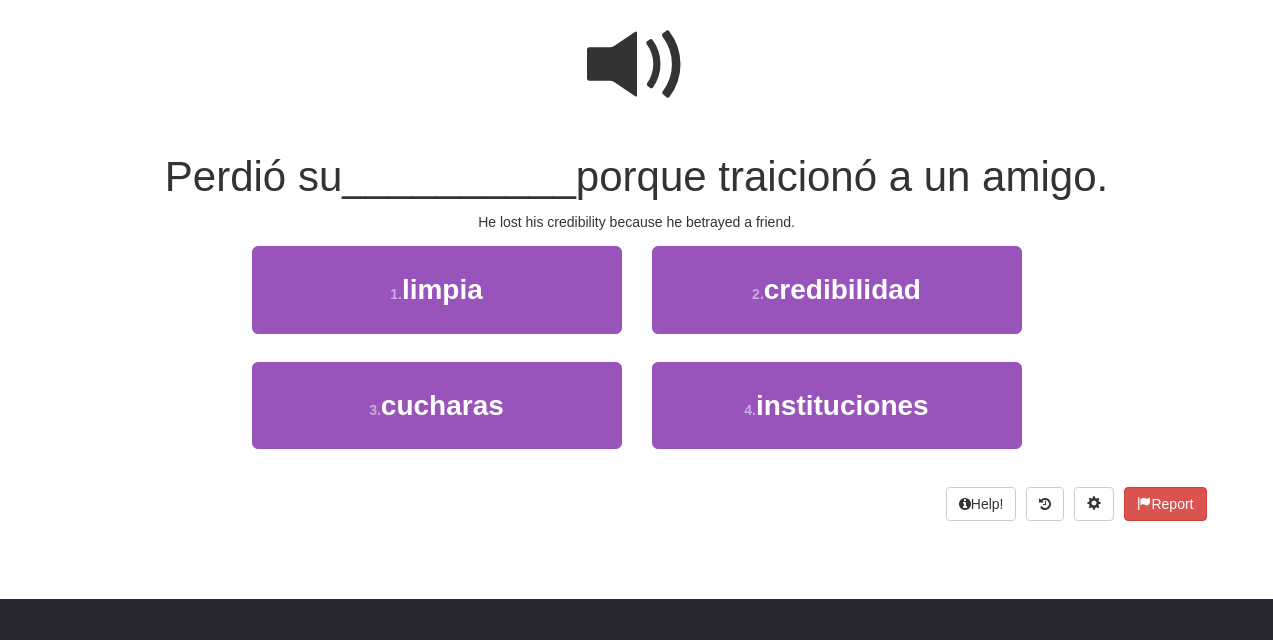 click at bounding box center (637, 65) 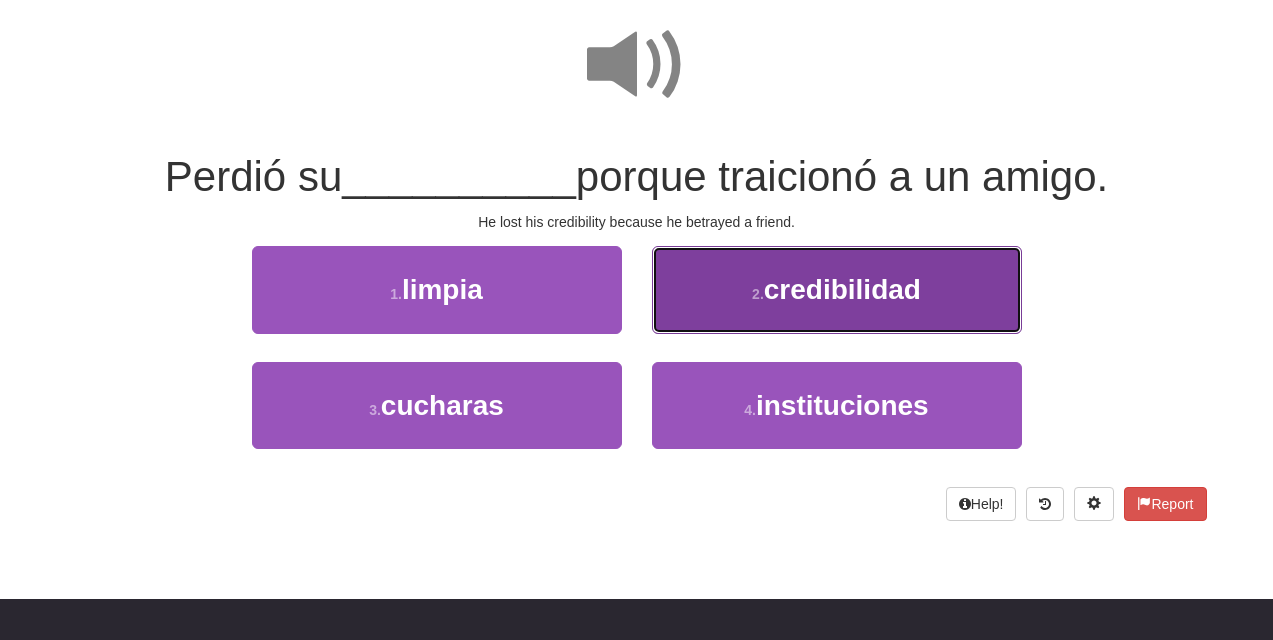 click on "2 .  credibilidad" at bounding box center [837, 289] 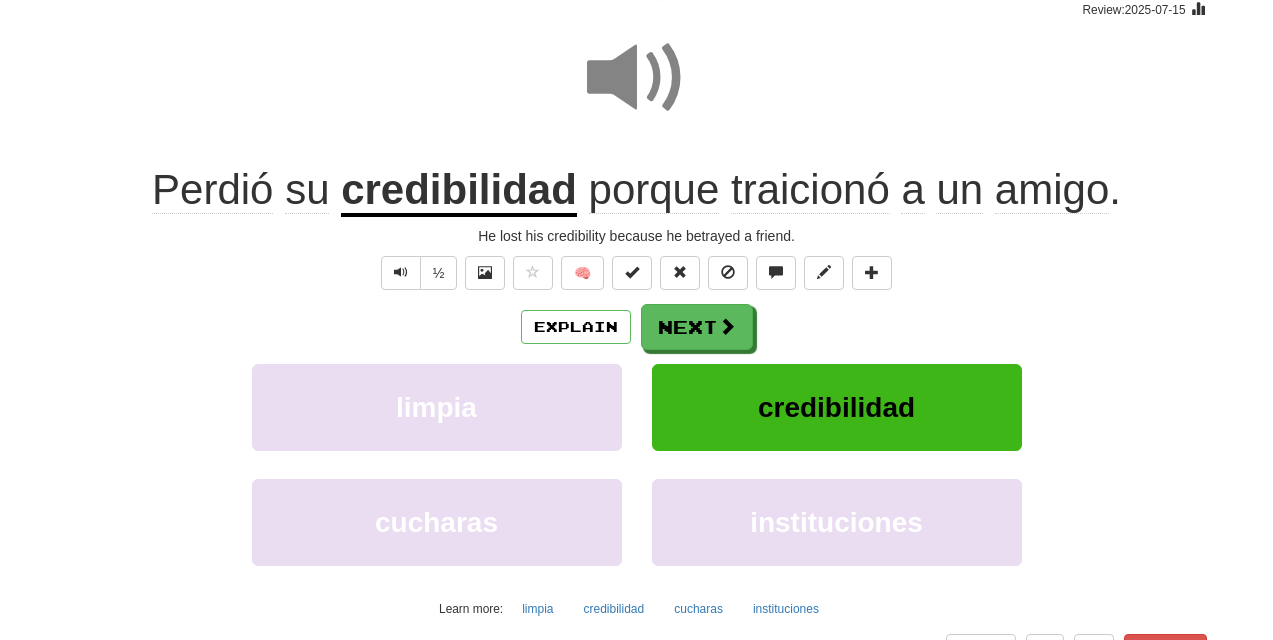 click at bounding box center (637, 78) 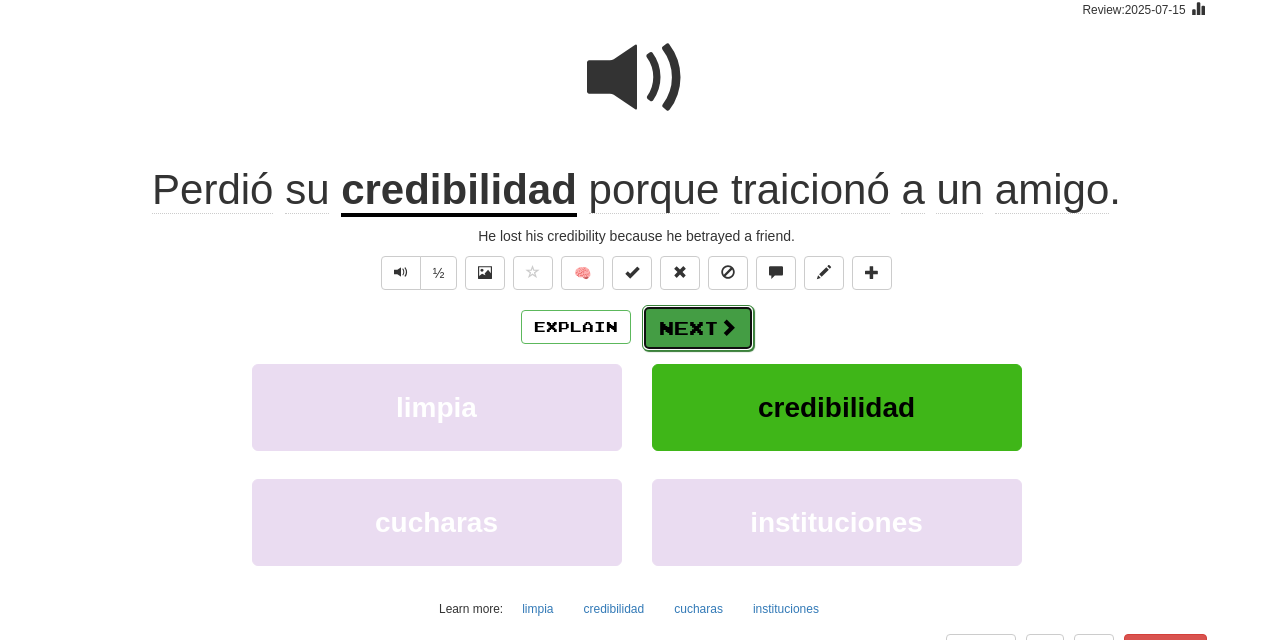 click on "Next" at bounding box center (698, 328) 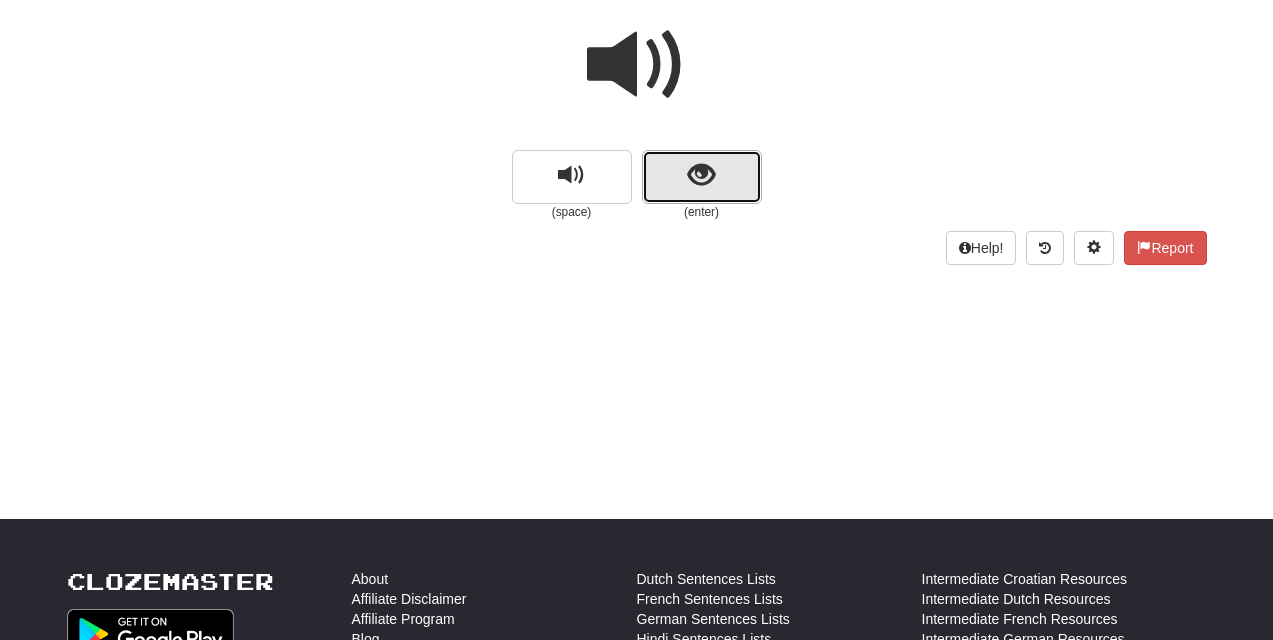 click at bounding box center [701, 175] 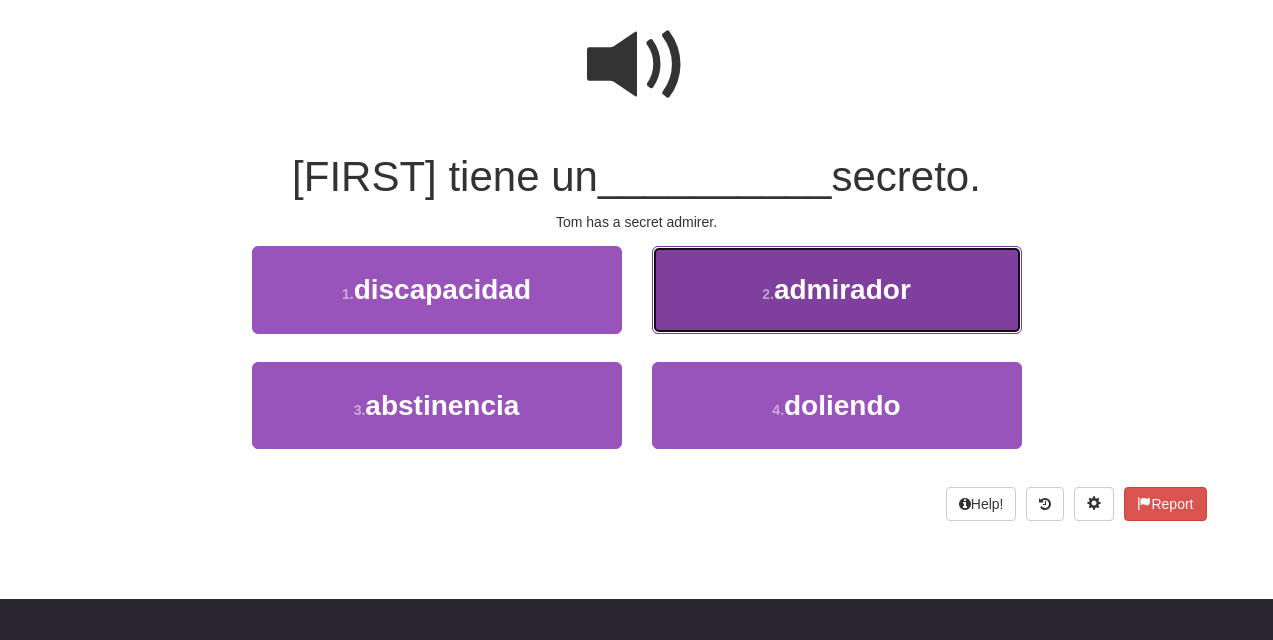 click on "admirador" at bounding box center [842, 289] 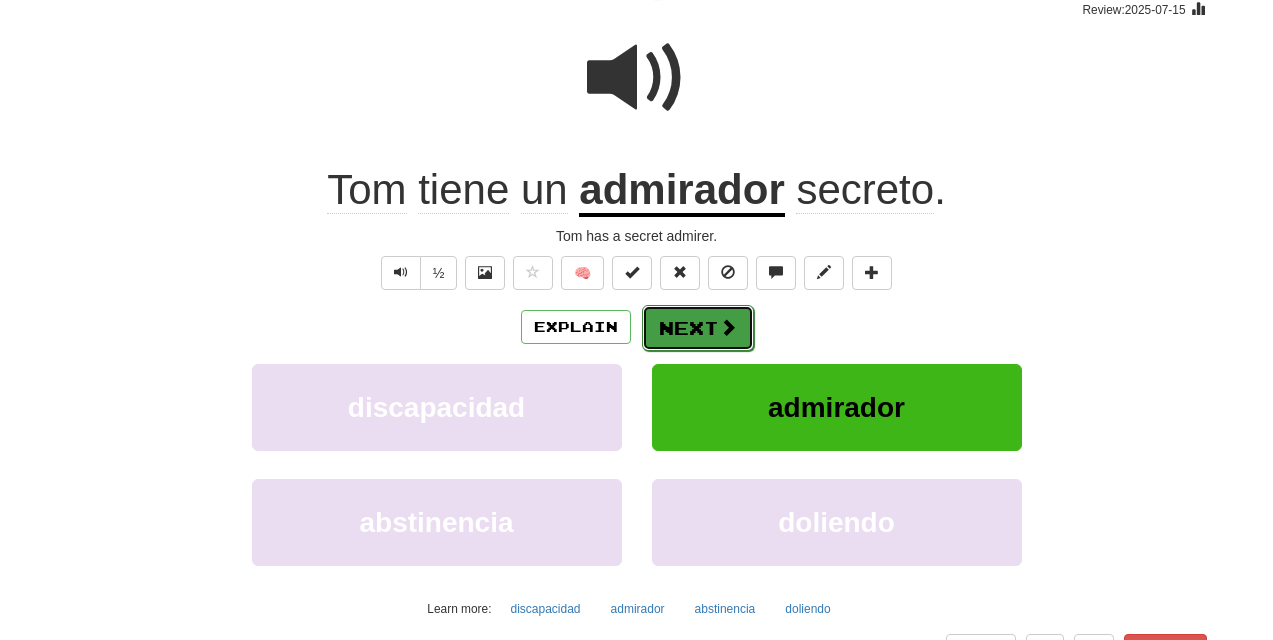 click at bounding box center [728, 327] 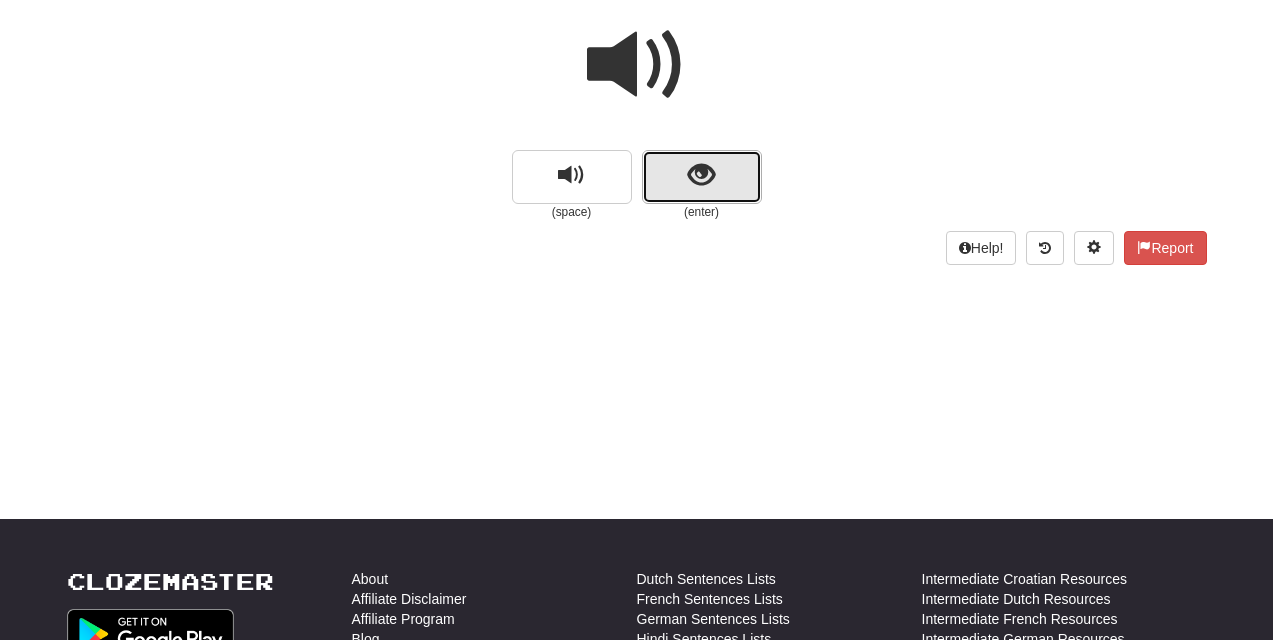 click at bounding box center [701, 175] 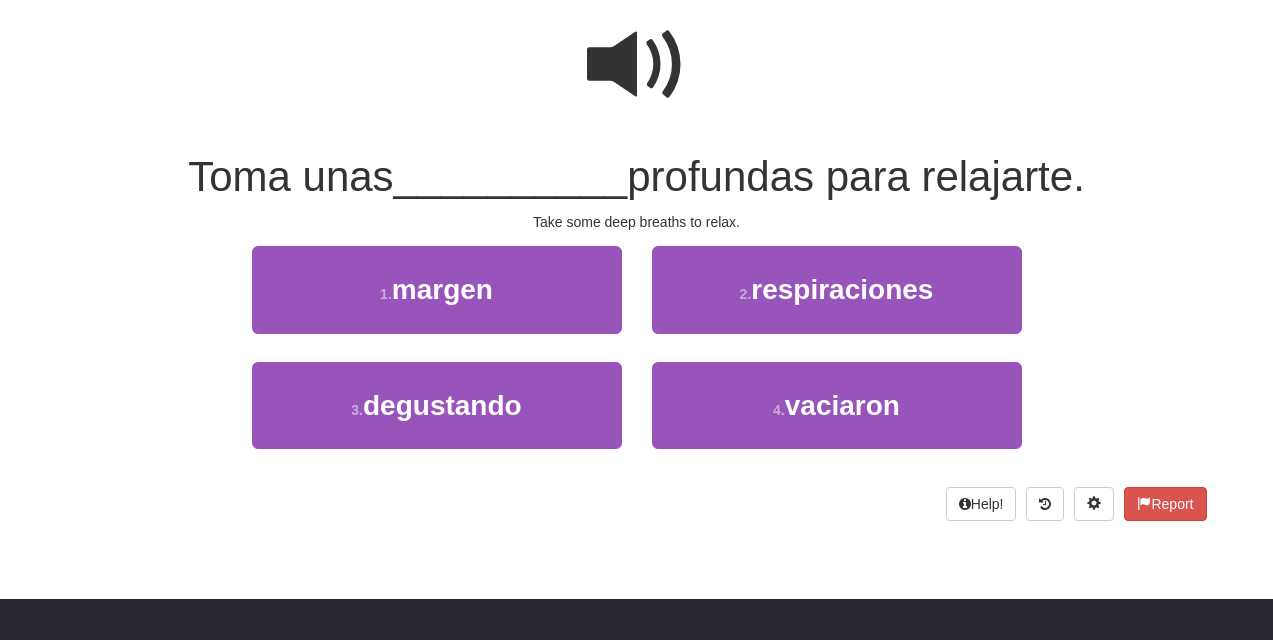 click at bounding box center (637, 65) 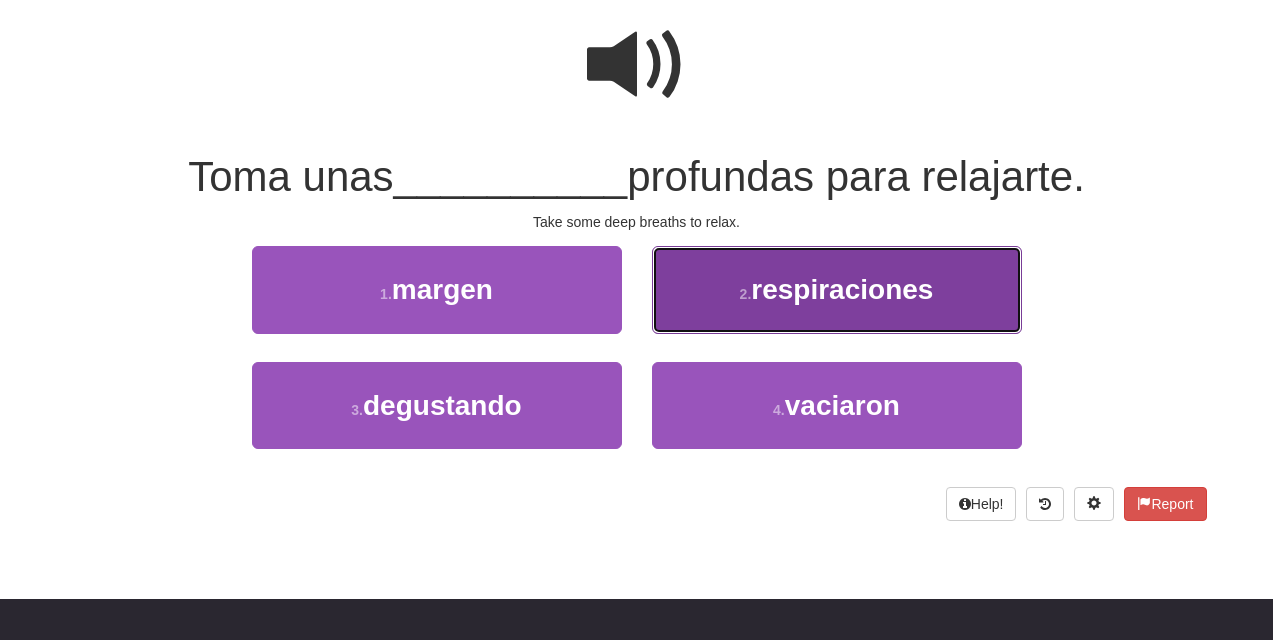 click on "2 .  respiraciones" at bounding box center (837, 289) 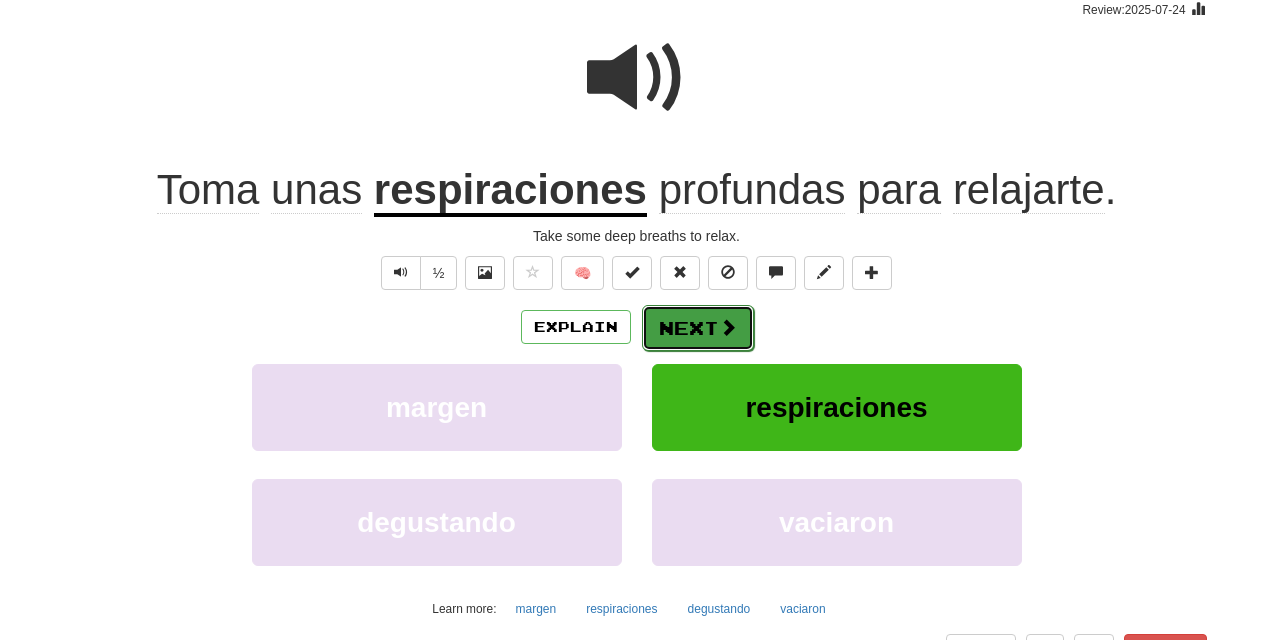 click at bounding box center (728, 327) 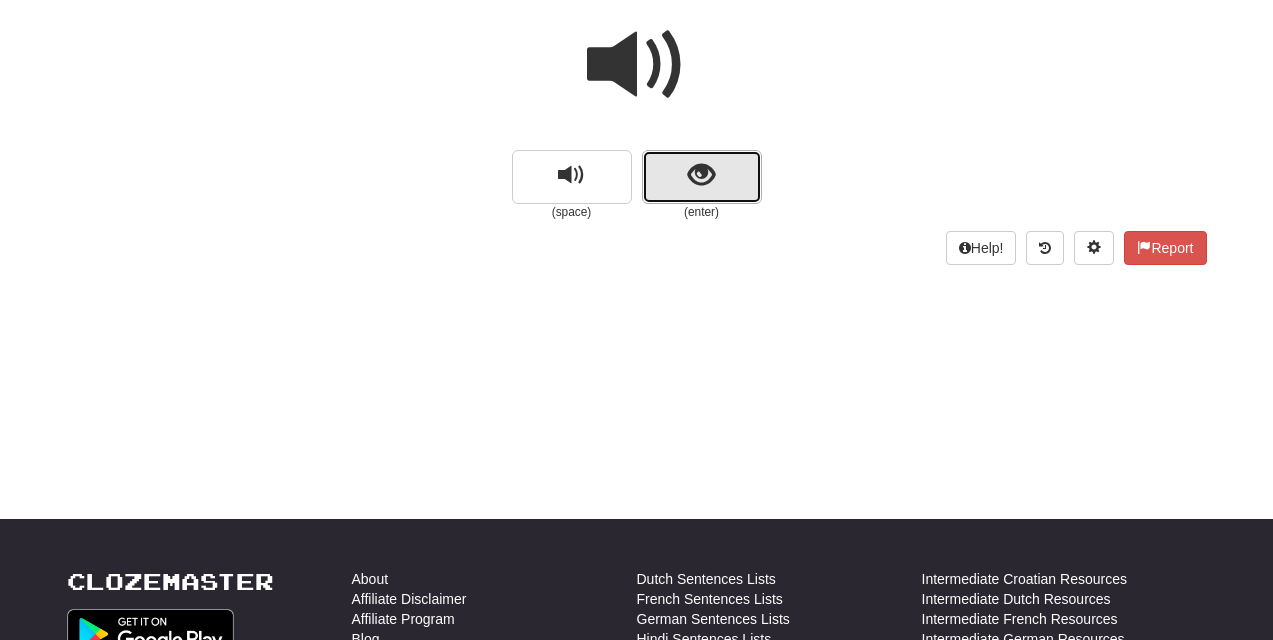 click at bounding box center [702, 177] 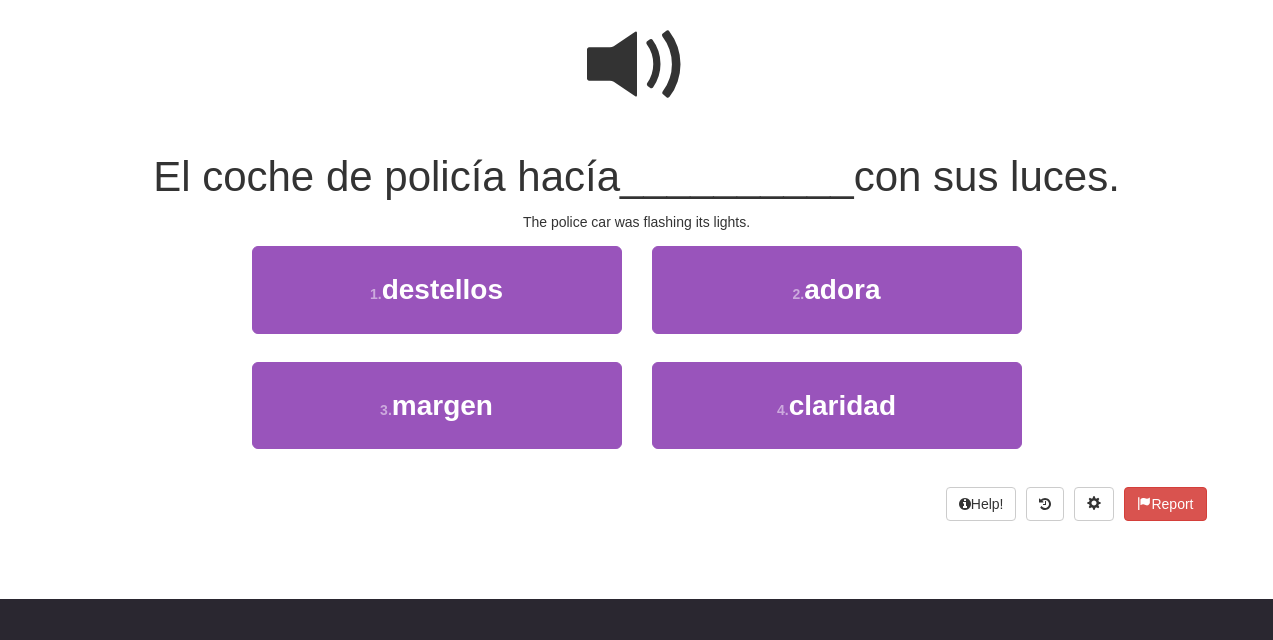 click at bounding box center (637, 65) 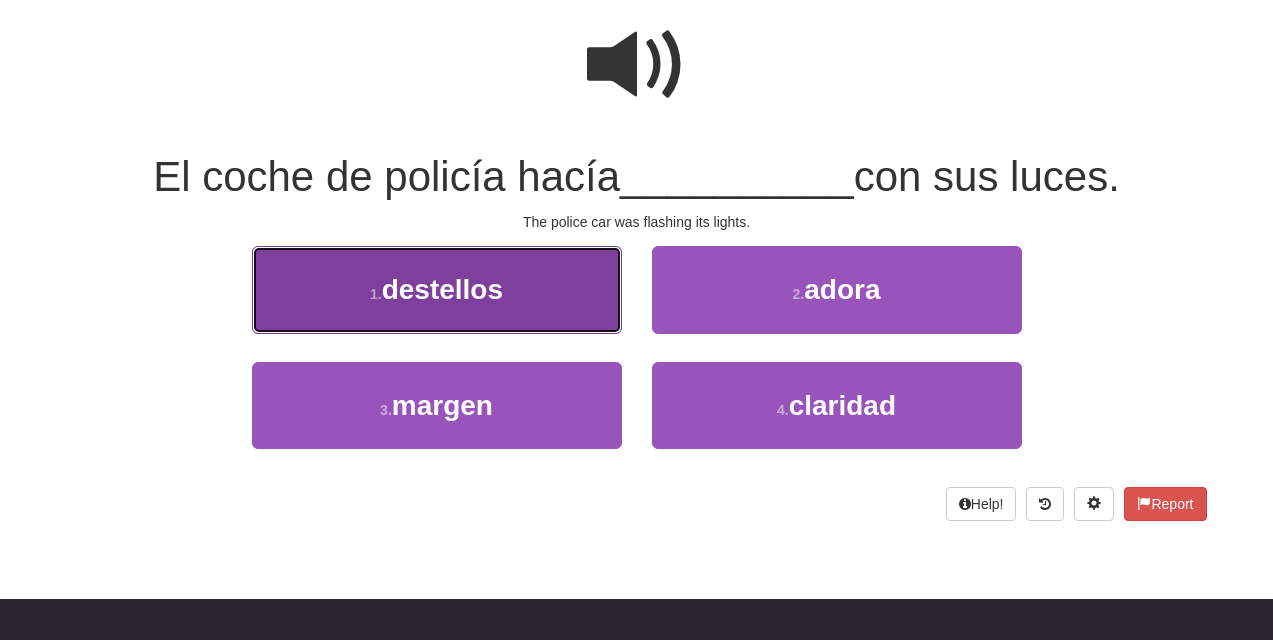 click on "1 .  destellos" at bounding box center (437, 289) 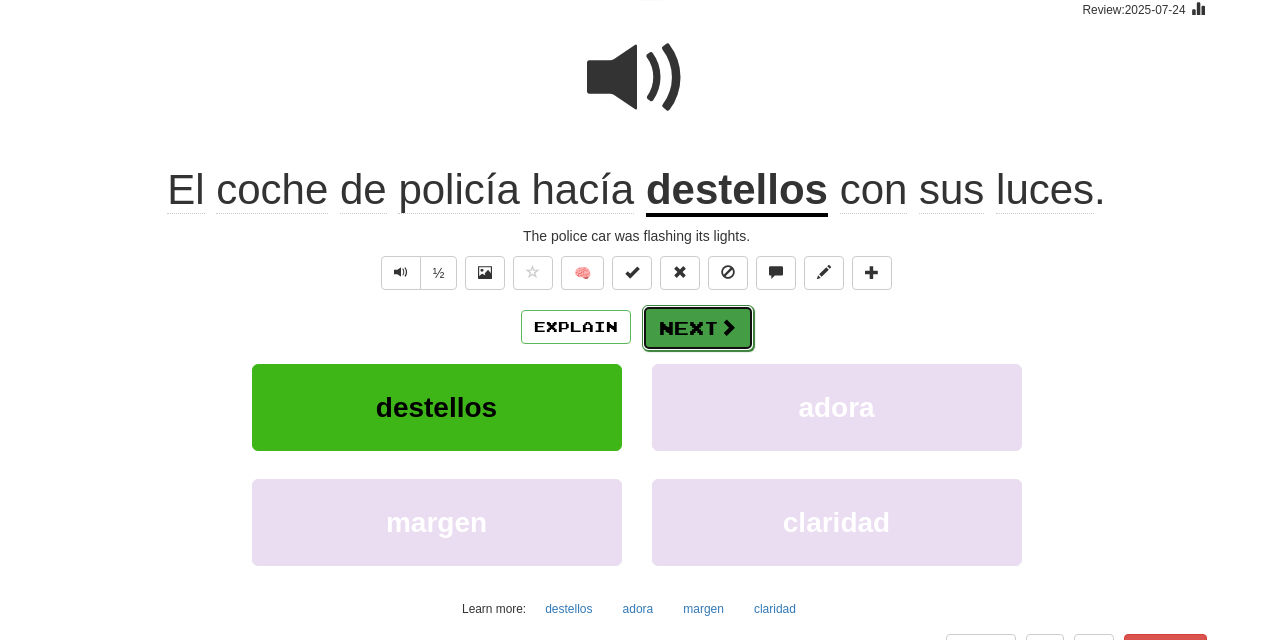 click on "Next" at bounding box center [698, 328] 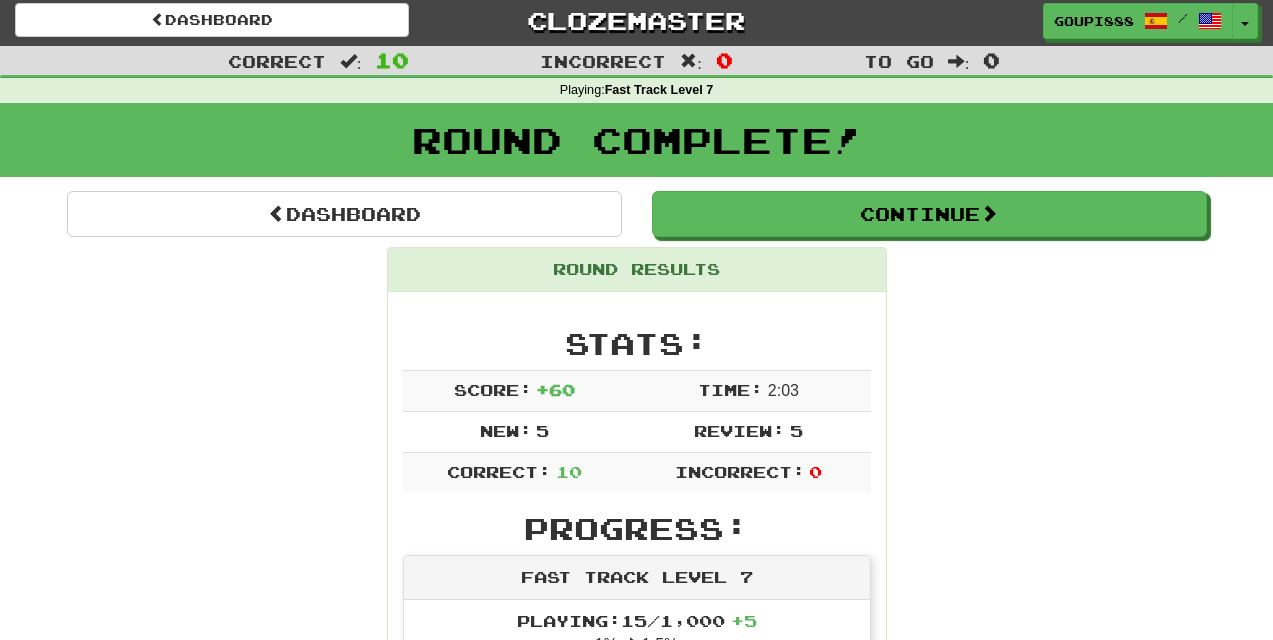 scroll, scrollTop: 0, scrollLeft: 0, axis: both 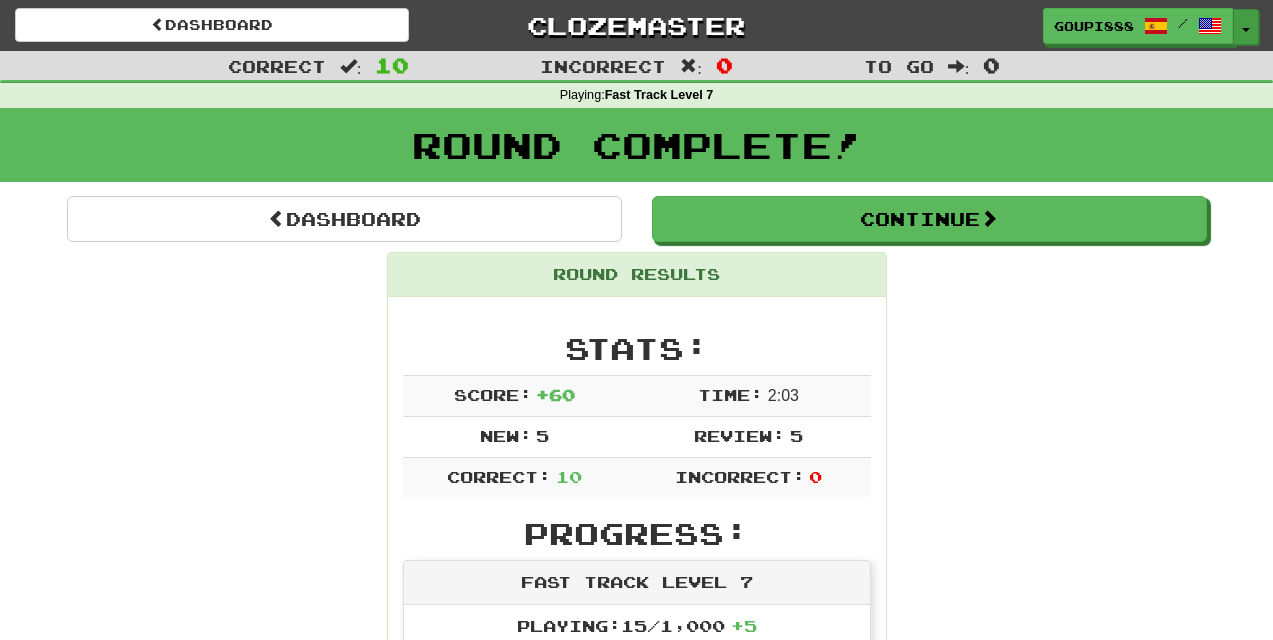 click at bounding box center [1246, 30] 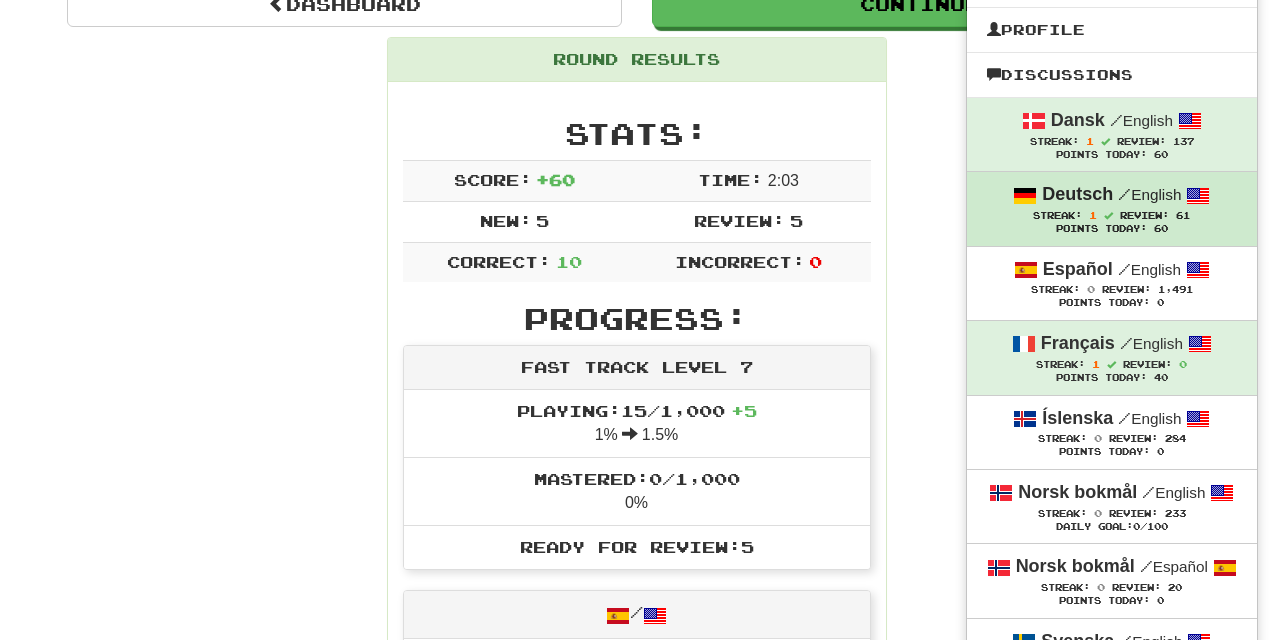 scroll, scrollTop: 228, scrollLeft: 0, axis: vertical 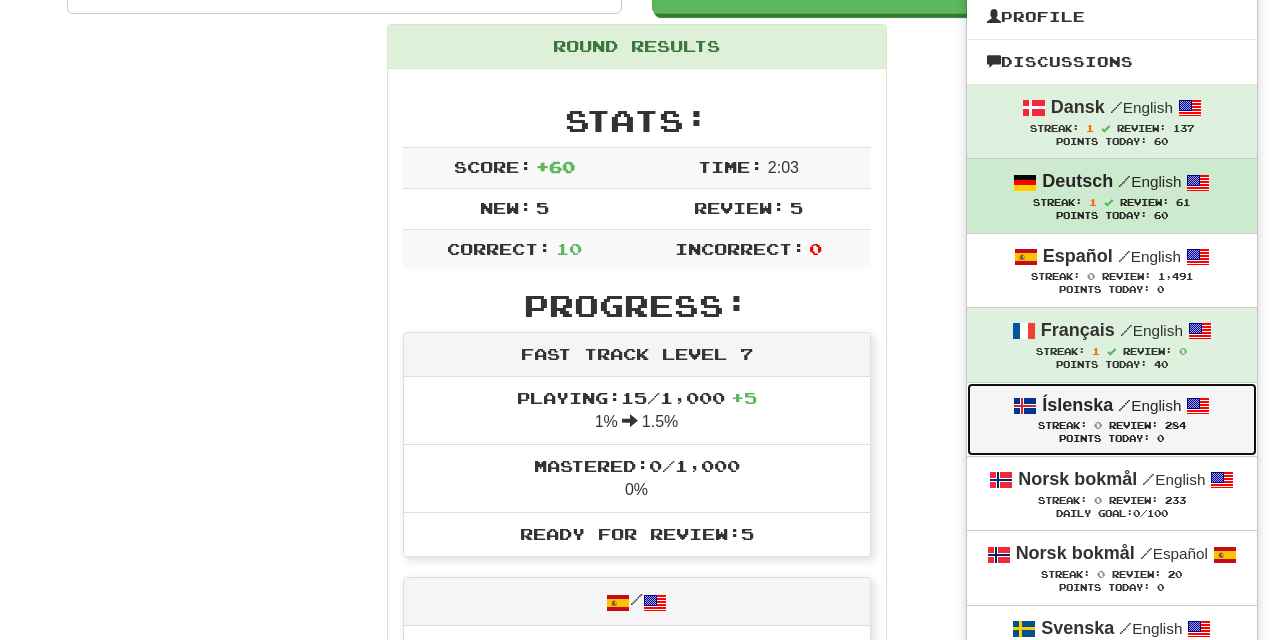 click on "Íslenska
/
English" at bounding box center (1112, 406) 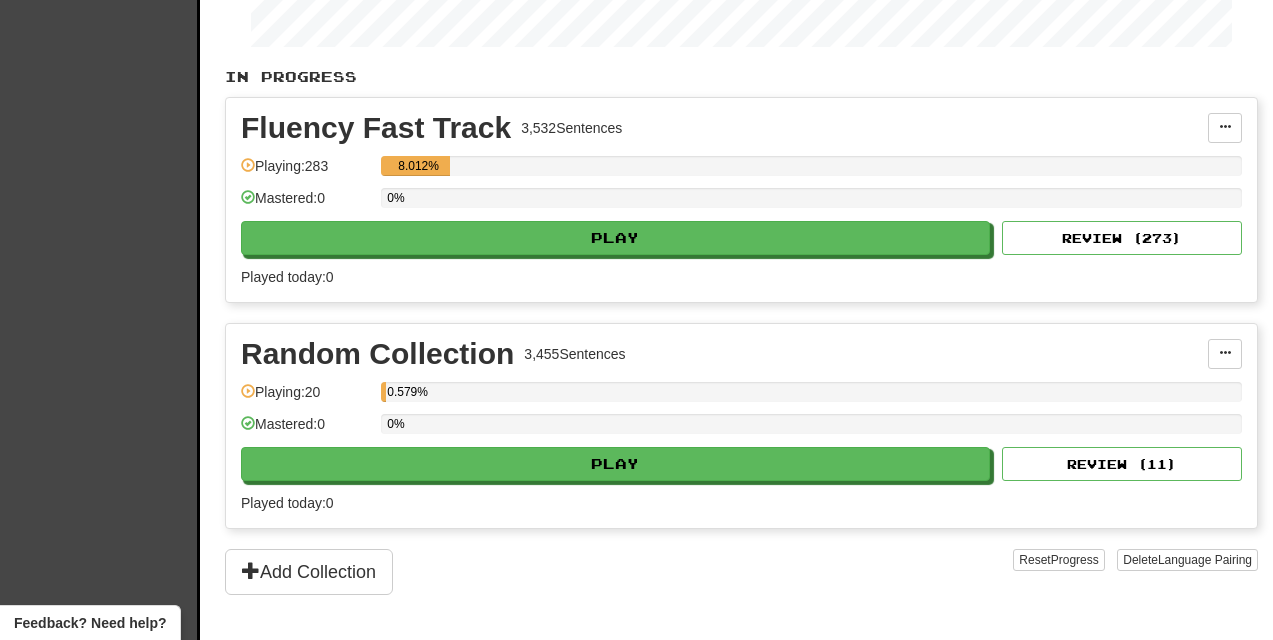 scroll, scrollTop: 367, scrollLeft: 0, axis: vertical 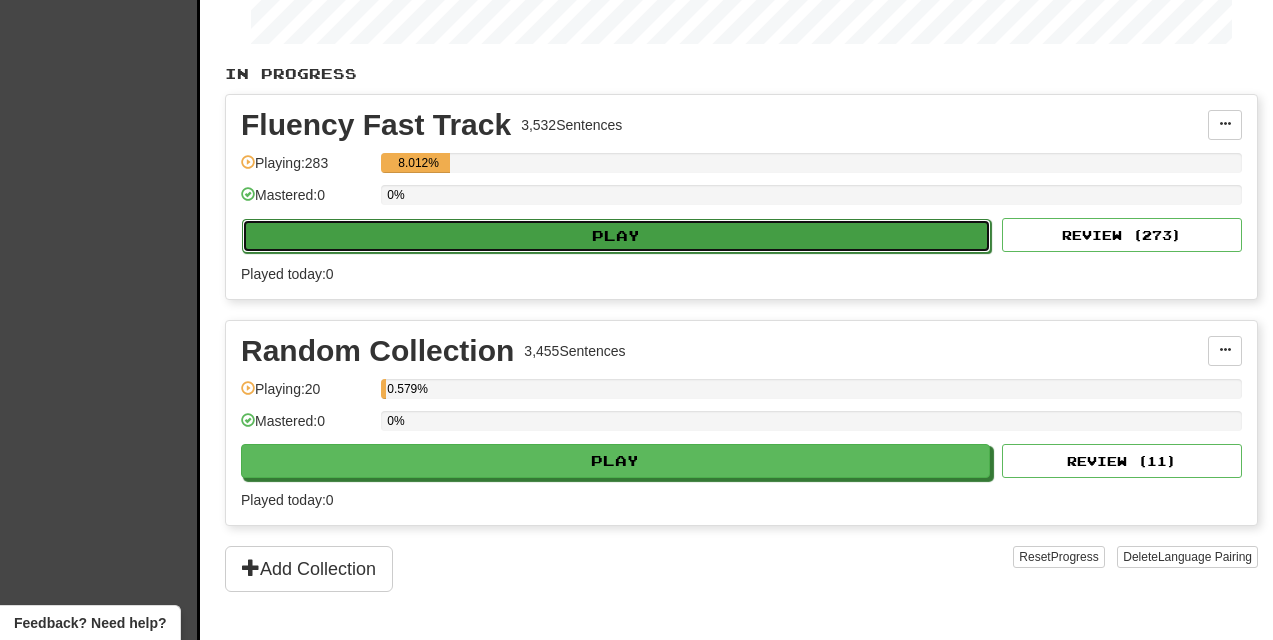 click on "Play" 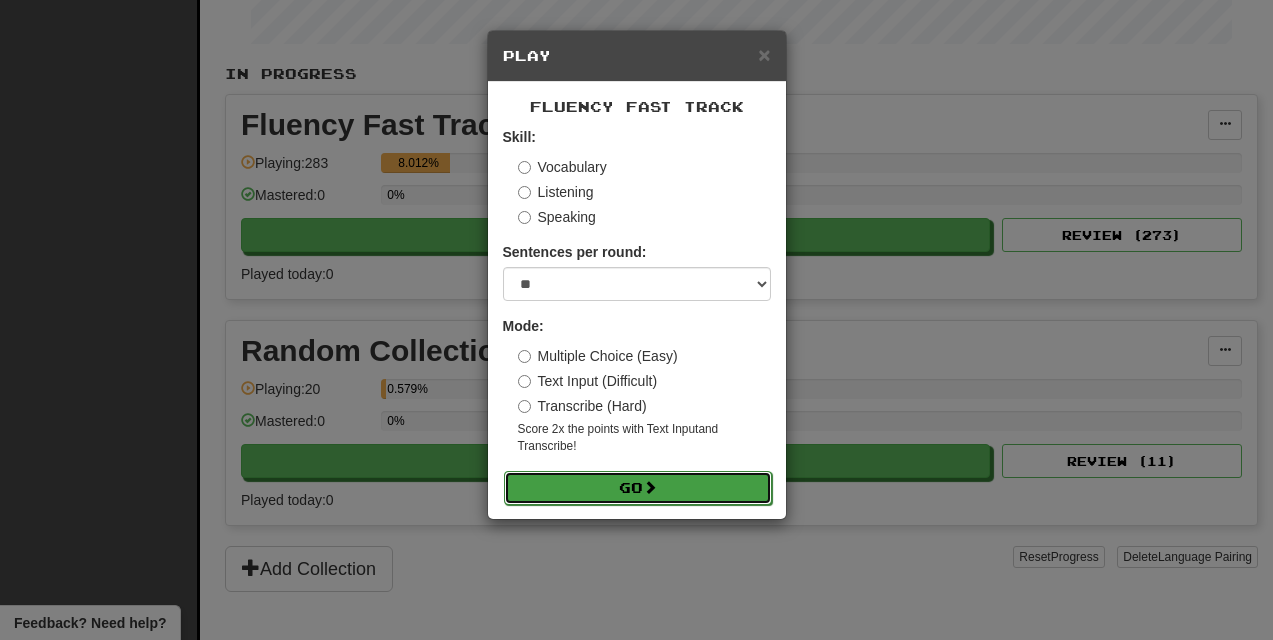click on "Go" at bounding box center (638, 488) 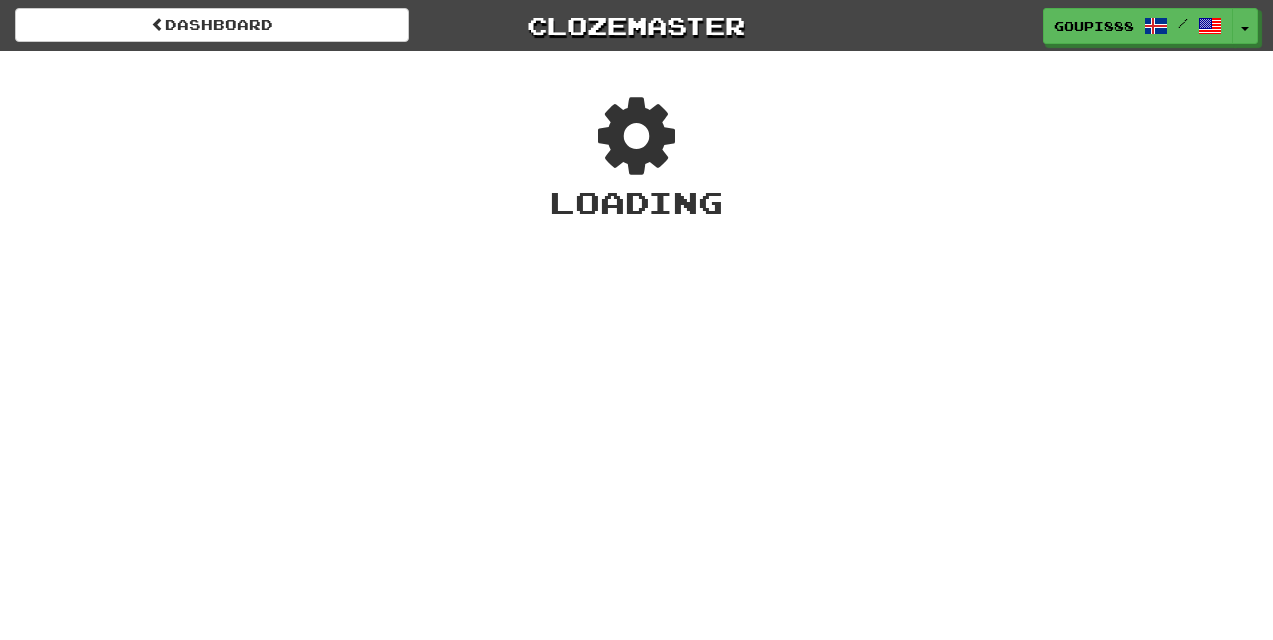 scroll, scrollTop: 0, scrollLeft: 0, axis: both 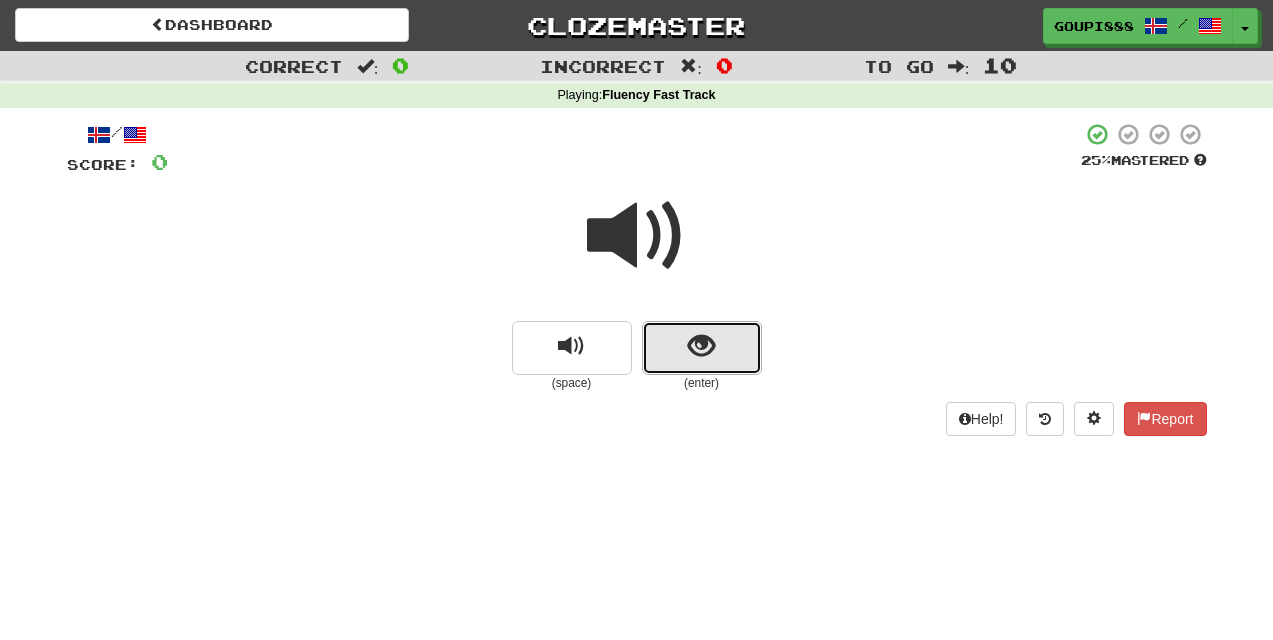 click at bounding box center [701, 346] 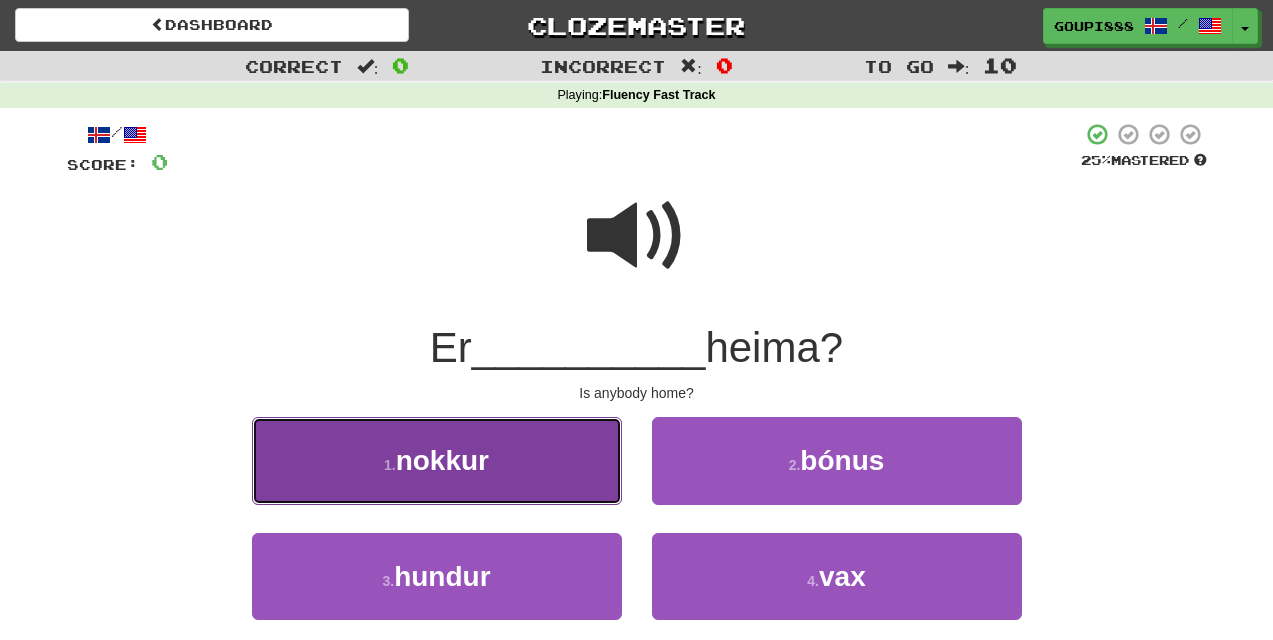 click on "1 .  nokkur" at bounding box center [437, 460] 